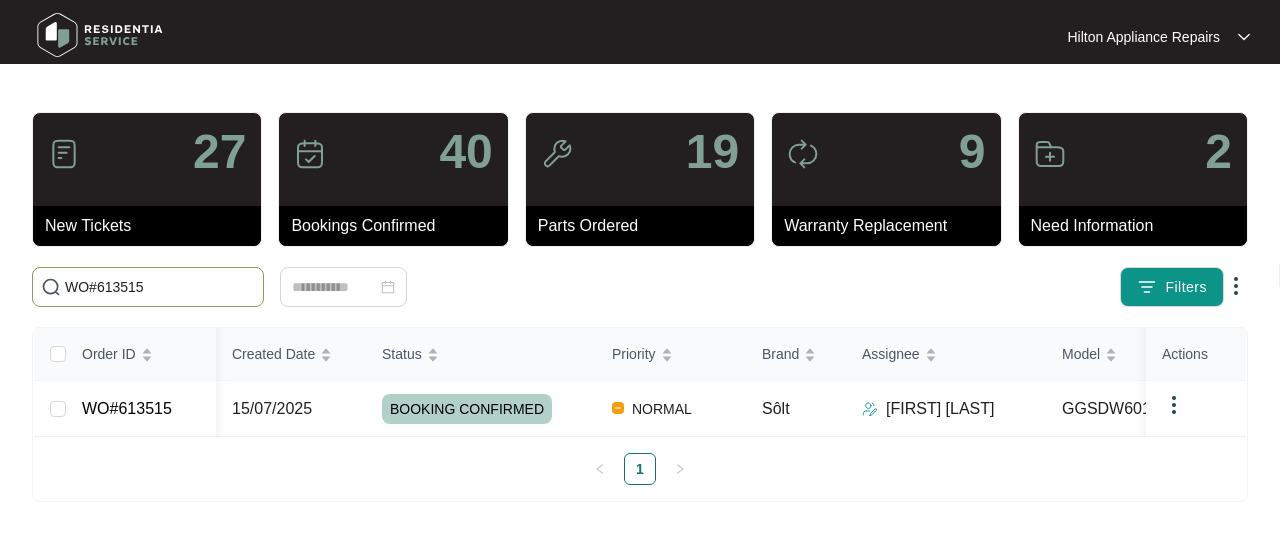 scroll, scrollTop: 0, scrollLeft: 0, axis: both 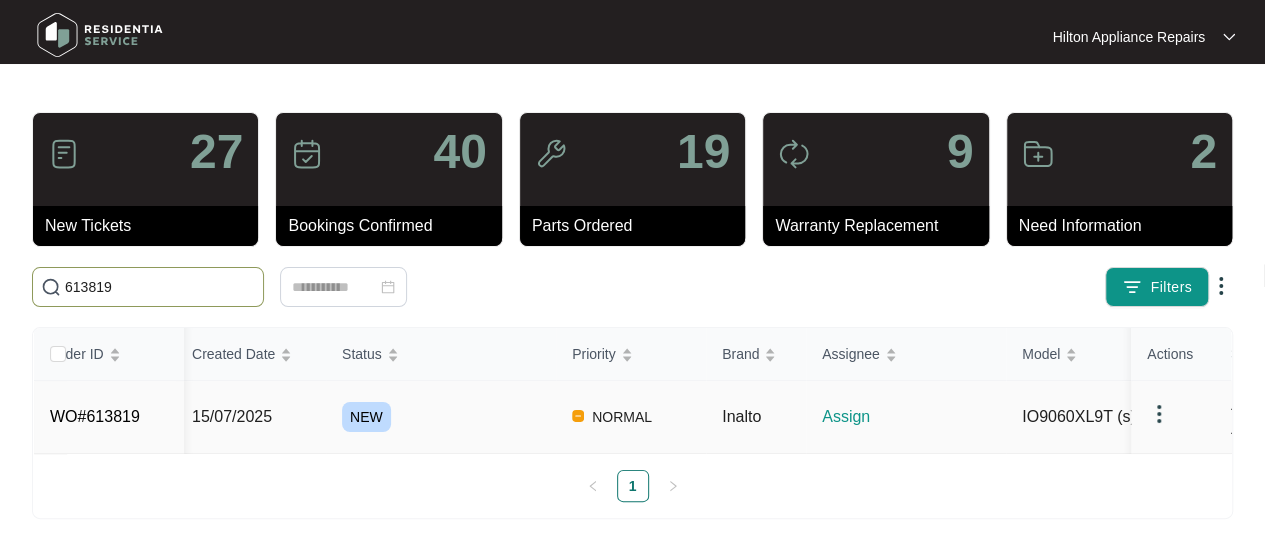 type on "613819" 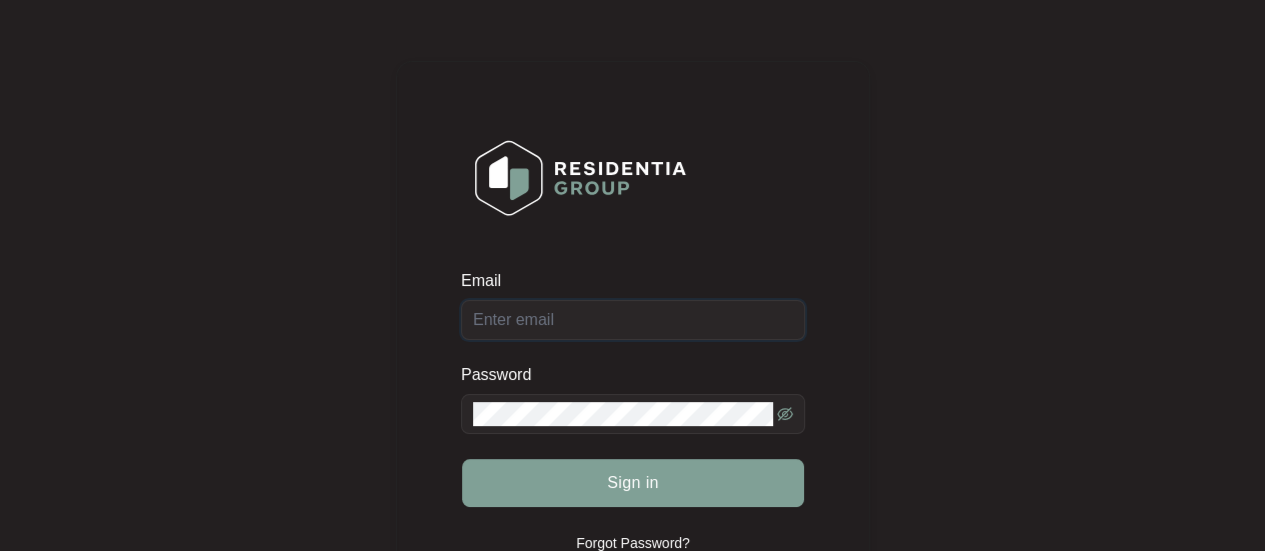 type on "Enquiries@hiltonappliancerepairs.com.au" 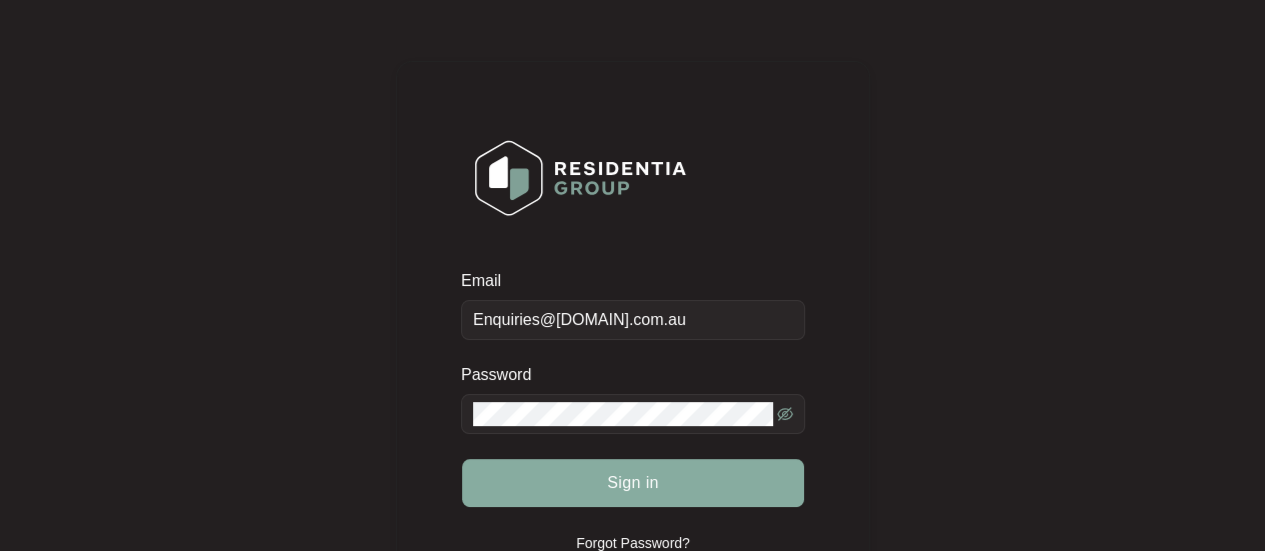 click on "Sign in" at bounding box center (633, 483) 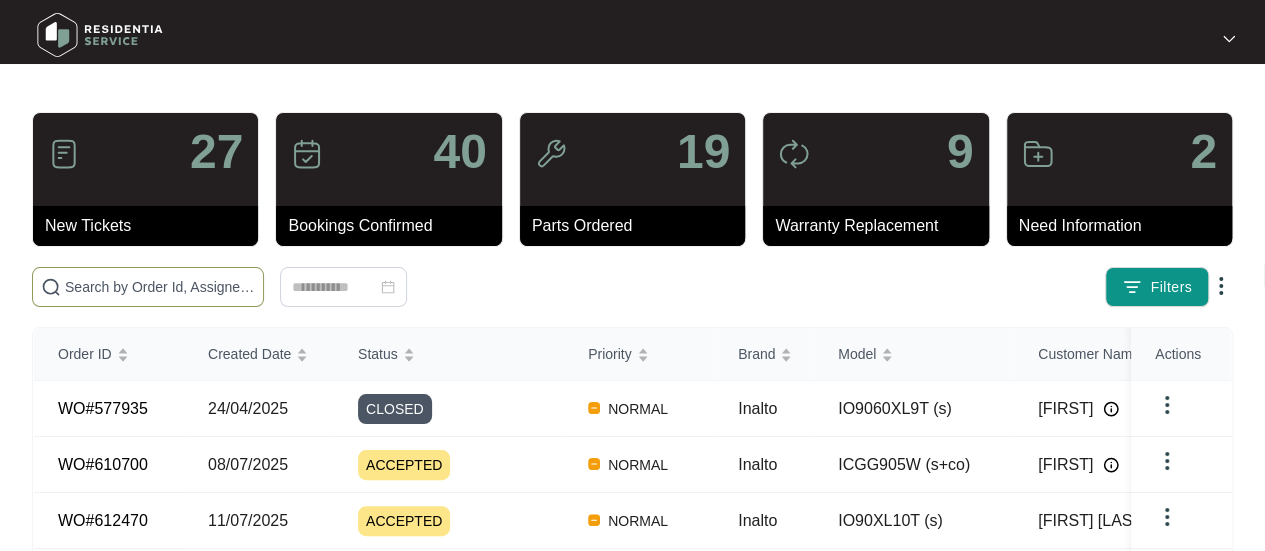 click at bounding box center [148, 287] 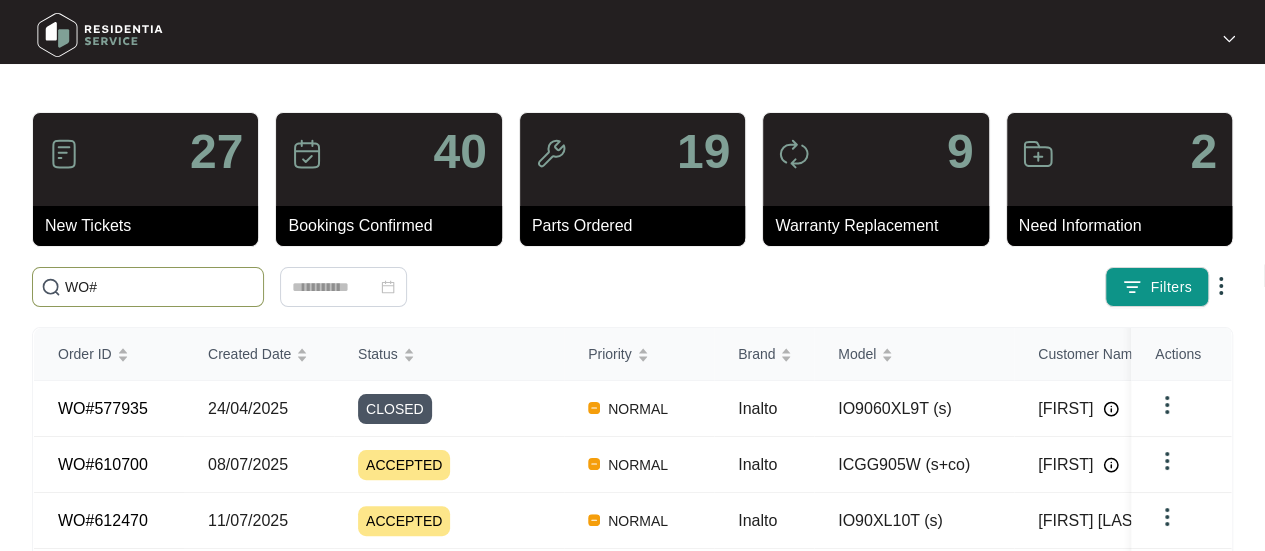 paste on "613819" 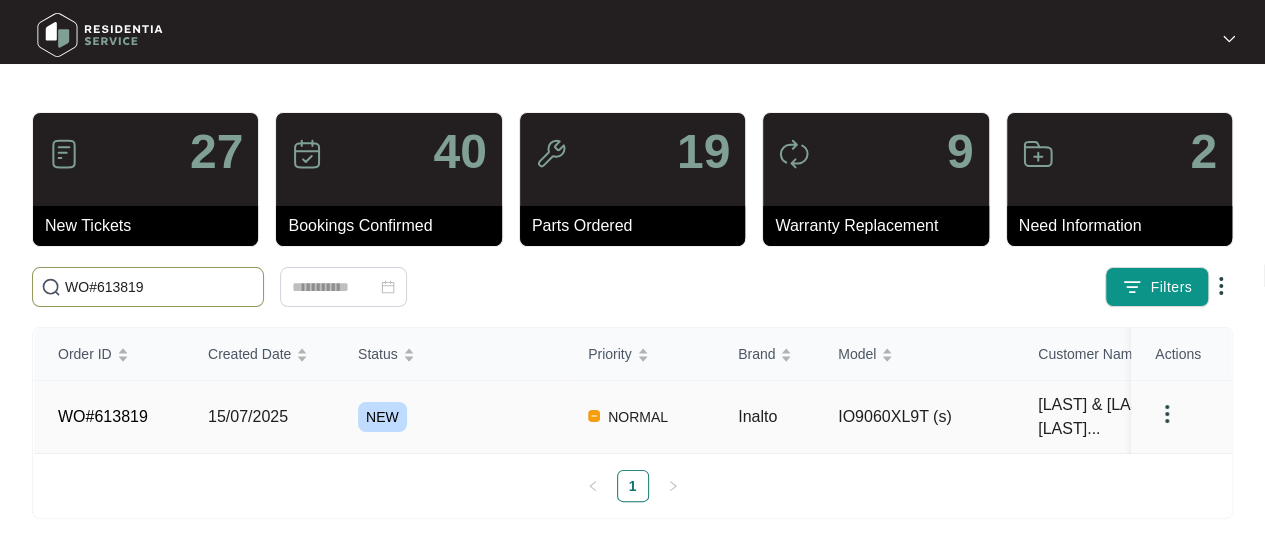 type on "WO#613819" 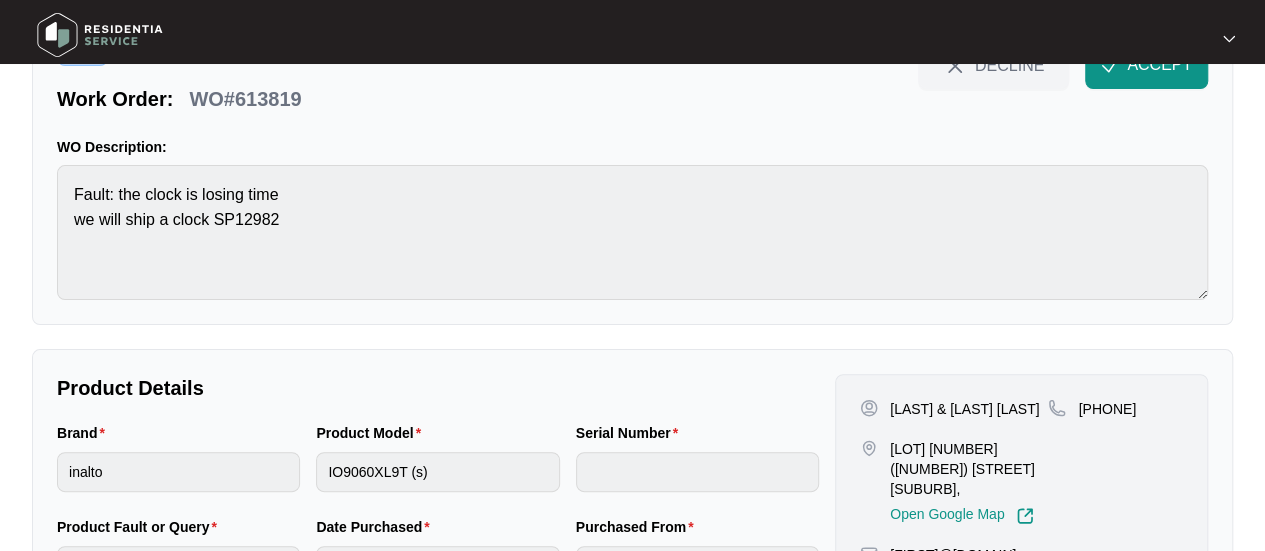 scroll, scrollTop: 233, scrollLeft: 0, axis: vertical 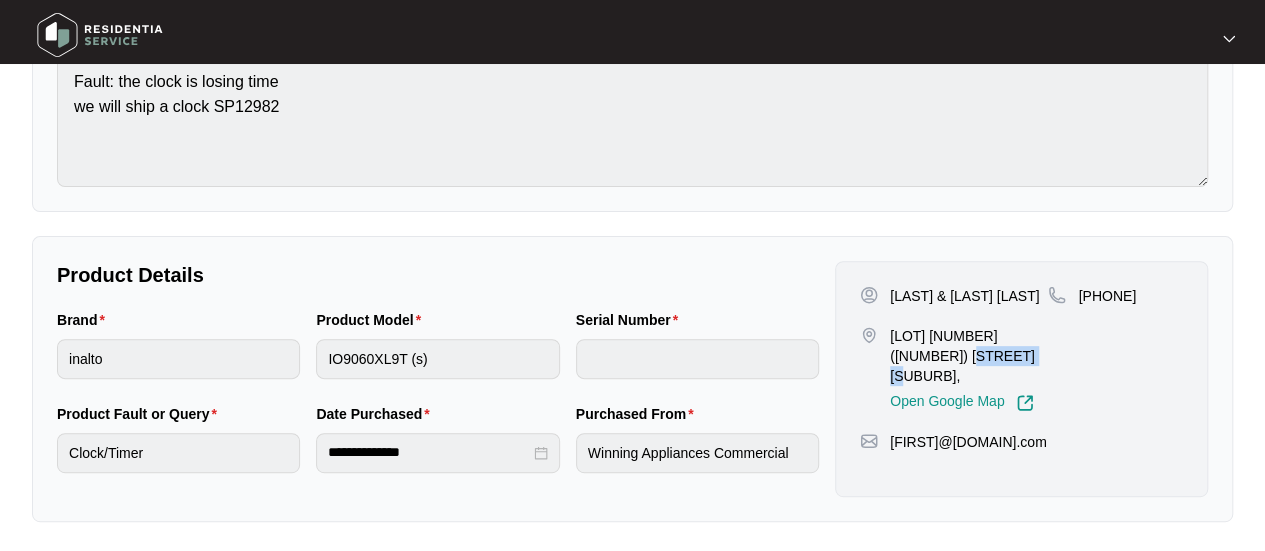 drag, startPoint x: 978, startPoint y: 370, endPoint x: 892, endPoint y: 367, distance: 86.05231 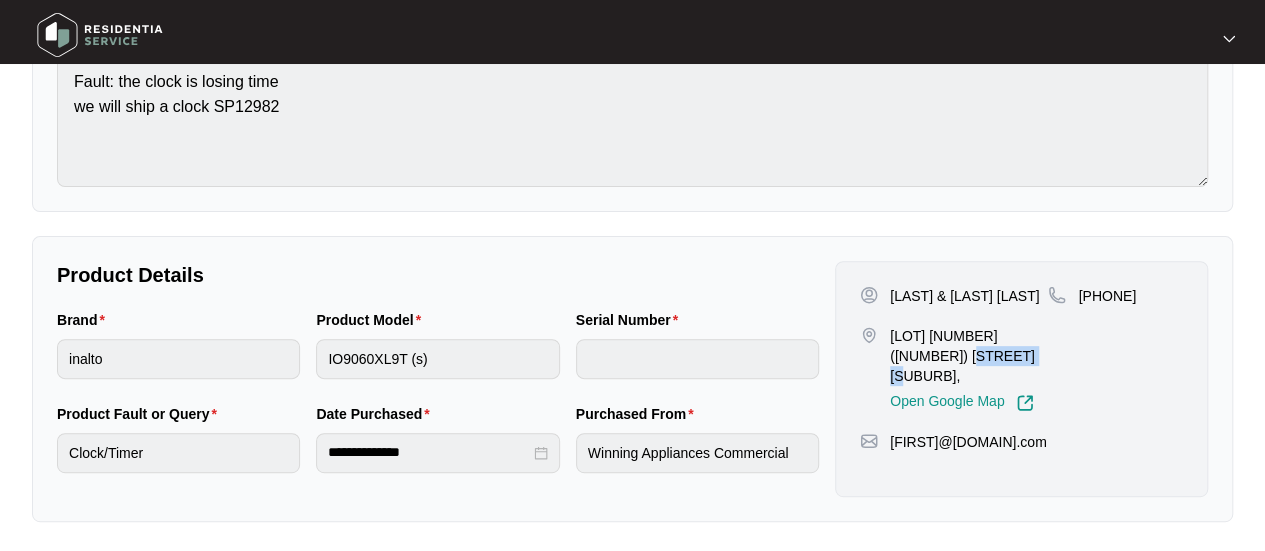 copy on "DAWESVILLE" 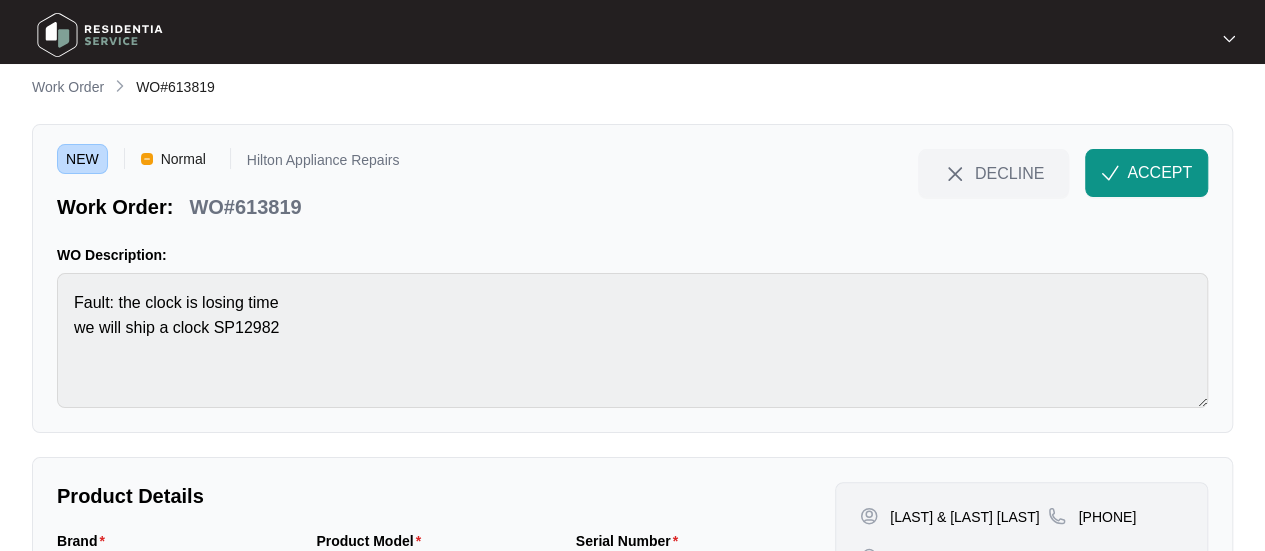 scroll, scrollTop: 0, scrollLeft: 0, axis: both 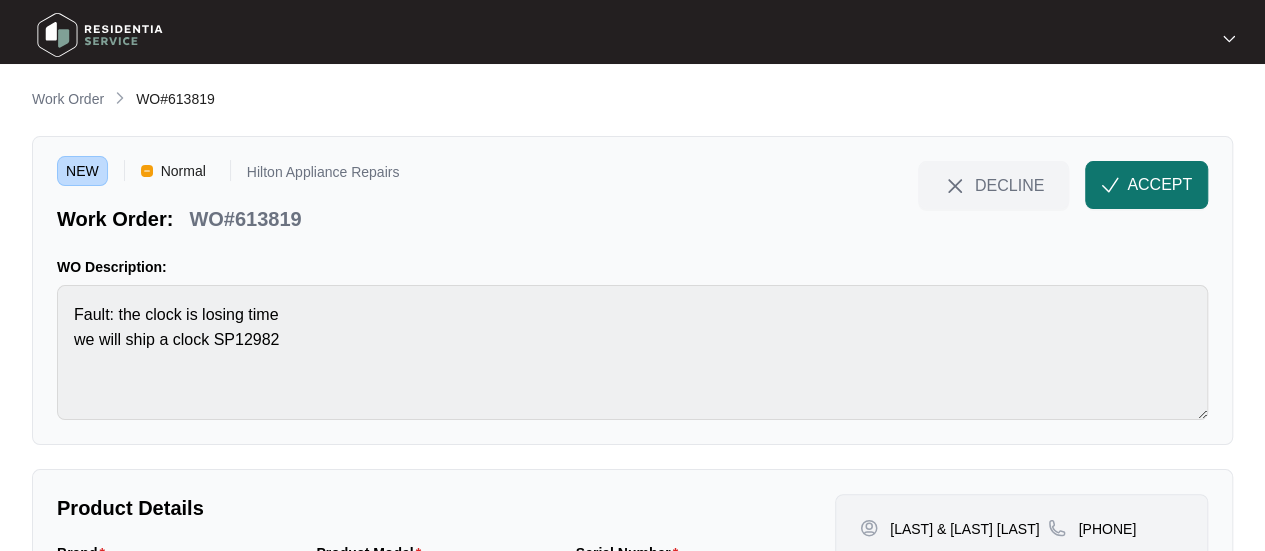 click on "ACCEPT" at bounding box center [1159, 185] 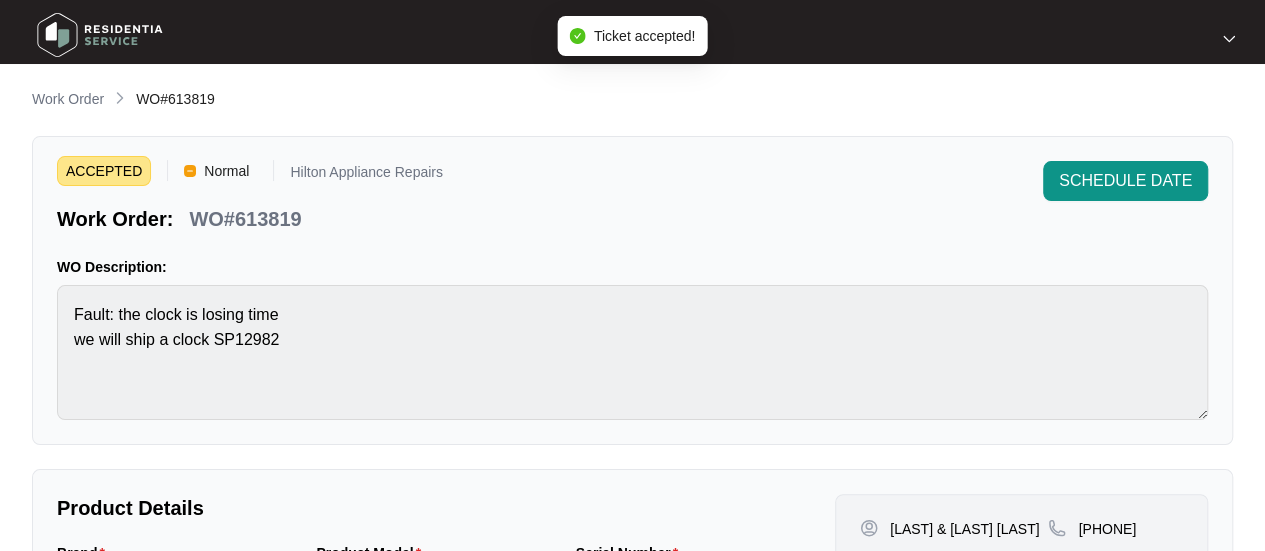 scroll, scrollTop: 200, scrollLeft: 0, axis: vertical 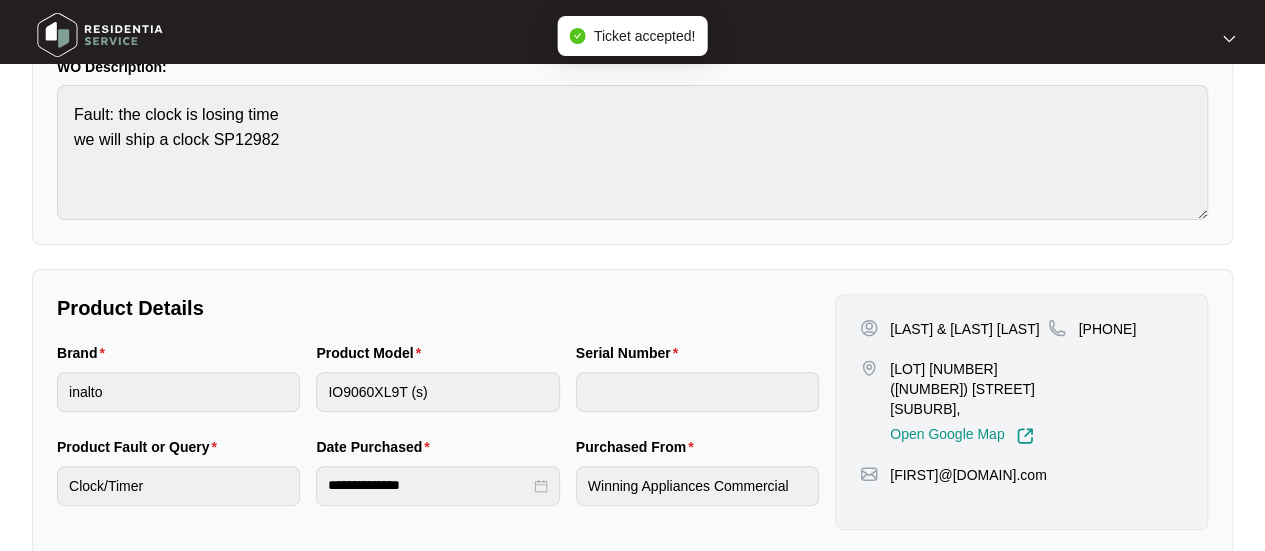 click on "LOT [NUMBER] ([NUMBER]) [STREET] [SUBURB], [CITY]" at bounding box center (969, 389) 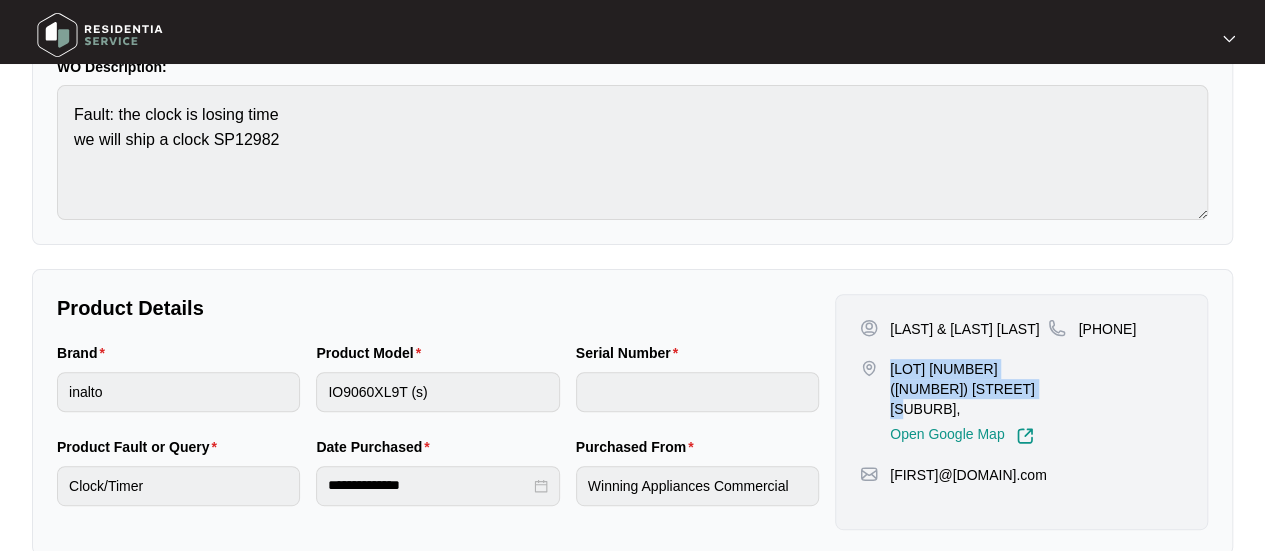 drag, startPoint x: 980, startPoint y: 405, endPoint x: 887, endPoint y: 361, distance: 102.88343 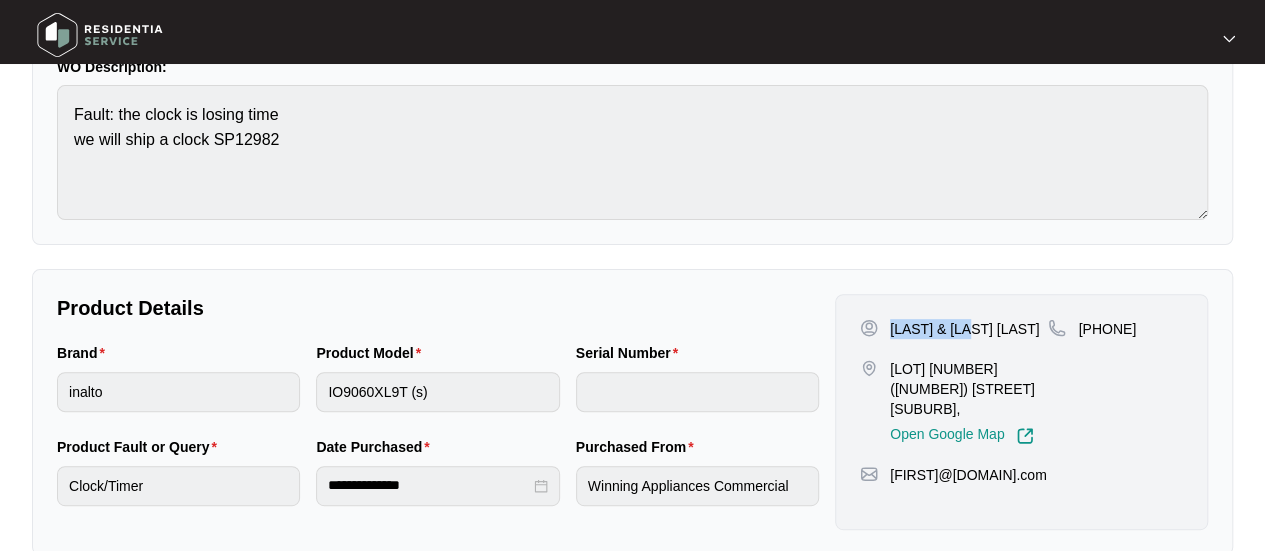 drag, startPoint x: 979, startPoint y: 328, endPoint x: 888, endPoint y: 326, distance: 91.02197 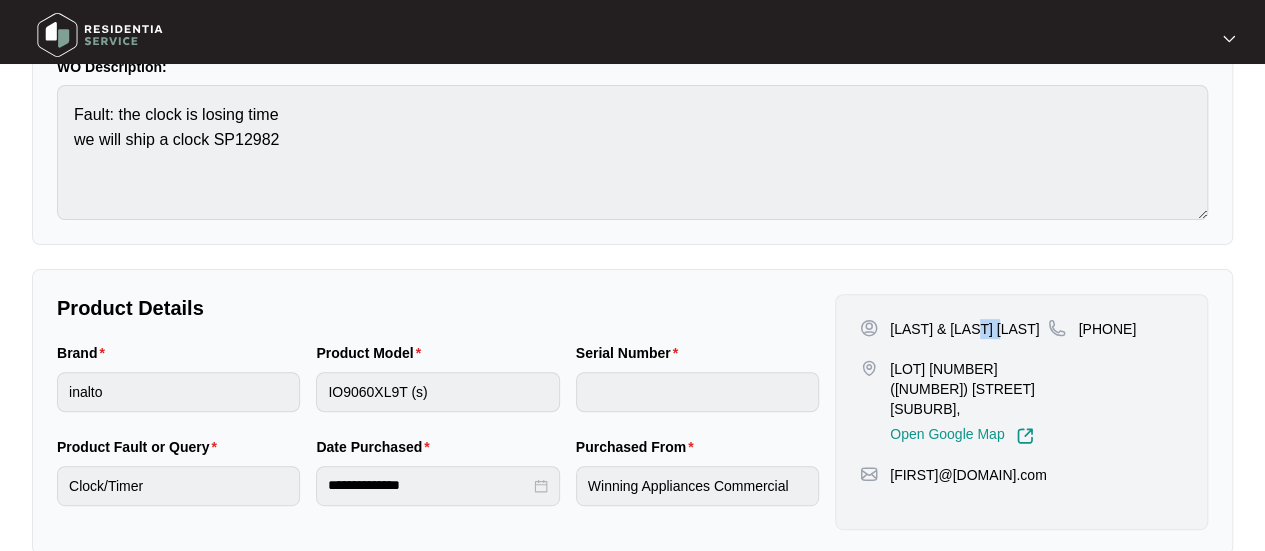 drag, startPoint x: 1020, startPoint y: 328, endPoint x: 984, endPoint y: 327, distance: 36.013885 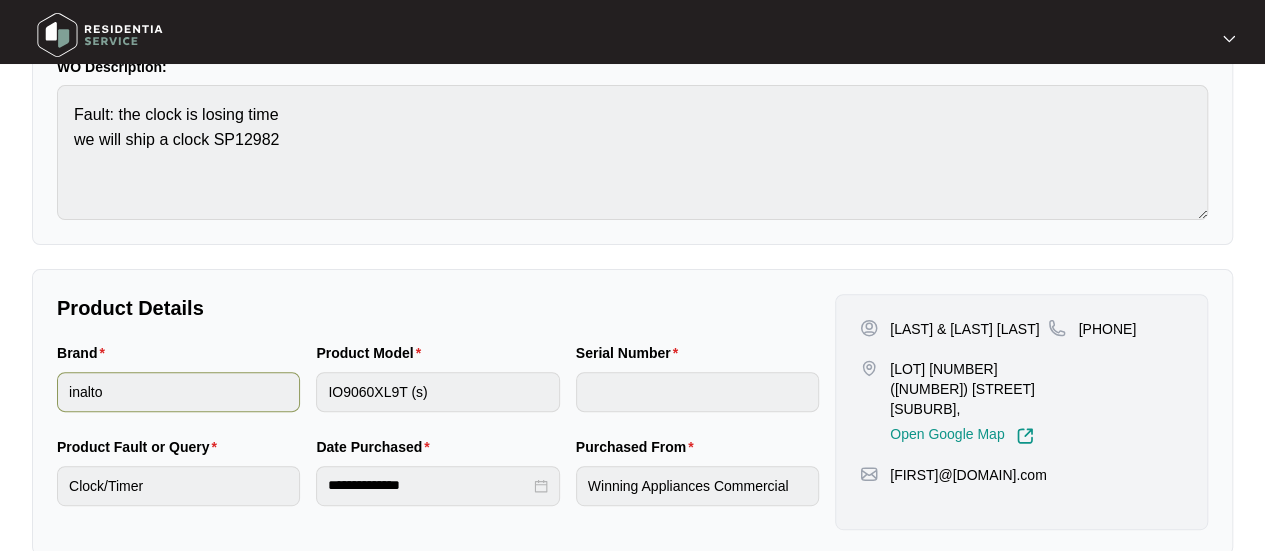 click on "Brand inalto Product Model IO9060XL9T (s) Serial Number" at bounding box center [438, 389] 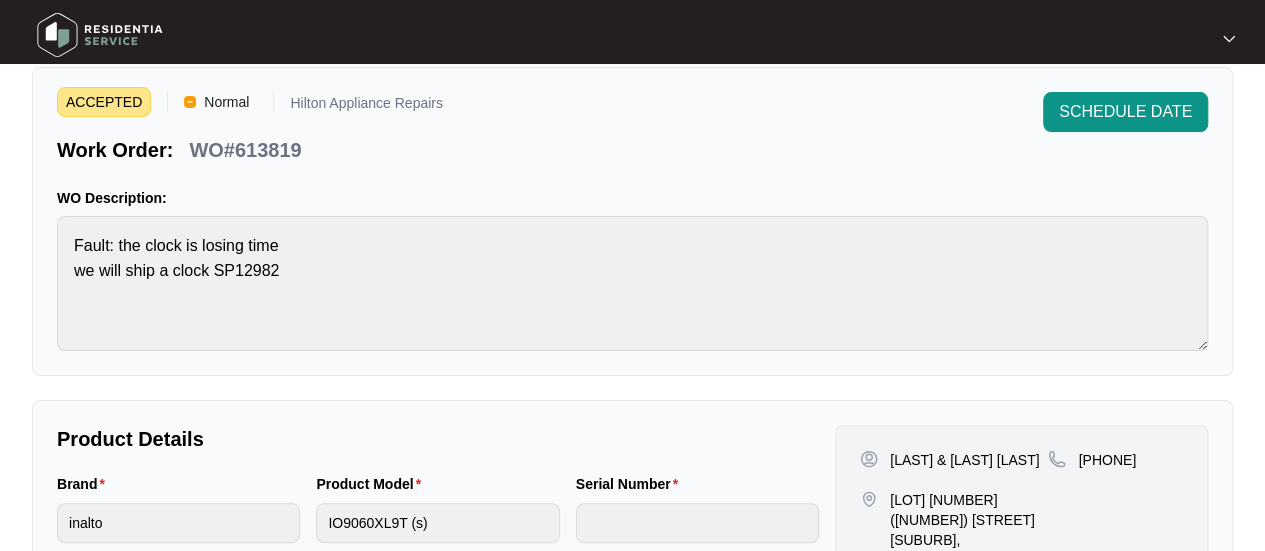 scroll, scrollTop: 0, scrollLeft: 0, axis: both 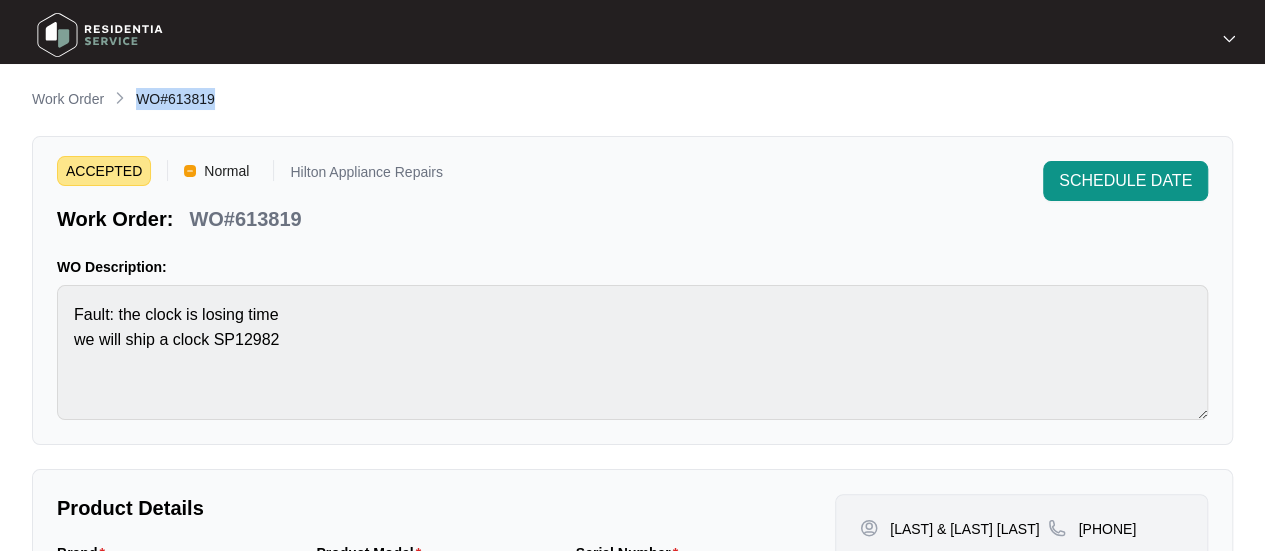 drag, startPoint x: 224, startPoint y: 97, endPoint x: 132, endPoint y: 103, distance: 92.19544 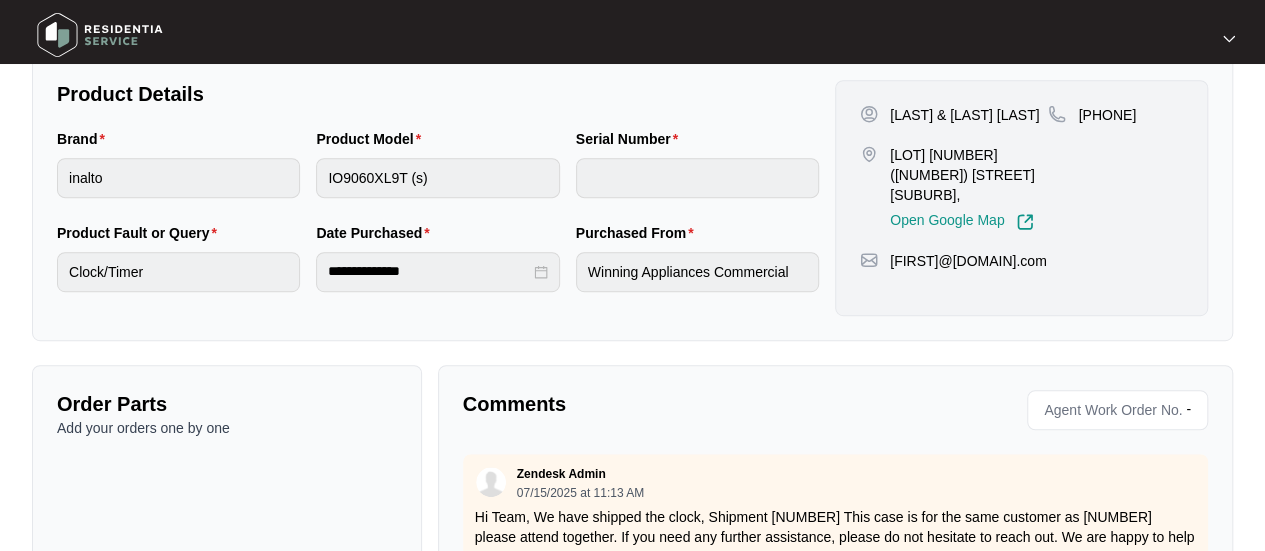scroll, scrollTop: 570, scrollLeft: 0, axis: vertical 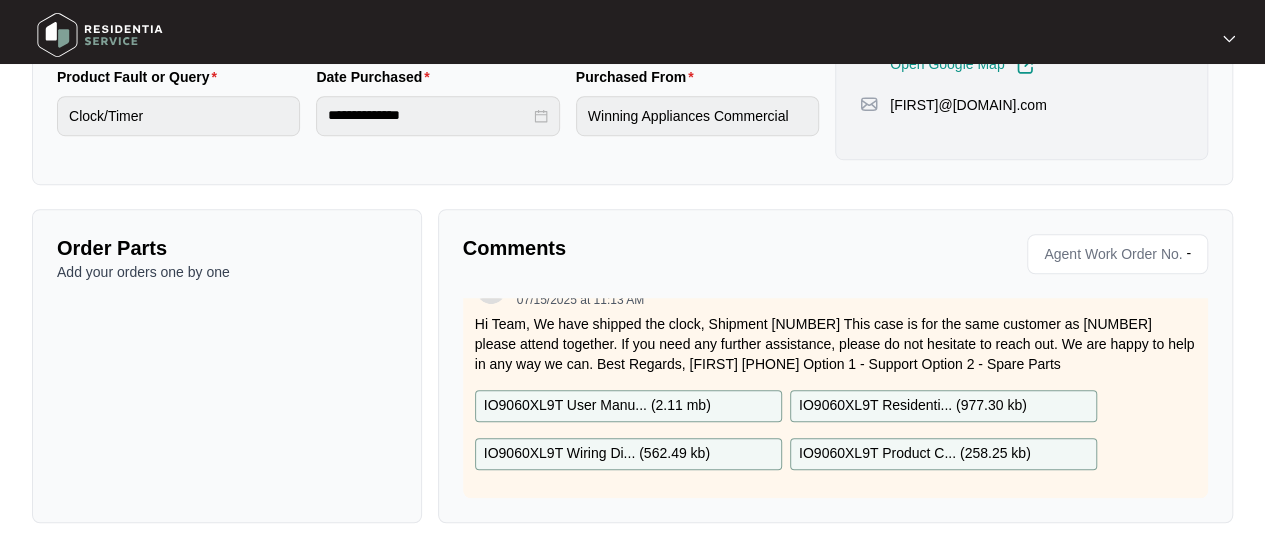 click on "Agent Work Order No." at bounding box center (1109, 254) 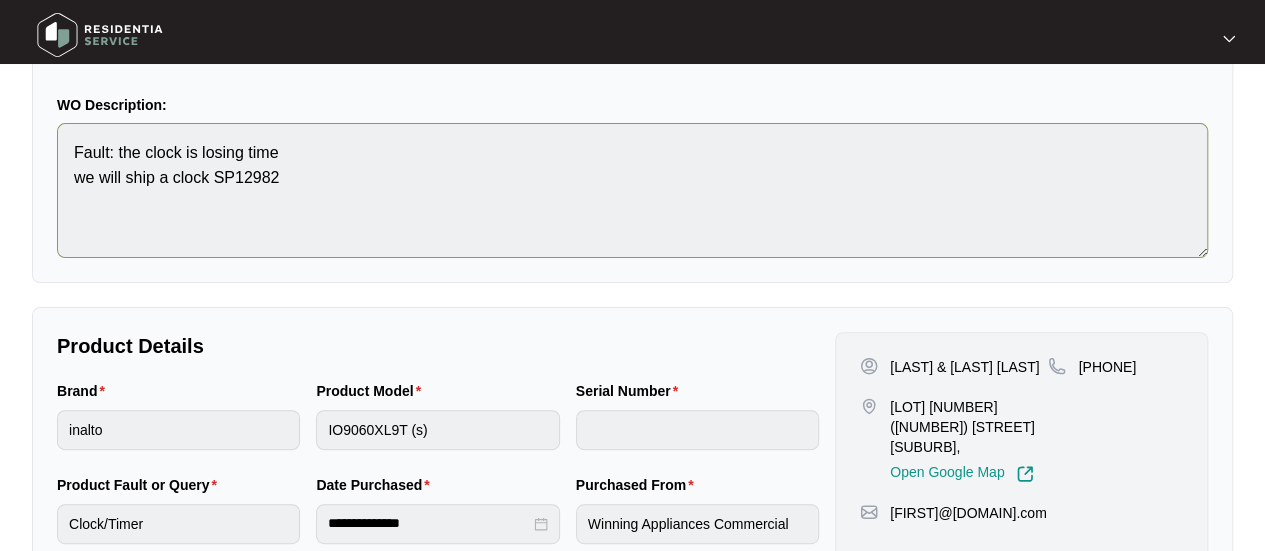 scroll, scrollTop: 0, scrollLeft: 0, axis: both 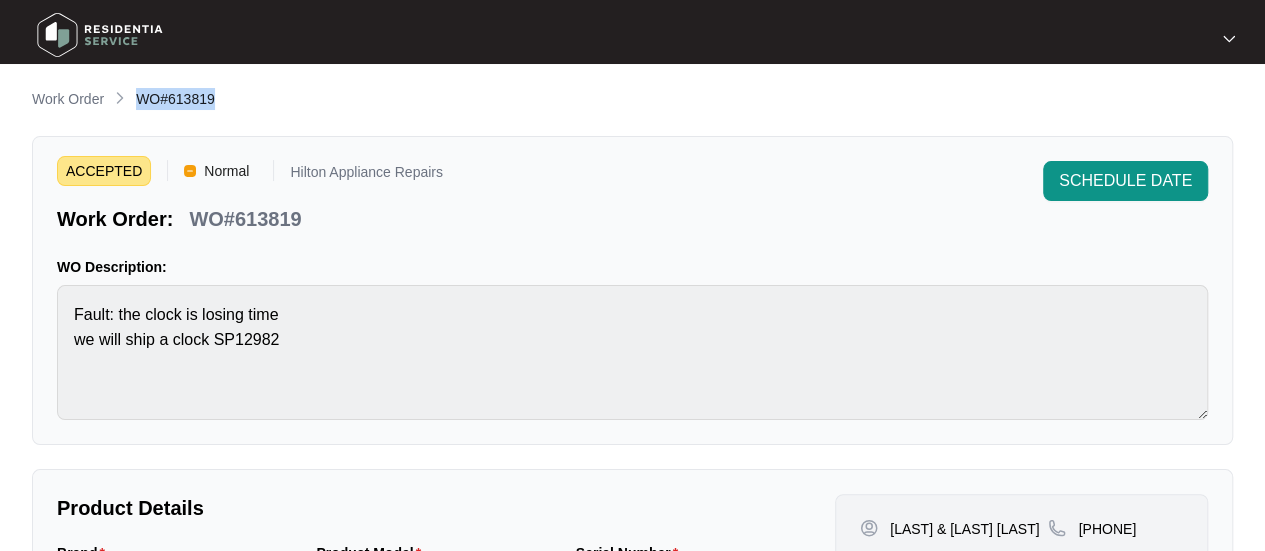 drag, startPoint x: 227, startPoint y: 98, endPoint x: 138, endPoint y: 101, distance: 89.050545 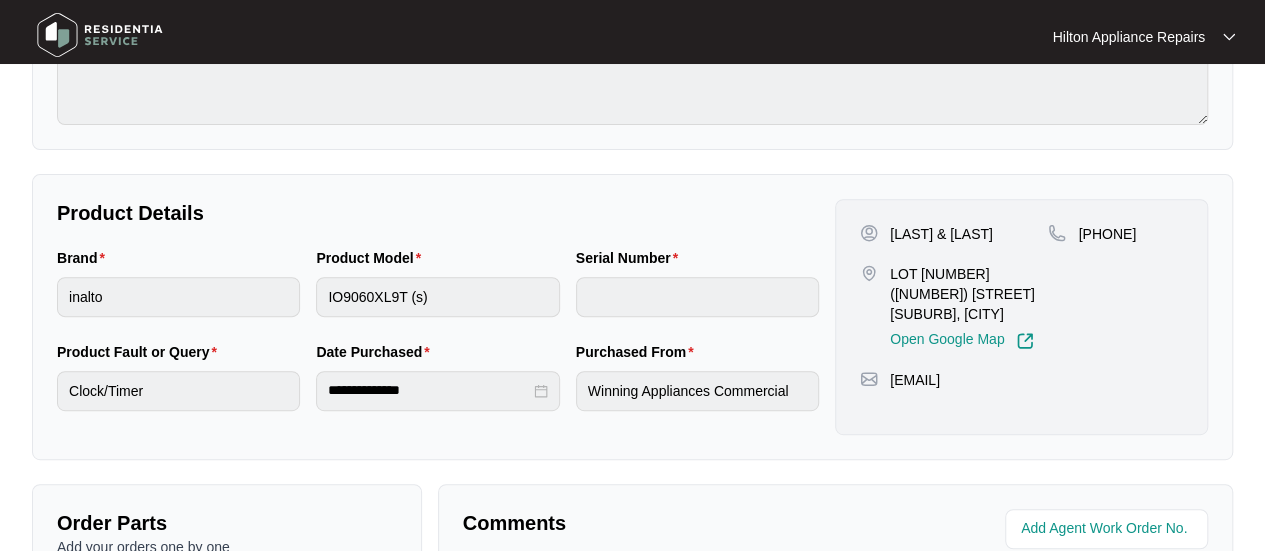 scroll, scrollTop: 400, scrollLeft: 0, axis: vertical 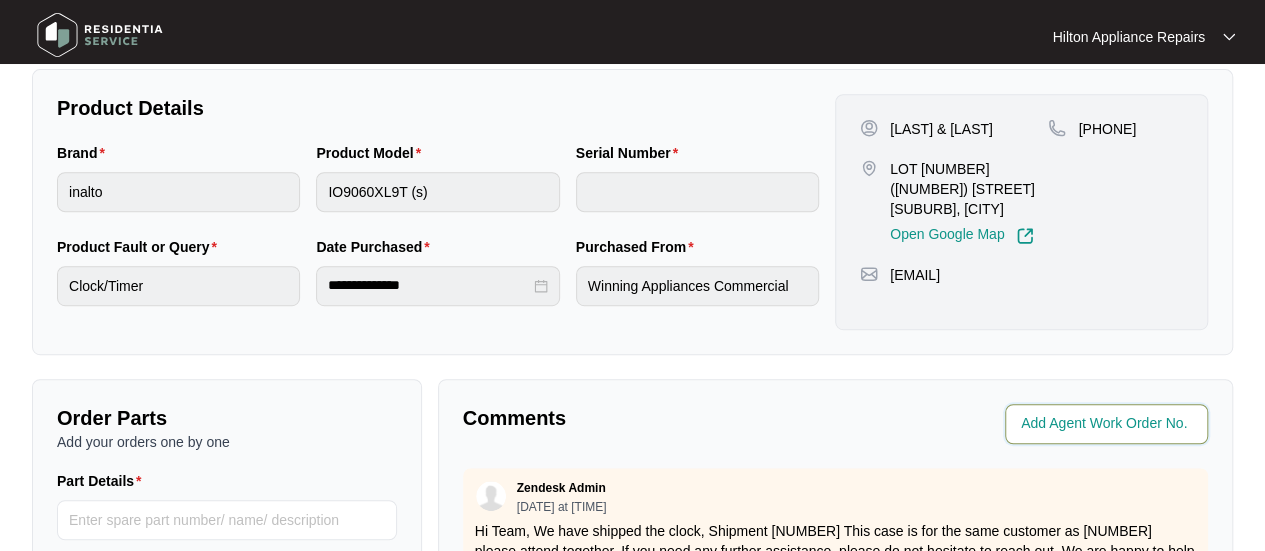 click at bounding box center [1108, 424] 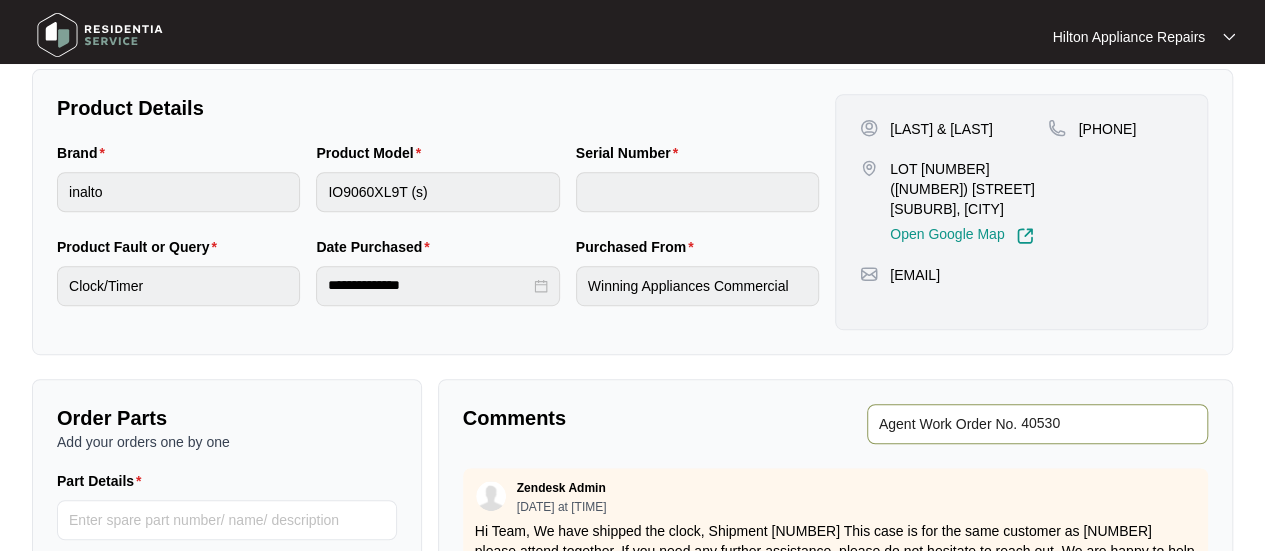 type on "40530" 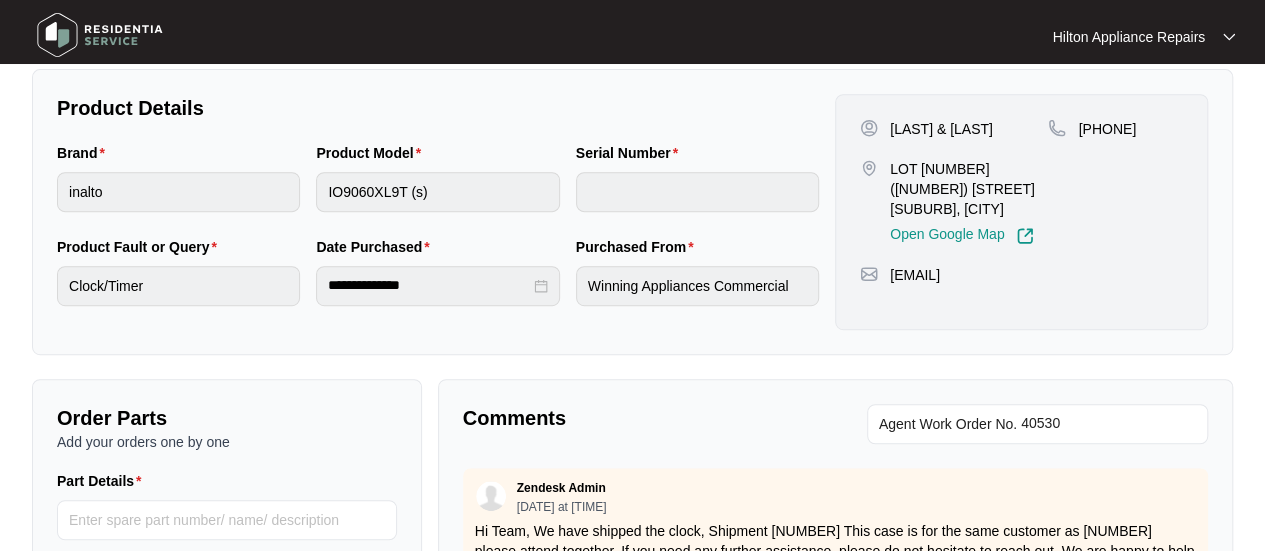drag, startPoint x: 662, startPoint y: 421, endPoint x: 685, endPoint y: 403, distance: 29.206163 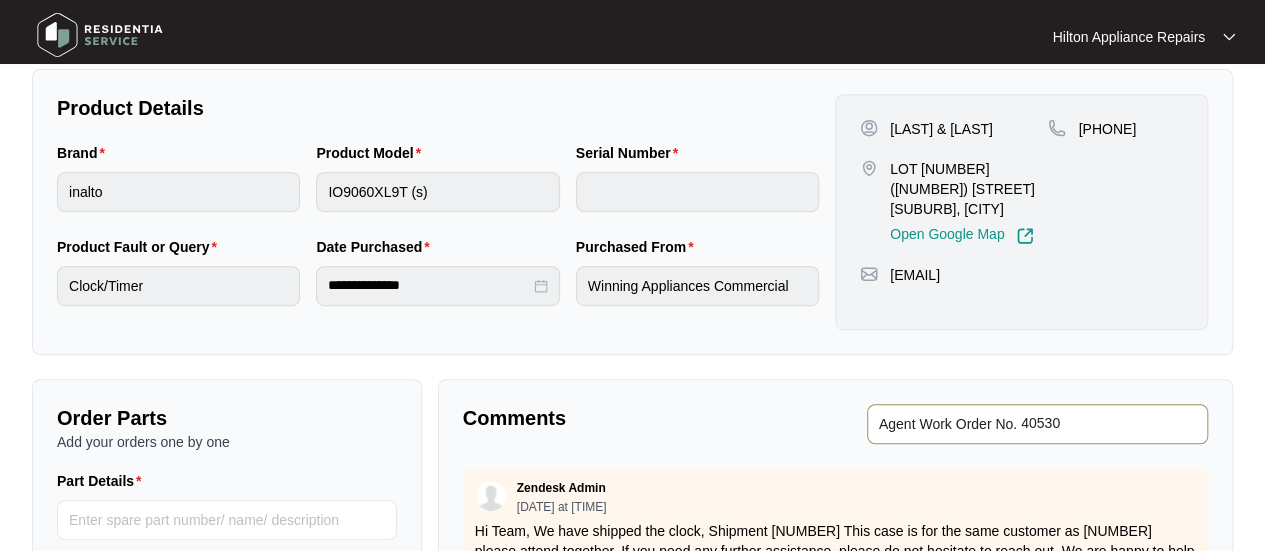 drag, startPoint x: 1082, startPoint y: 420, endPoint x: 1036, endPoint y: 421, distance: 46.010868 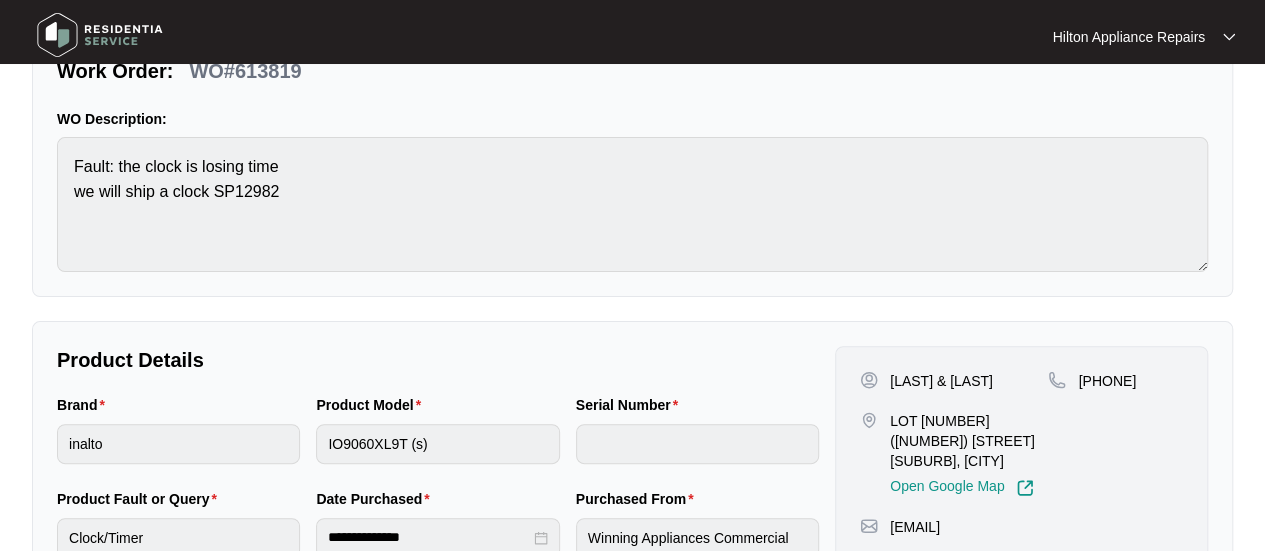 scroll, scrollTop: 0, scrollLeft: 0, axis: both 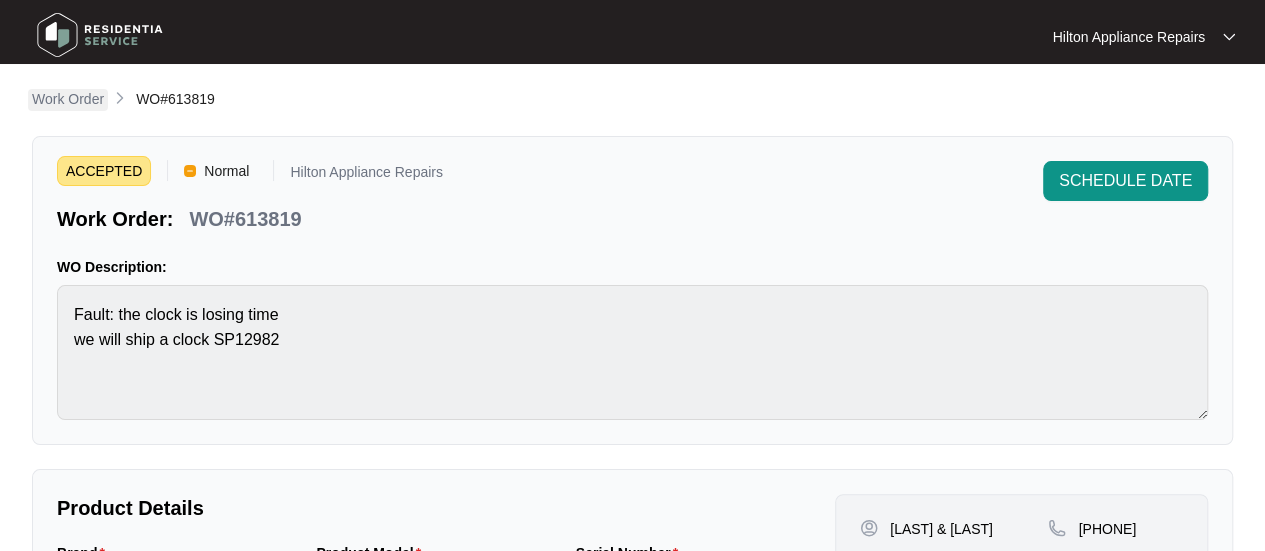 click on "Work Order" at bounding box center [68, 99] 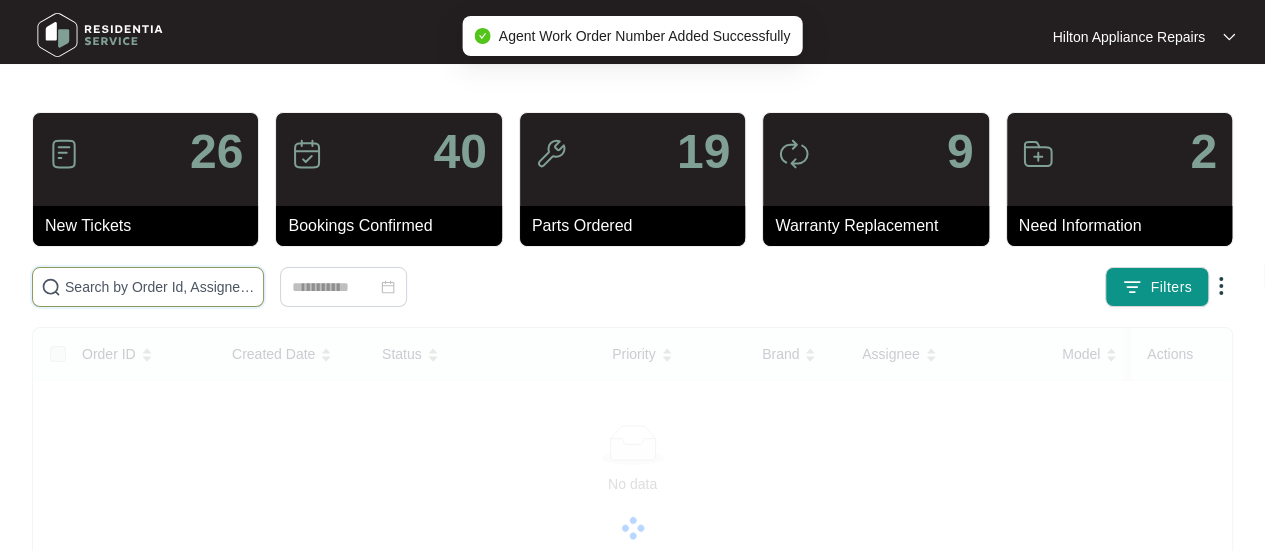 click at bounding box center [160, 287] 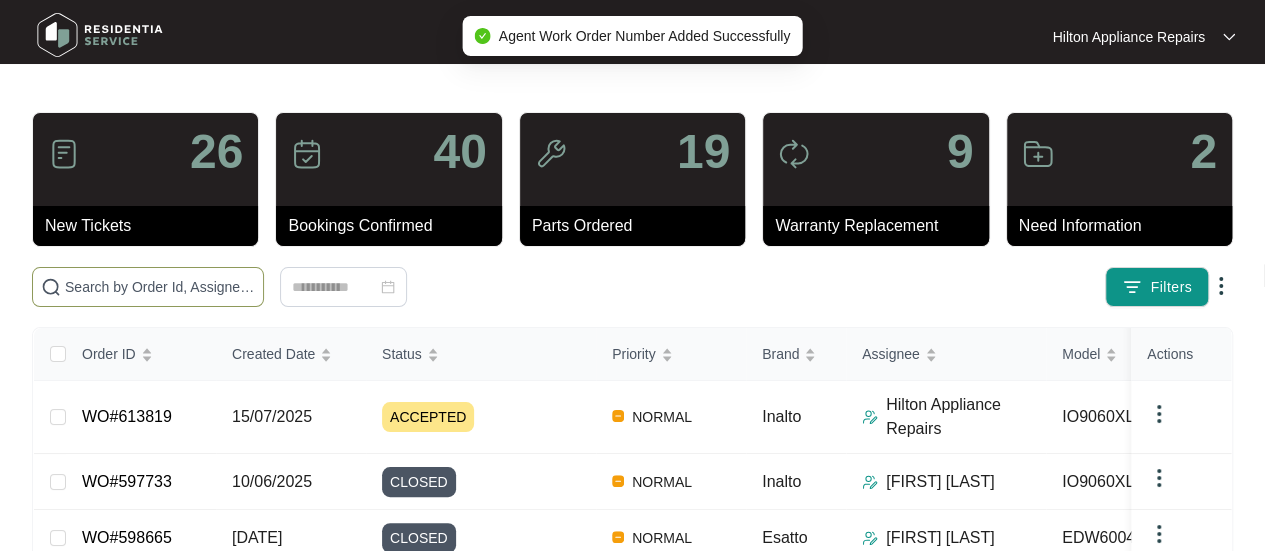 paste on "613827" 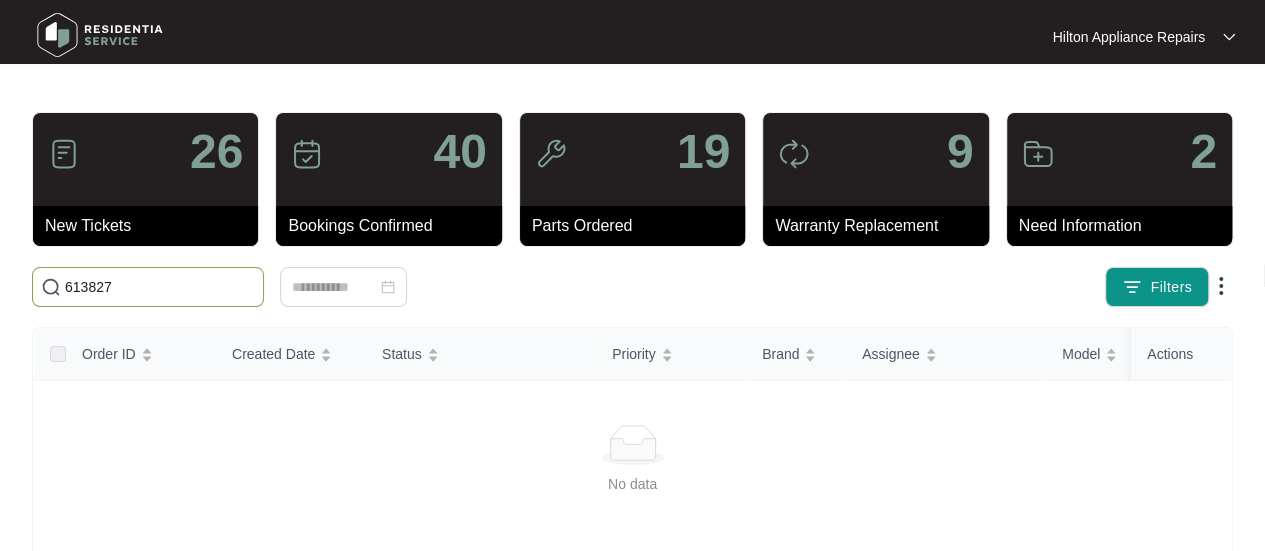 drag, startPoint x: 138, startPoint y: 281, endPoint x: 42, endPoint y: 279, distance: 96.02083 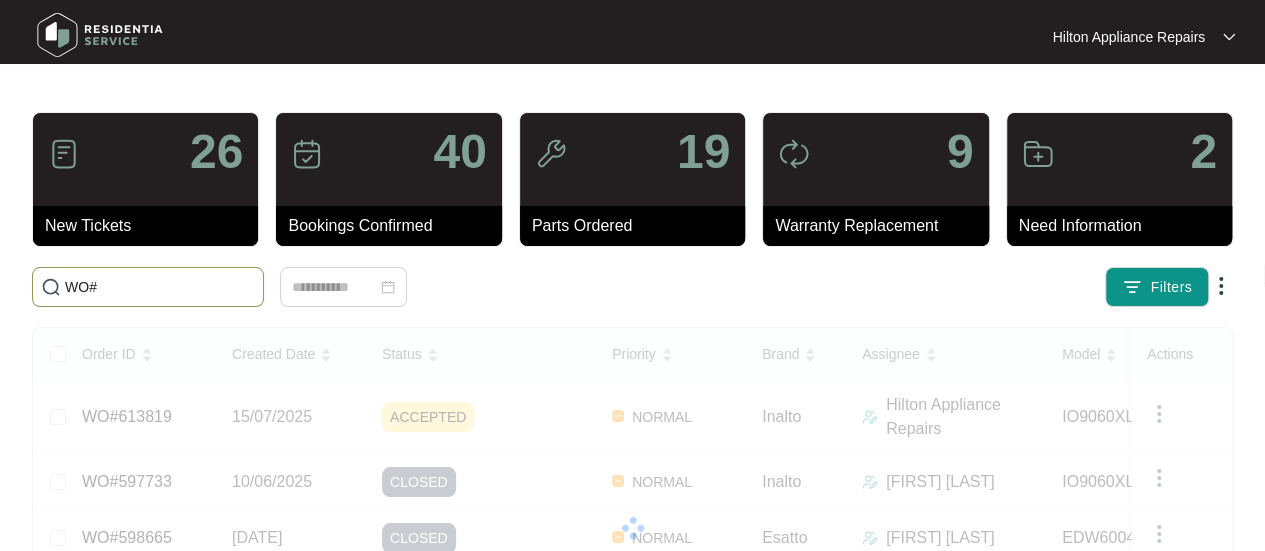paste on "613827" 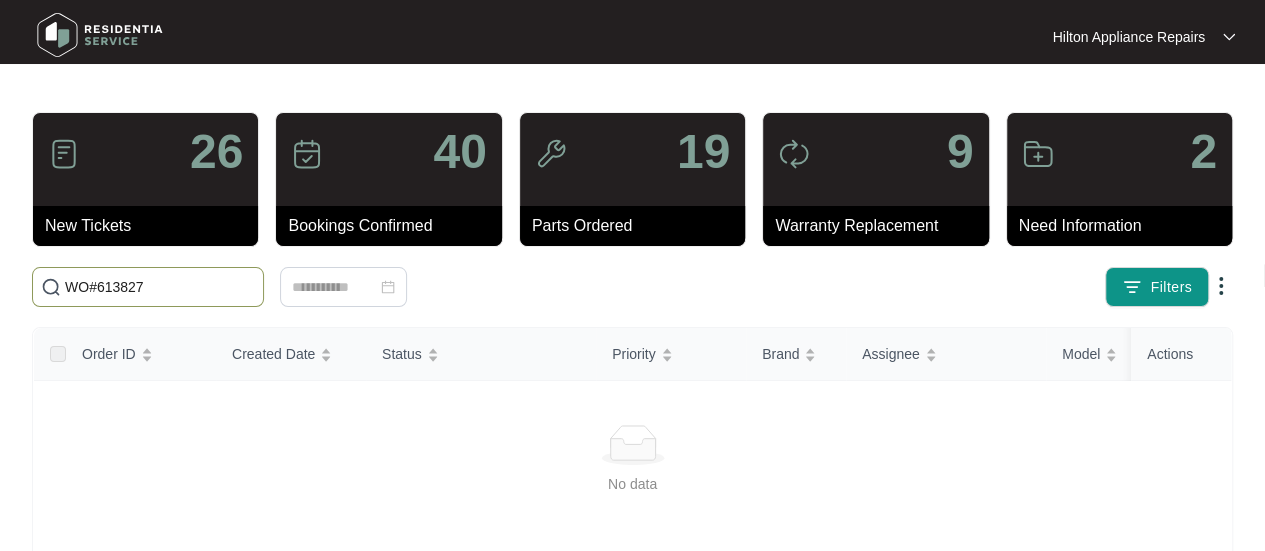 click on "WO#613827" at bounding box center [160, 287] 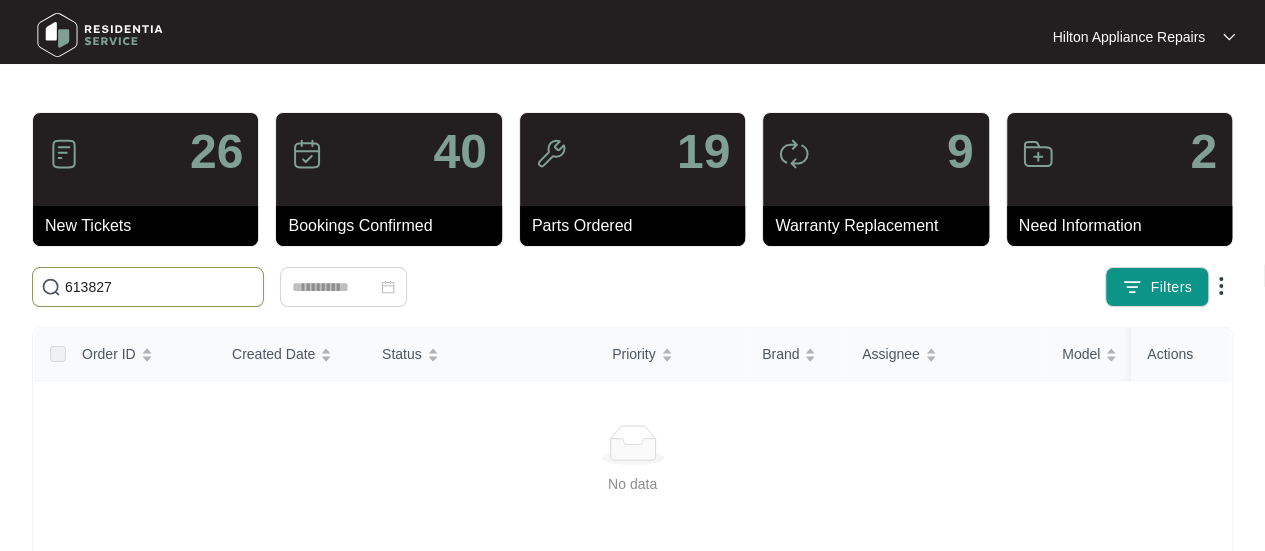 click on "613827" at bounding box center (160, 287) 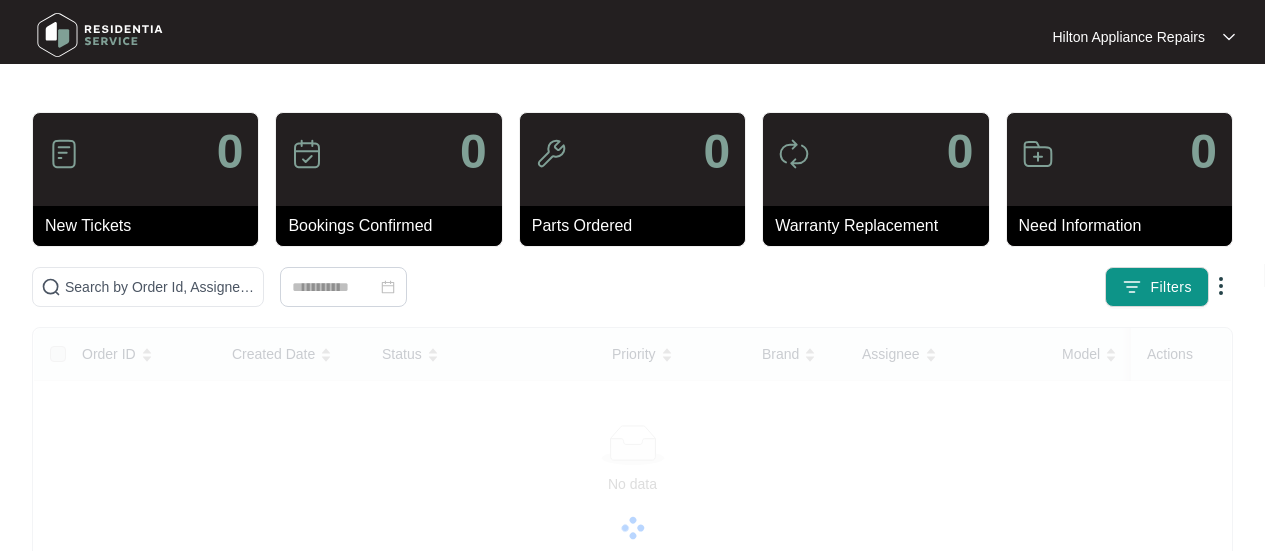 scroll, scrollTop: 0, scrollLeft: 0, axis: both 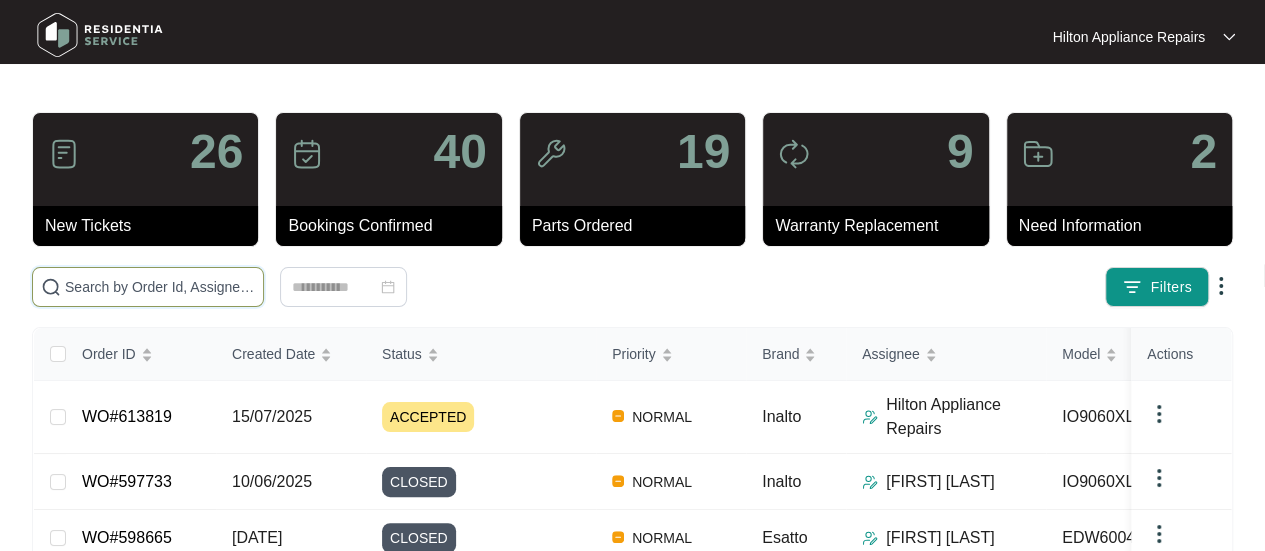 click at bounding box center (160, 287) 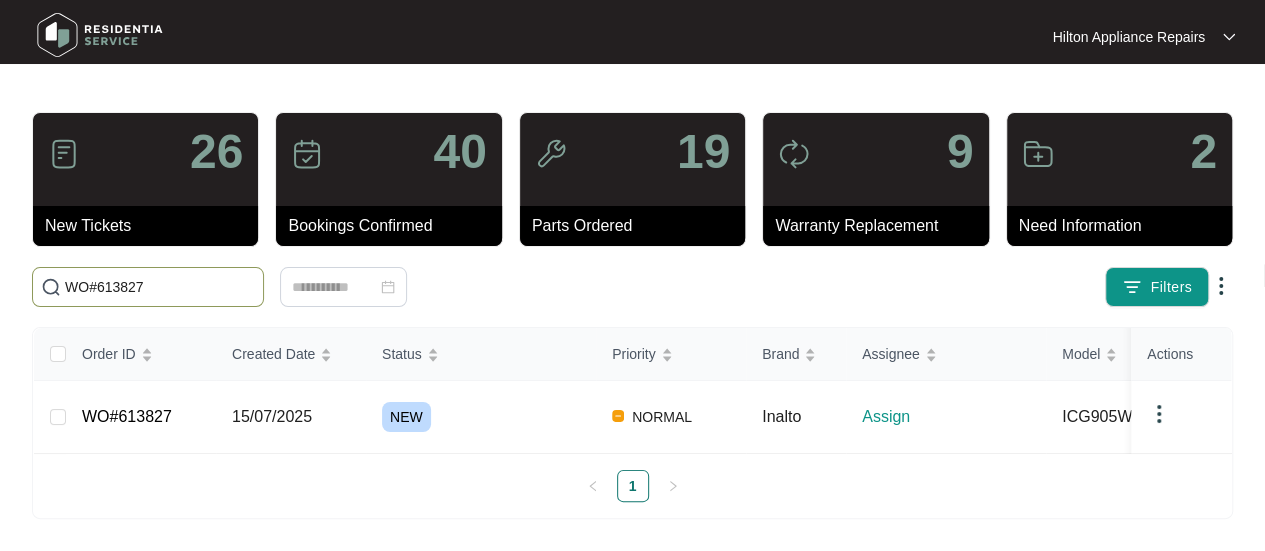 type on "WO#613827" 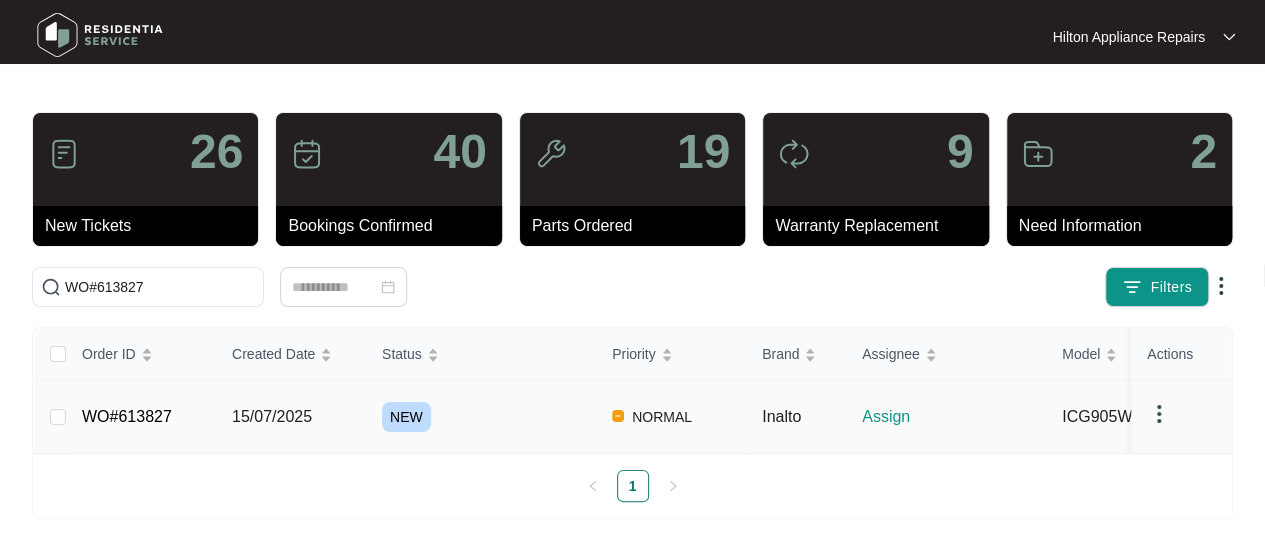 click on "15/07/2025" at bounding box center (272, 416) 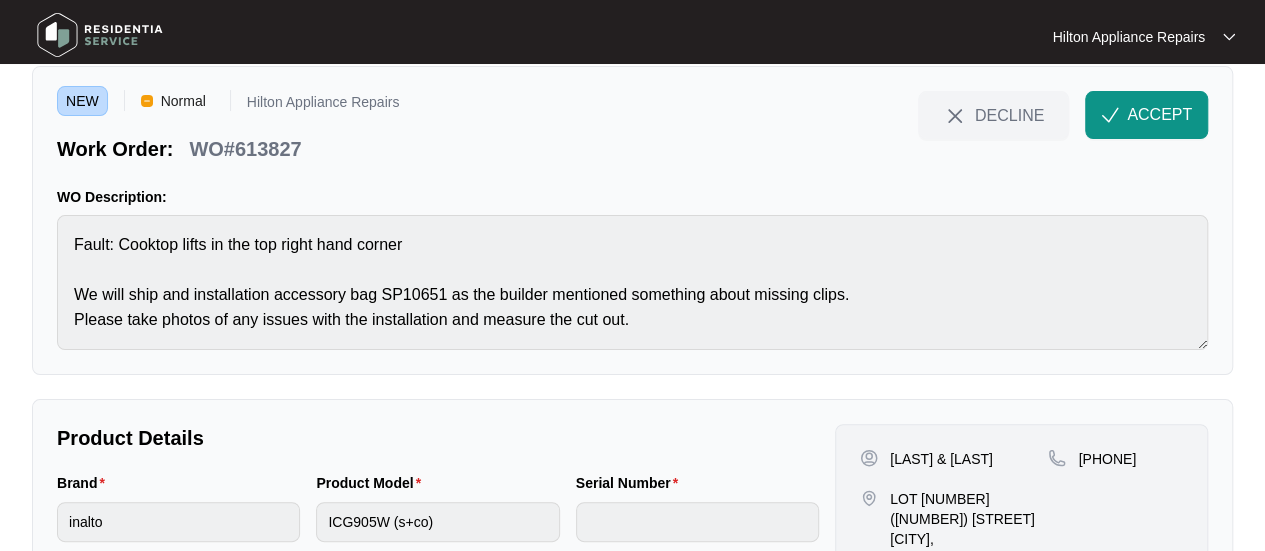 scroll, scrollTop: 100, scrollLeft: 0, axis: vertical 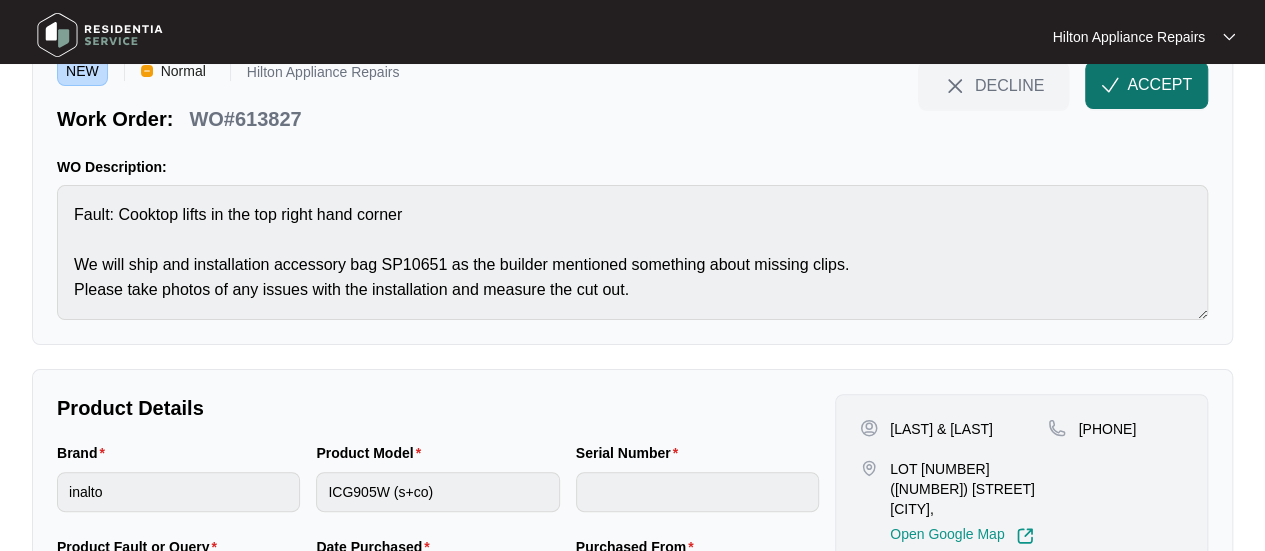 click on "ACCEPT" at bounding box center (1159, 85) 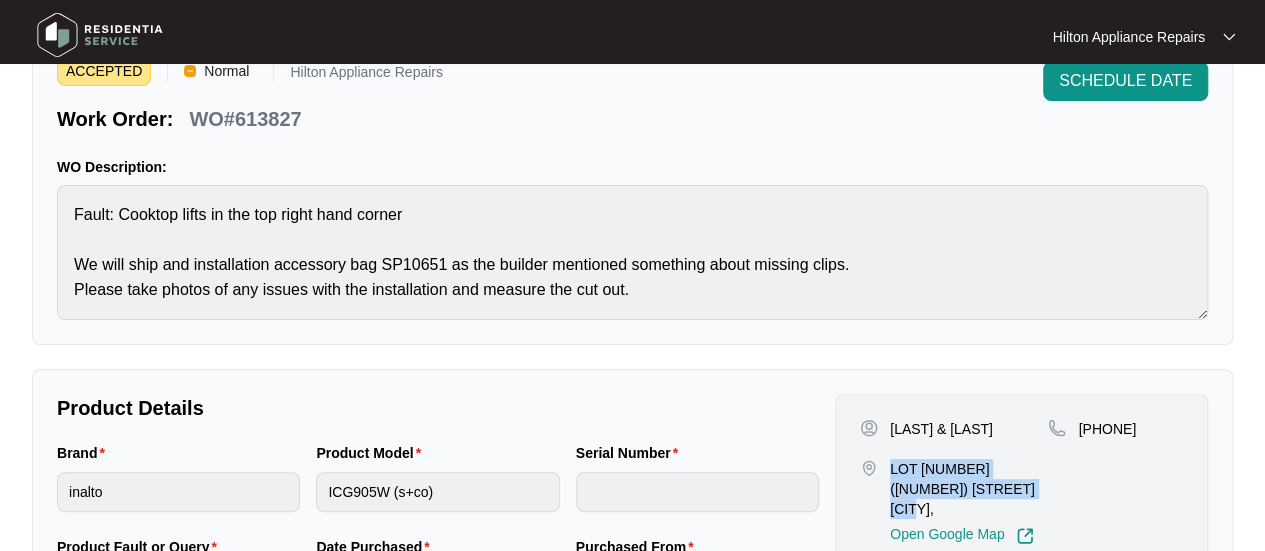 drag, startPoint x: 977, startPoint y: 506, endPoint x: 893, endPoint y: 461, distance: 95.29428 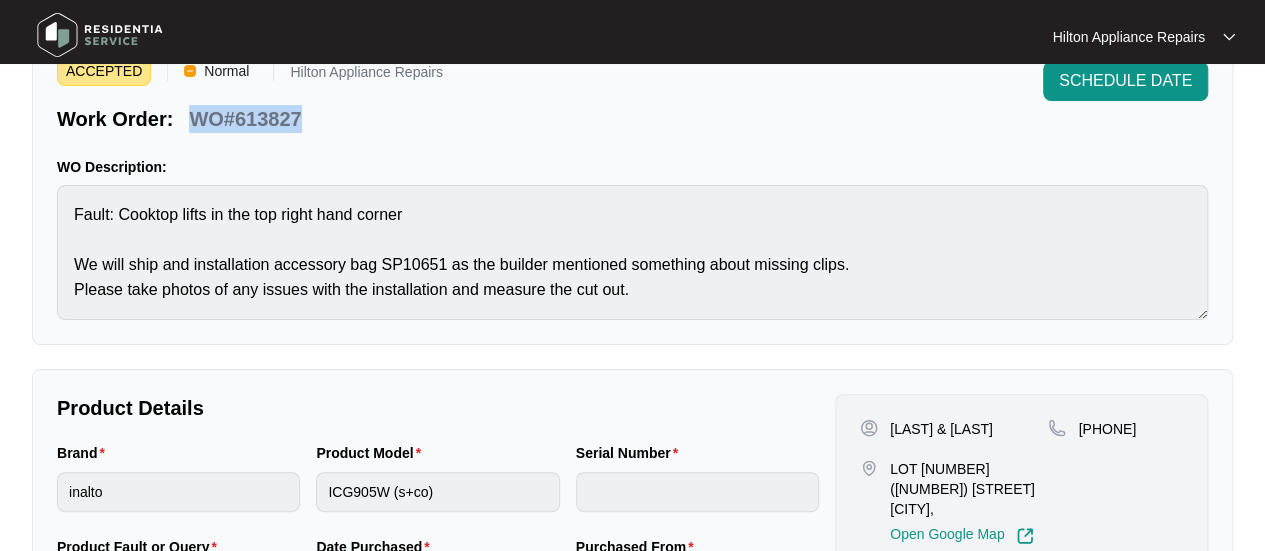 drag, startPoint x: 289, startPoint y: 119, endPoint x: 191, endPoint y: 121, distance: 98.02041 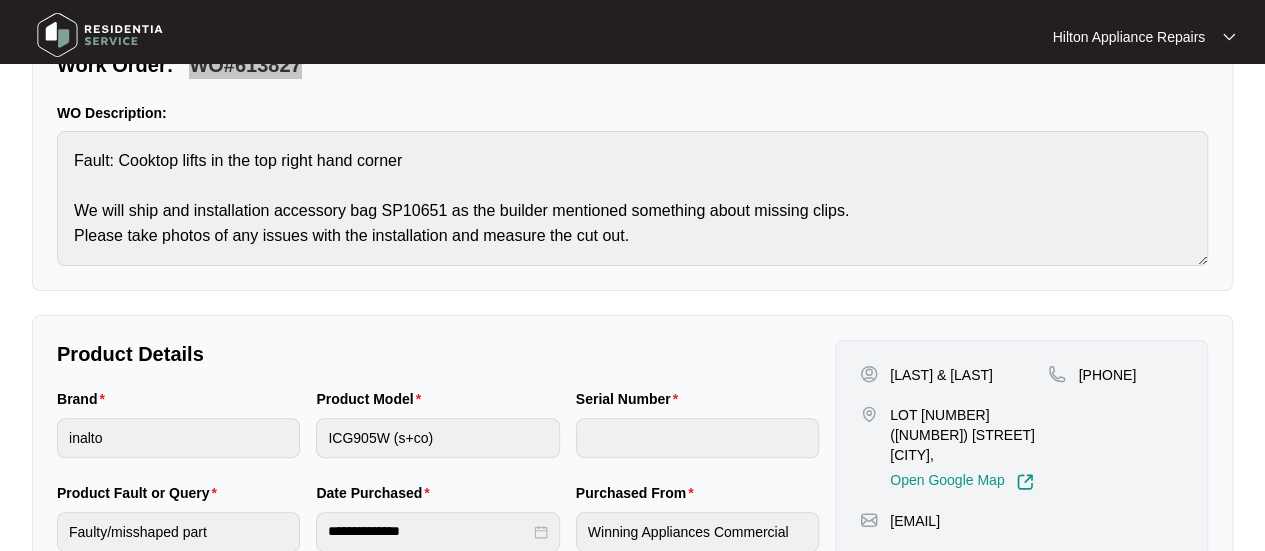 scroll, scrollTop: 200, scrollLeft: 0, axis: vertical 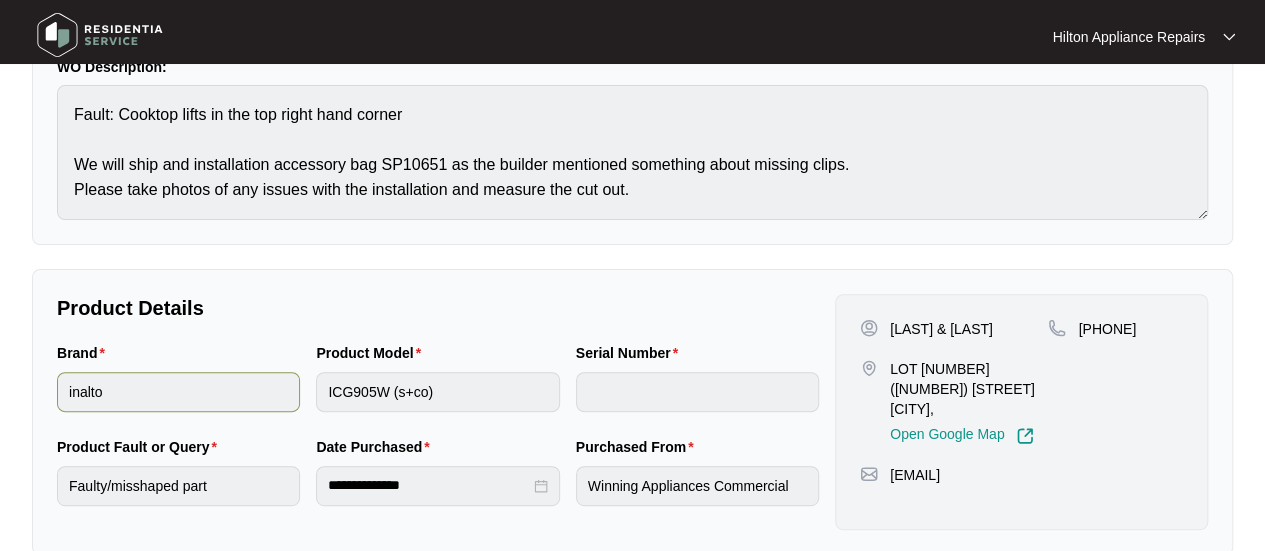 click on "Brand inalto Product Model ICG905W (s+co) Serial Number" at bounding box center [438, 389] 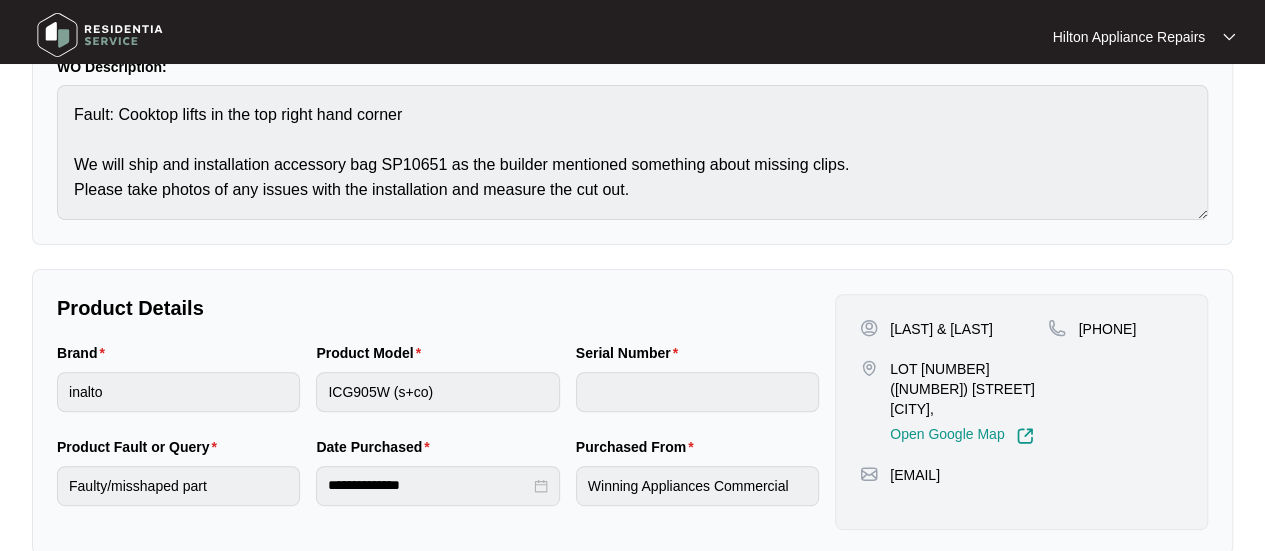 click on "ACCEPTED Normal Hilton Appliance Repairs Work Order: WO#613827 SCHEDULE DATE WO Description: Fault: Cooktop lifts in the top right hand corner
We will ship and installation accessory bag SP10651 as the builder mentioned something about missing clips.
Please take photos of any issues with the installation and measure the cut out." at bounding box center [632, 90] 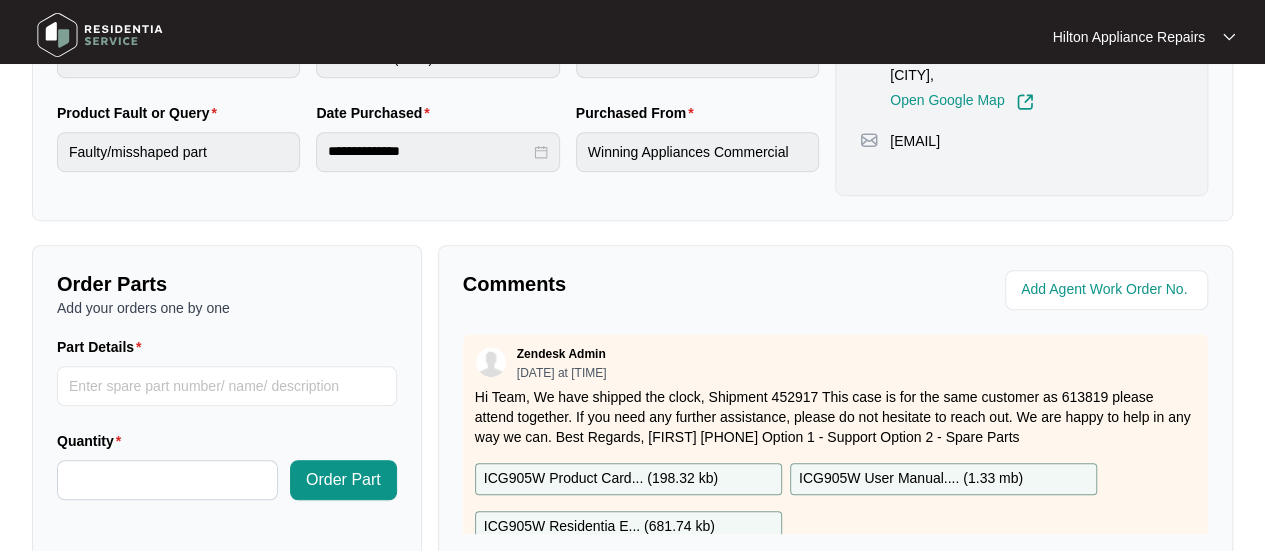 scroll, scrollTop: 600, scrollLeft: 0, axis: vertical 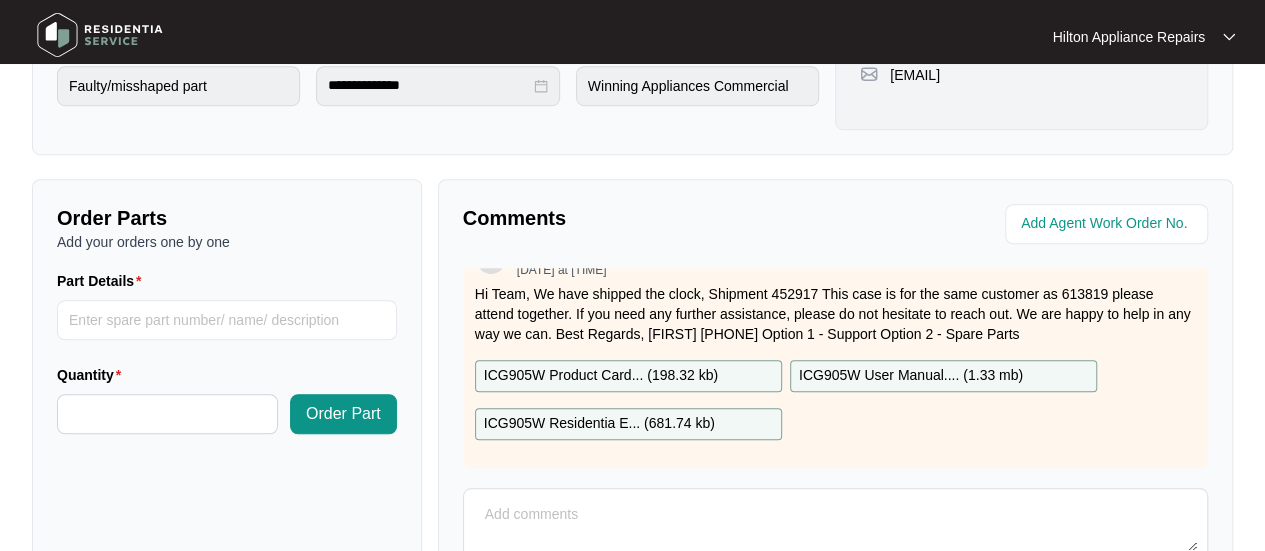 click on "ICG905W Residentia E...   ( 681.74 kb )" at bounding box center [599, 424] 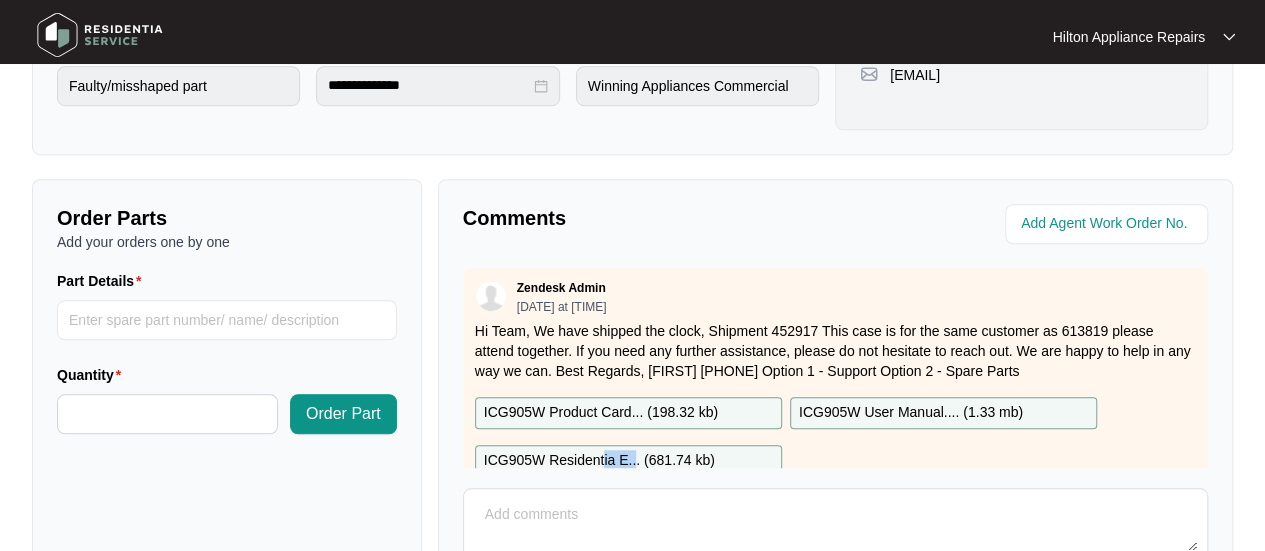 scroll, scrollTop: 52, scrollLeft: 0, axis: vertical 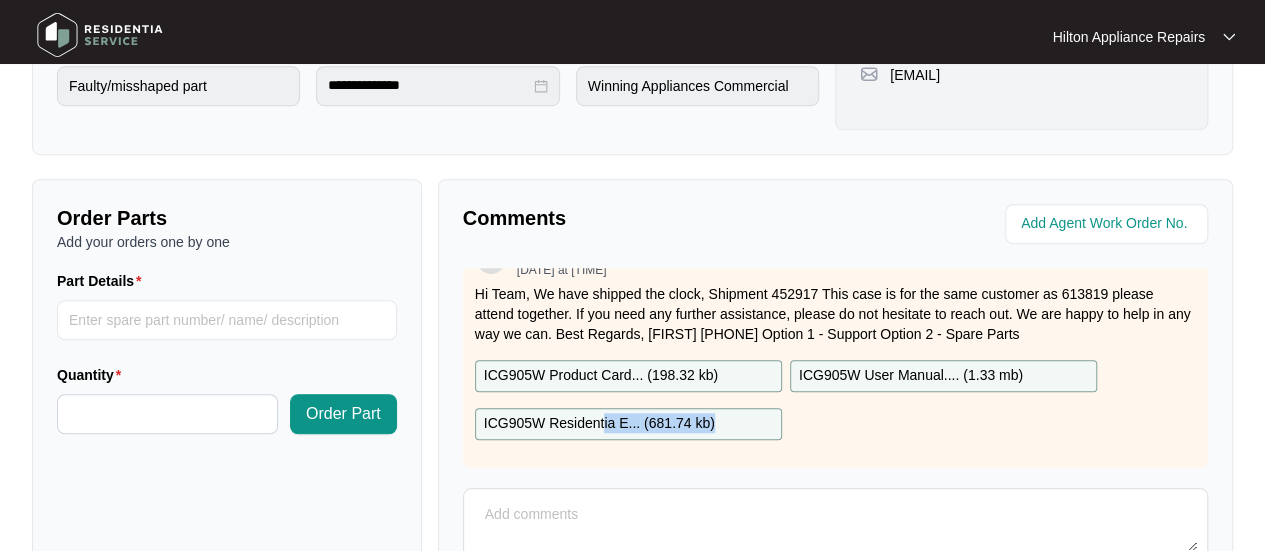 drag, startPoint x: 603, startPoint y: 404, endPoint x: 798, endPoint y: 423, distance: 195.92346 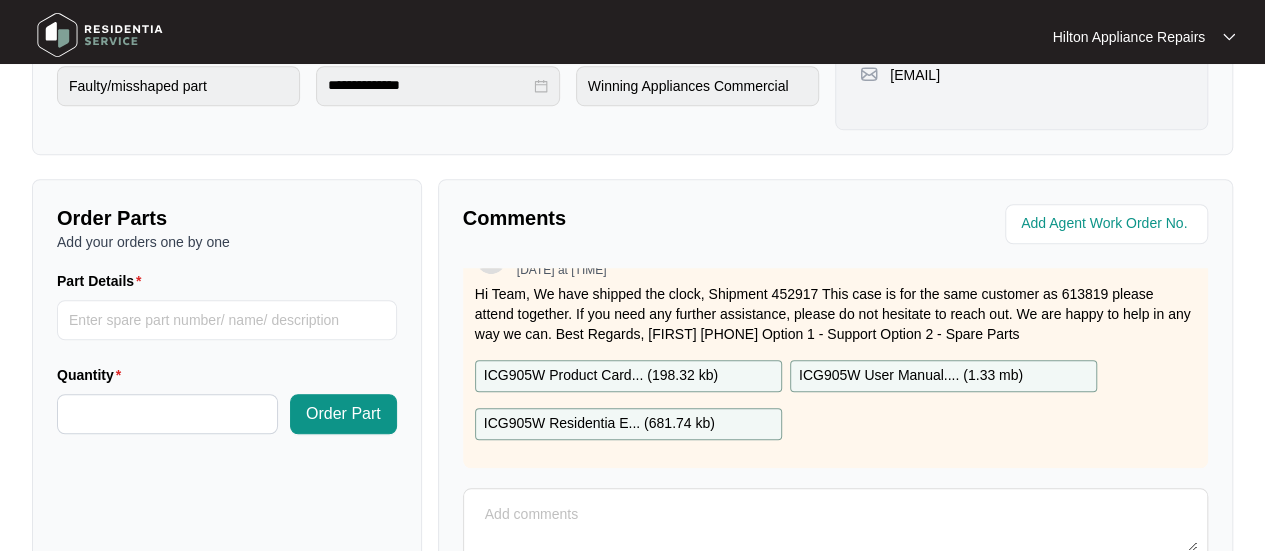click on "Comments   Zendesk Admin 07/15/2025 at 11:14 AM   Hi Team,
We have shipped the clock, Shipment 452917
This case is for the same customer as 613819 please attend together.
If you need any further assistance, please do not hesitate to reach out. We are happy to help in any way we can.
Best Regards,
Lucy
1300 114 357
Option 1 - Support
Option 2 - Spare Parts ICG905W Product Card...   ( 198.32 kb ) ICG905W User Manual....   ( 1.33 mb ) ICG905W Residentia E...   ( 681.74 kb ) Send Any work exceeding $300 will need to be quoted and requires approval, please email quote to workorders@residentiagroup.com.au" at bounding box center (835, 446) 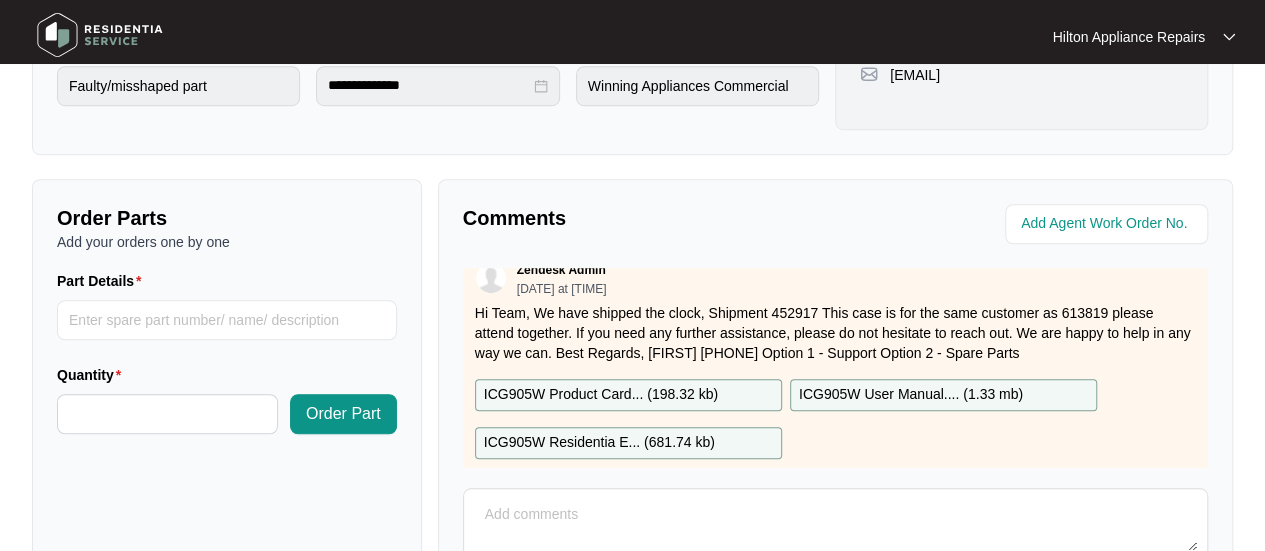 scroll, scrollTop: 0, scrollLeft: 0, axis: both 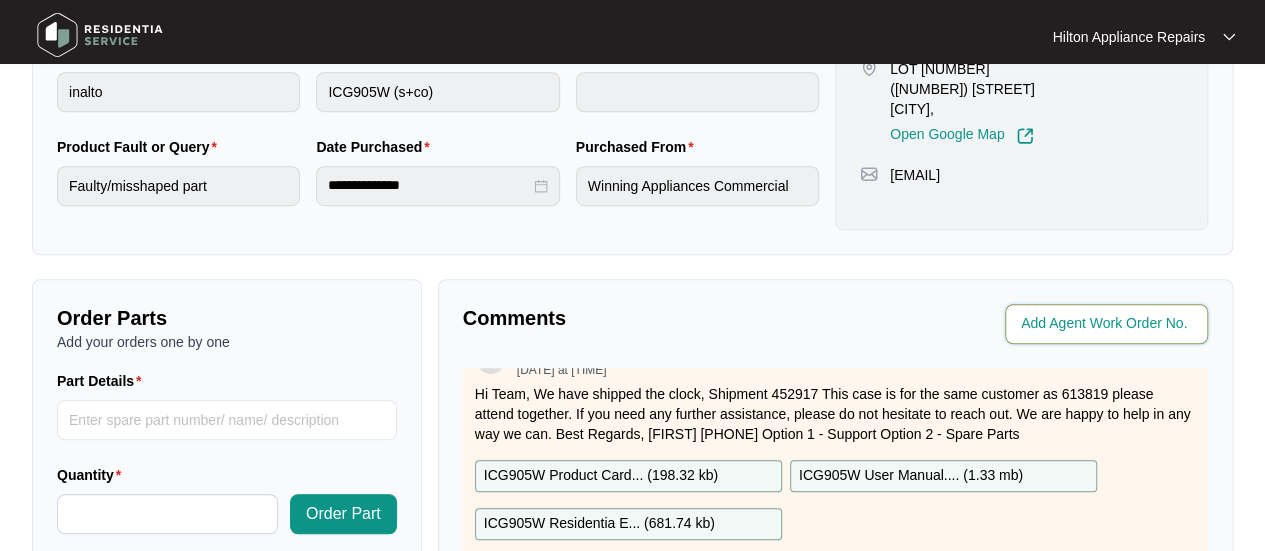 click at bounding box center (1108, 324) 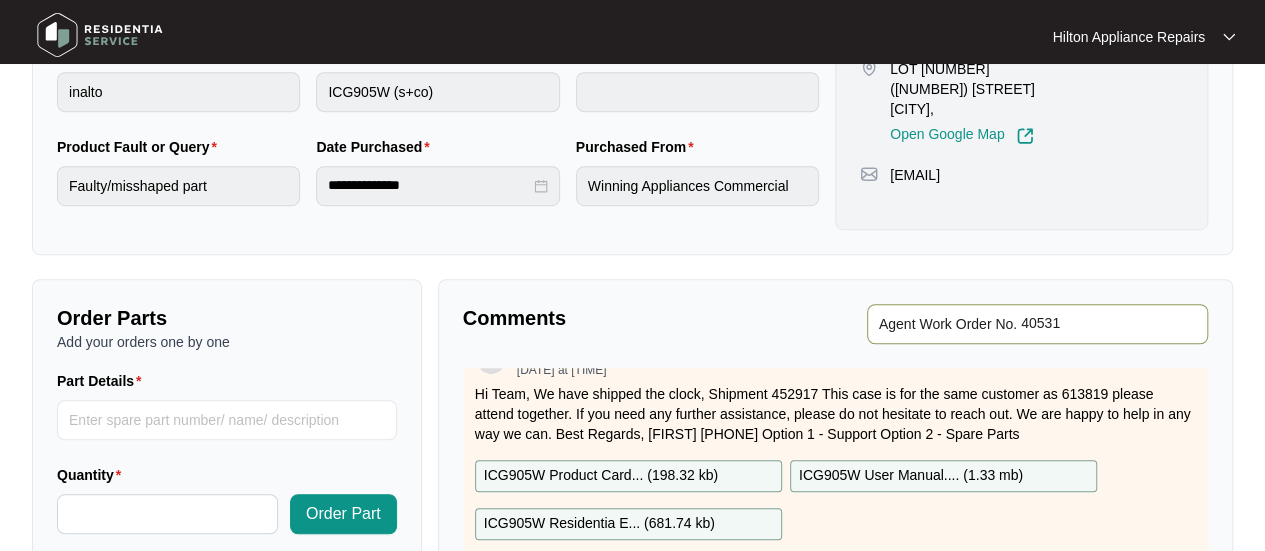 type on "40531" 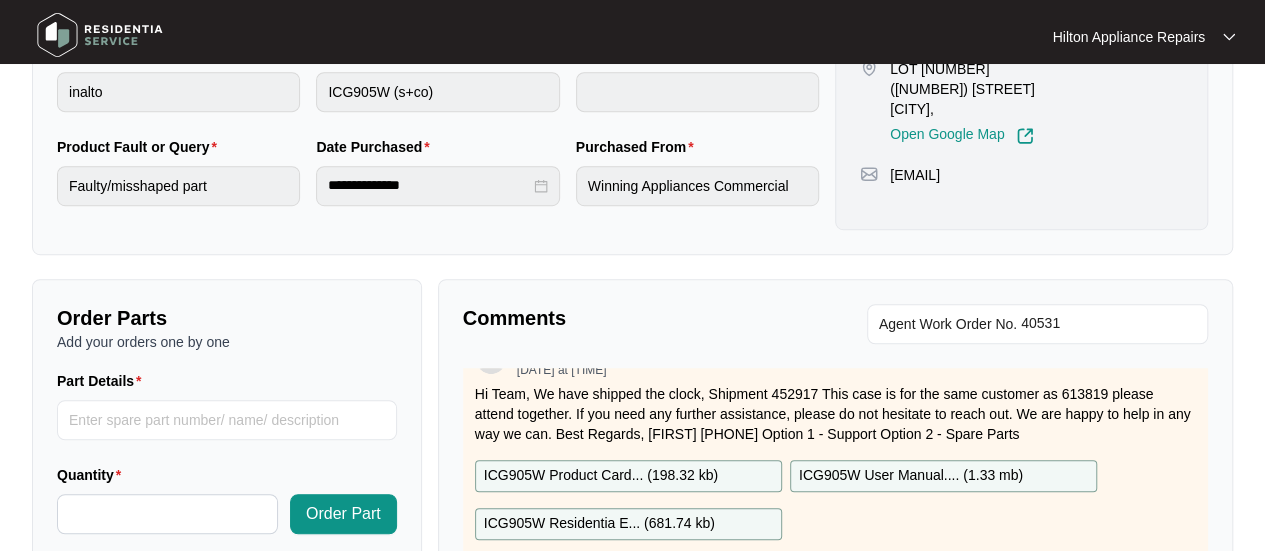 click on "Comments" at bounding box center [642, 318] 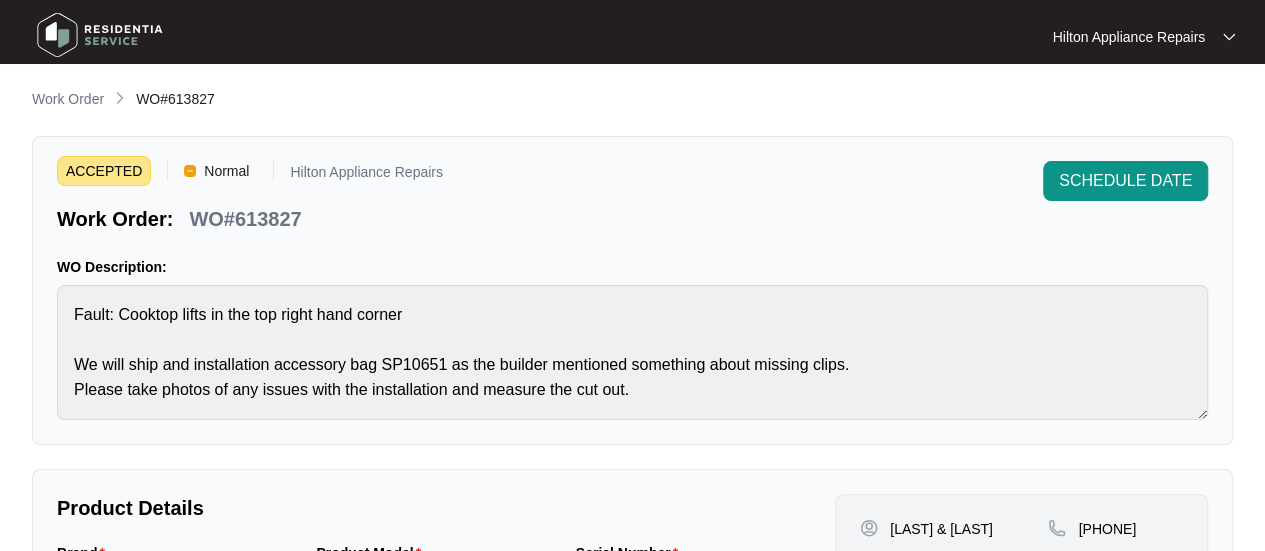 scroll, scrollTop: 0, scrollLeft: 0, axis: both 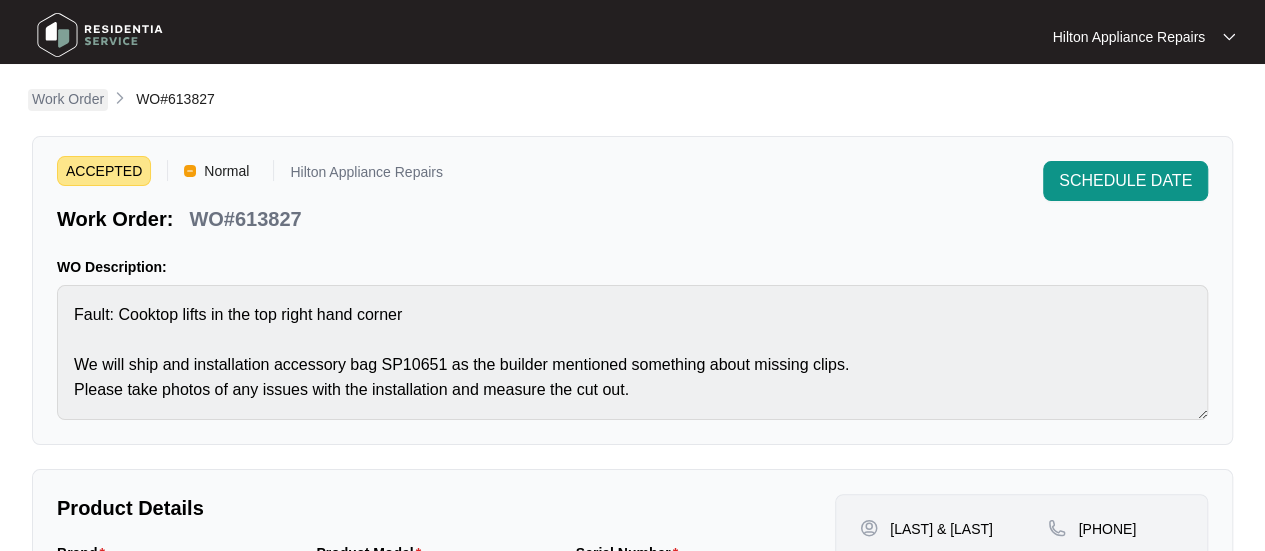 click on "Work Order" at bounding box center [68, 99] 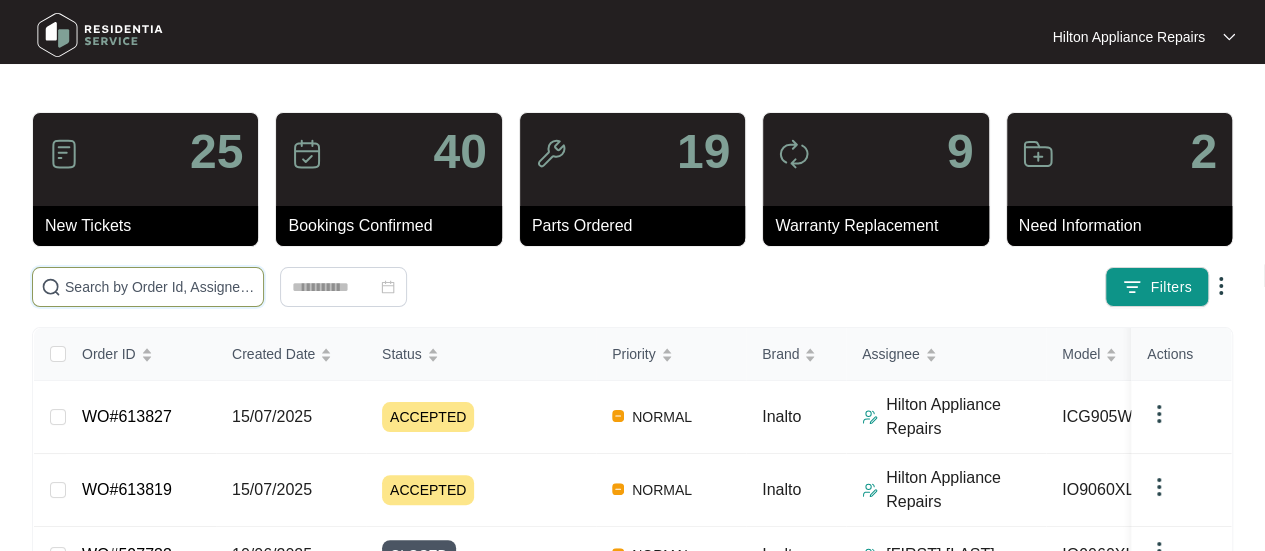 click at bounding box center (160, 287) 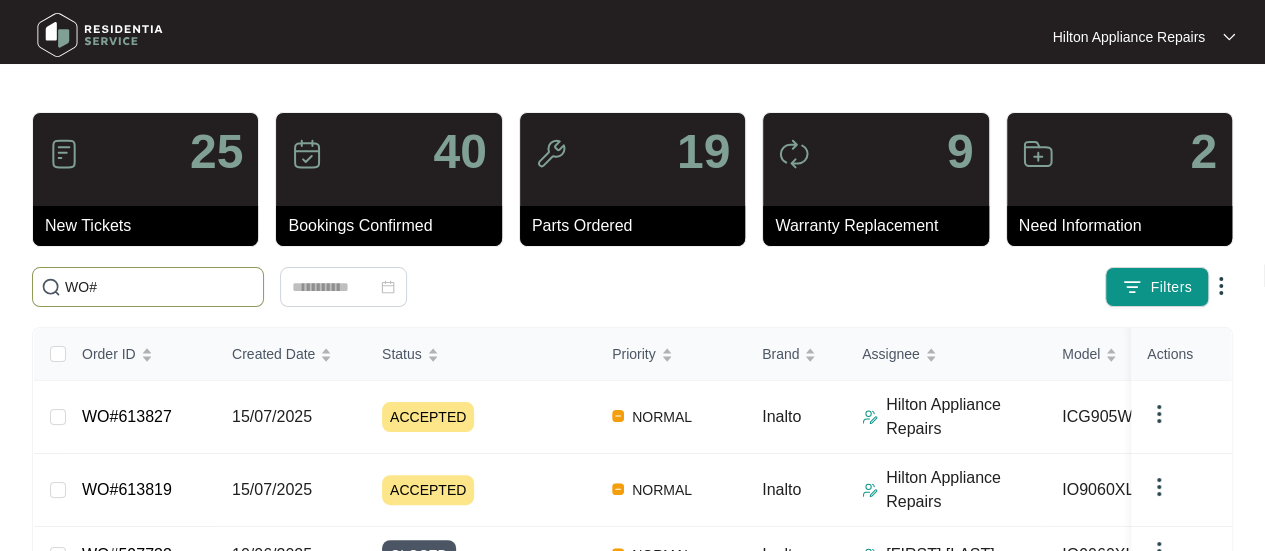 paste on "613888" 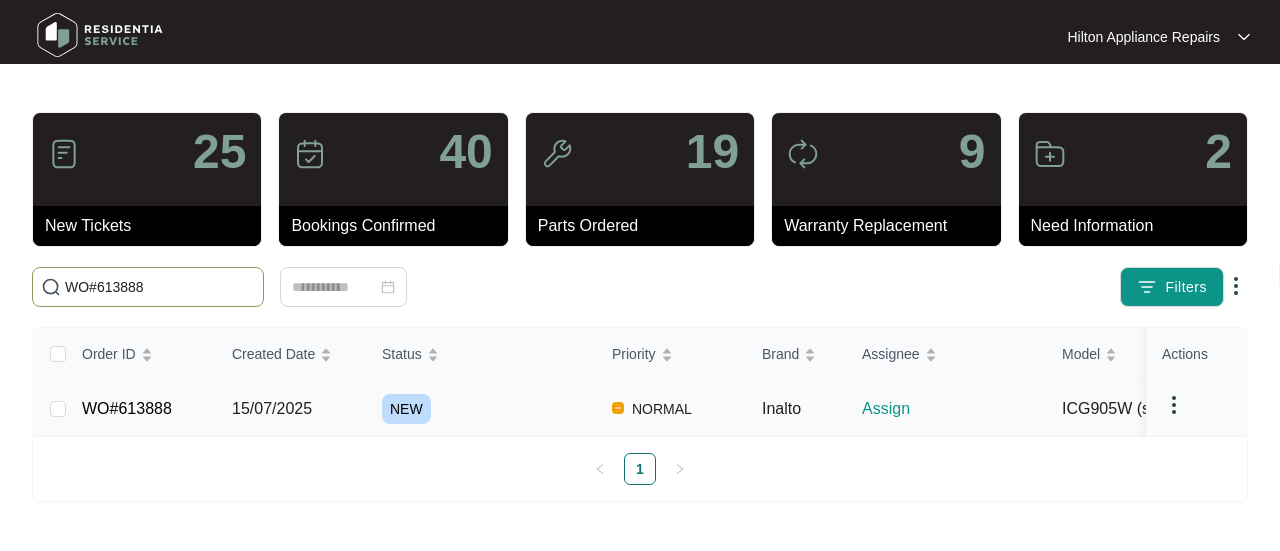 type on "WO#613888" 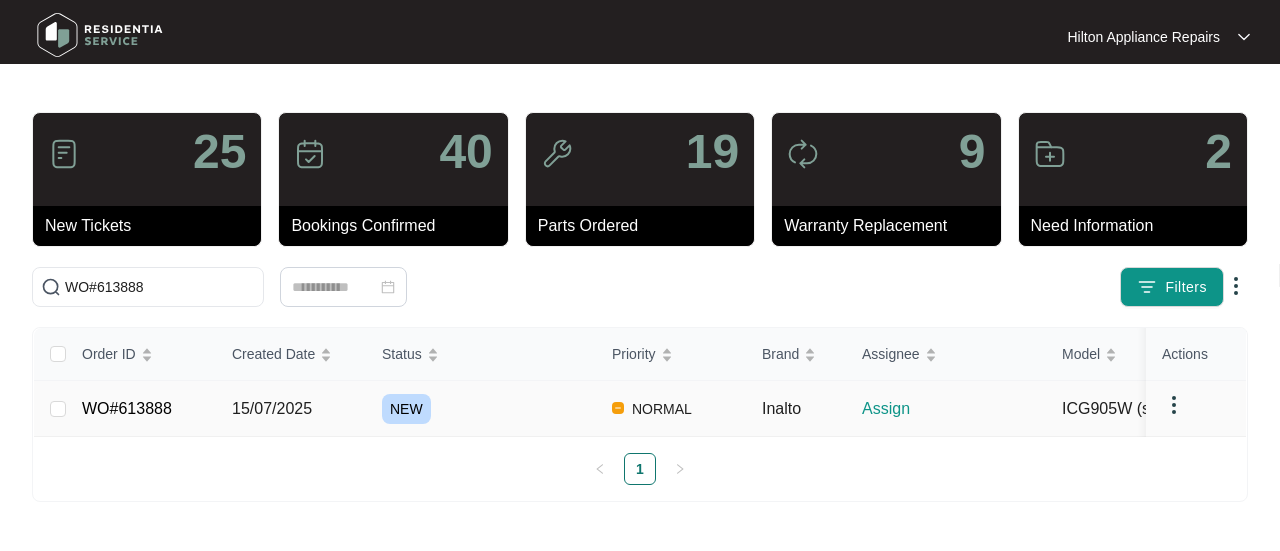 click on "15/07/2025" at bounding box center (272, 408) 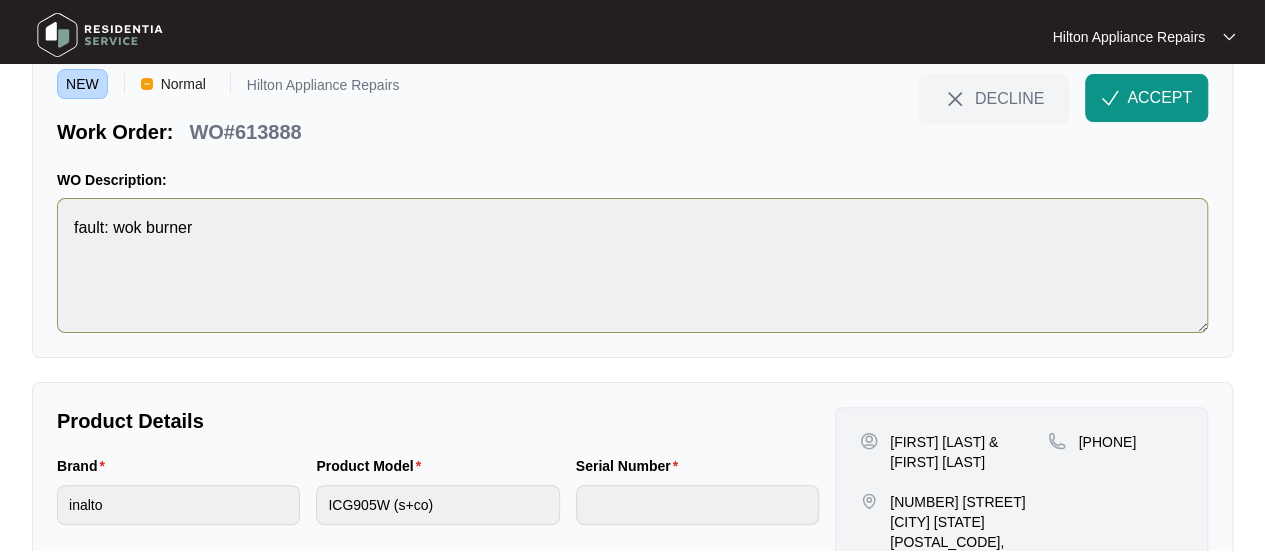 scroll, scrollTop: 233, scrollLeft: 0, axis: vertical 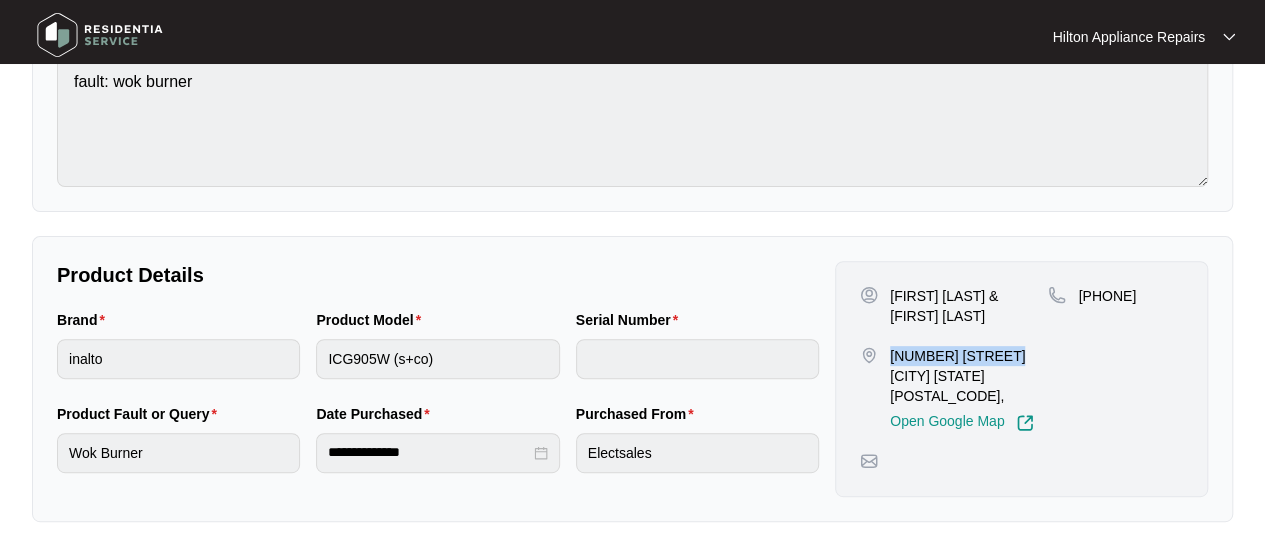 drag, startPoint x: 1006, startPoint y: 355, endPoint x: 891, endPoint y: 354, distance: 115.00435 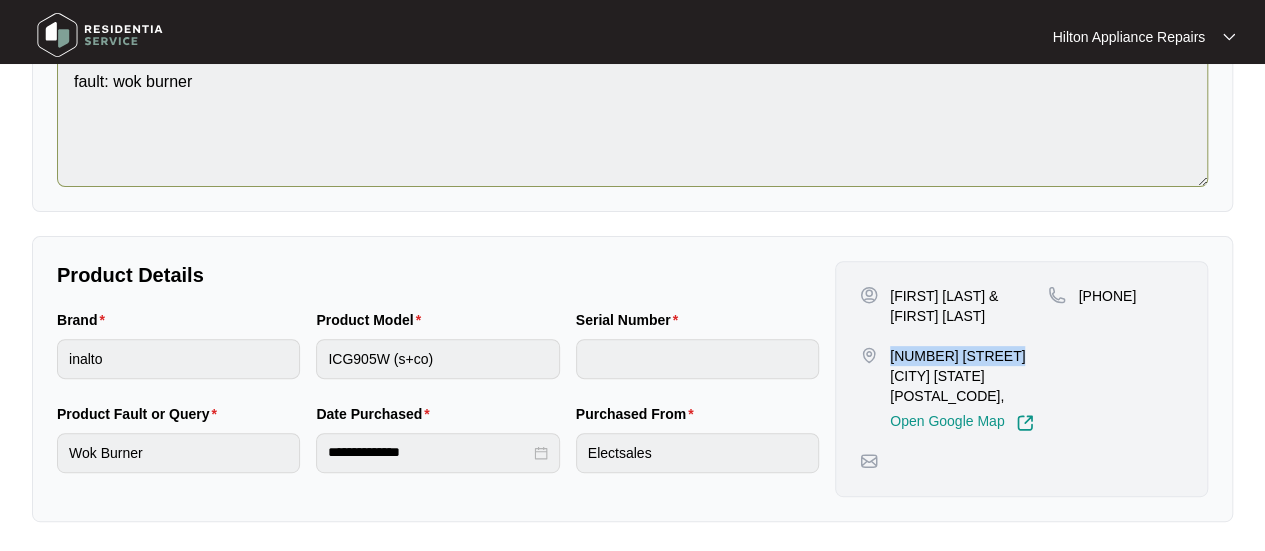 copy on "293 Whadjuk Drive" 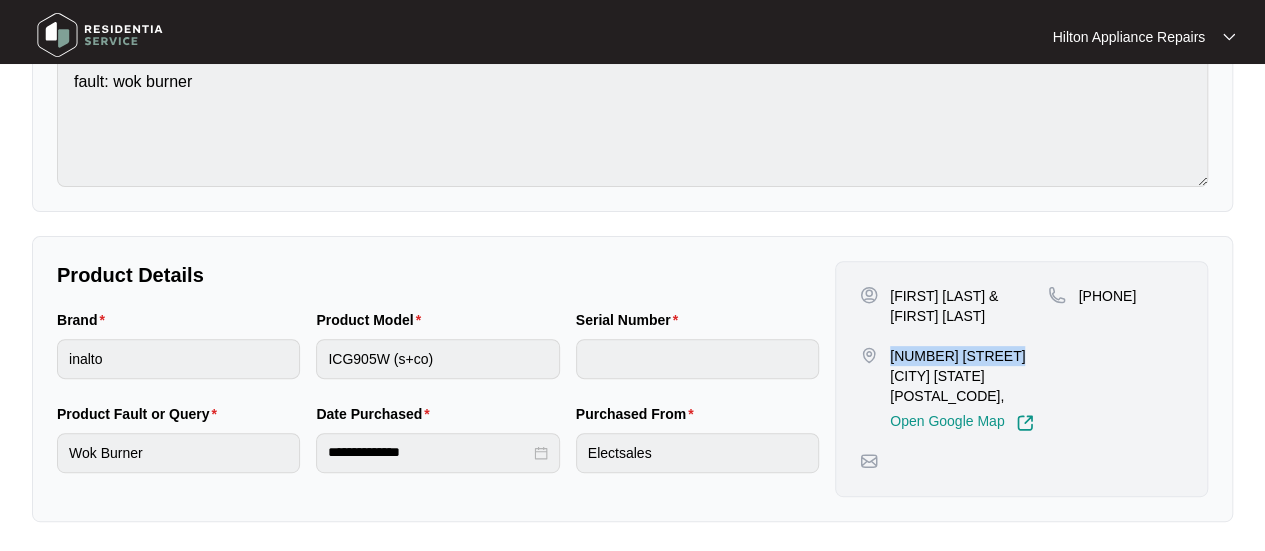 drag, startPoint x: 949, startPoint y: 314, endPoint x: 889, endPoint y: 295, distance: 62.936478 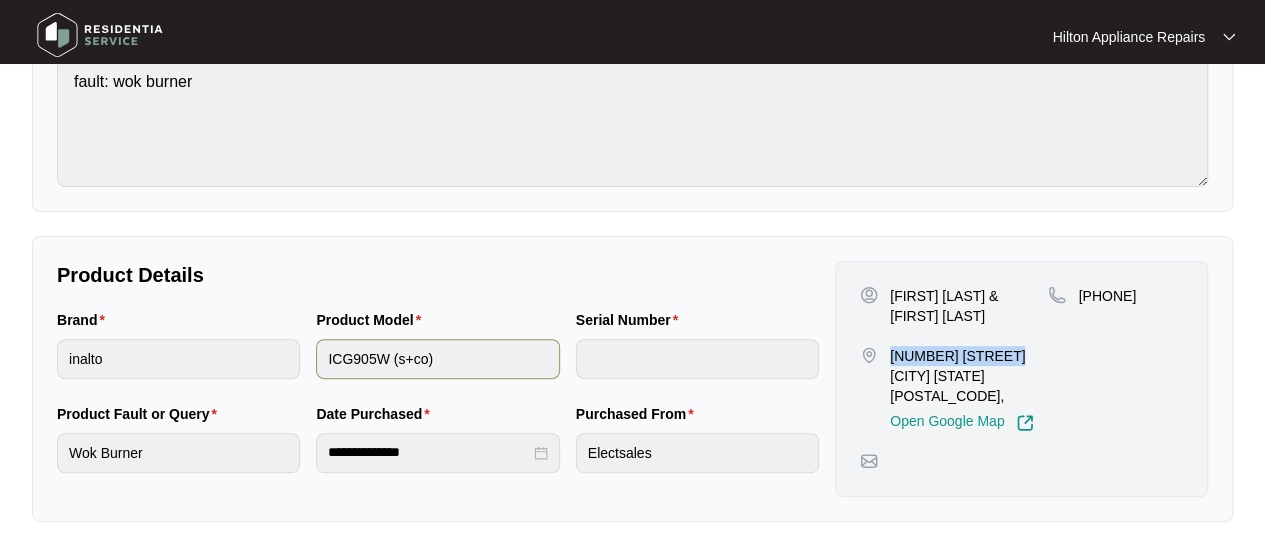 copy on "467612325" 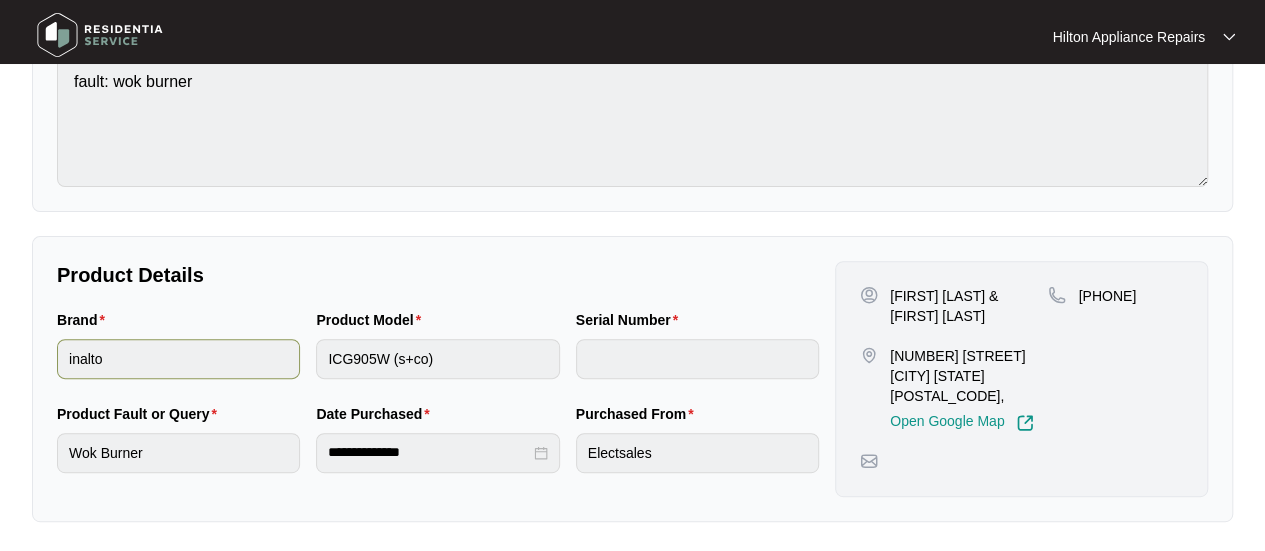 click on "Brand inalto Product Model ICG905W (s+co) Serial Number" at bounding box center [438, 356] 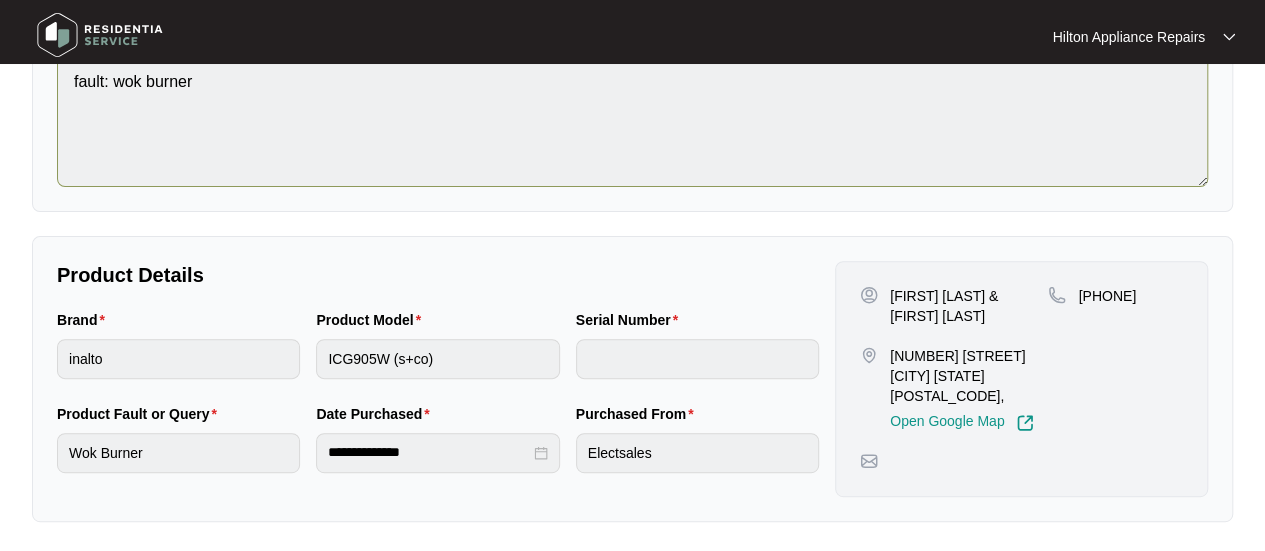 scroll, scrollTop: 0, scrollLeft: 0, axis: both 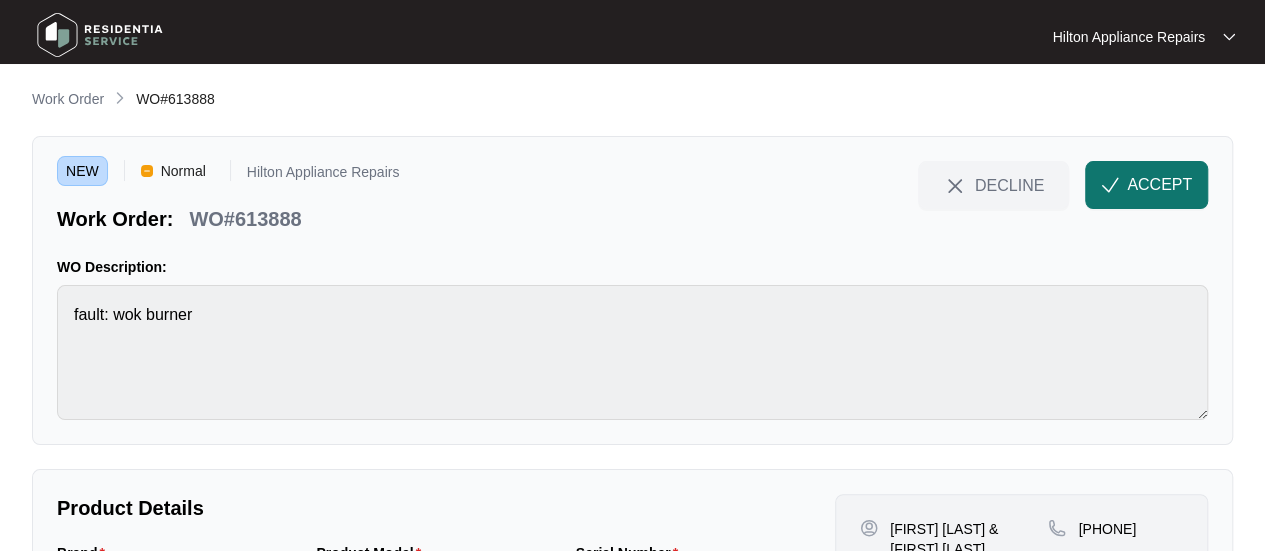 click on "ACCEPT" at bounding box center (1159, 185) 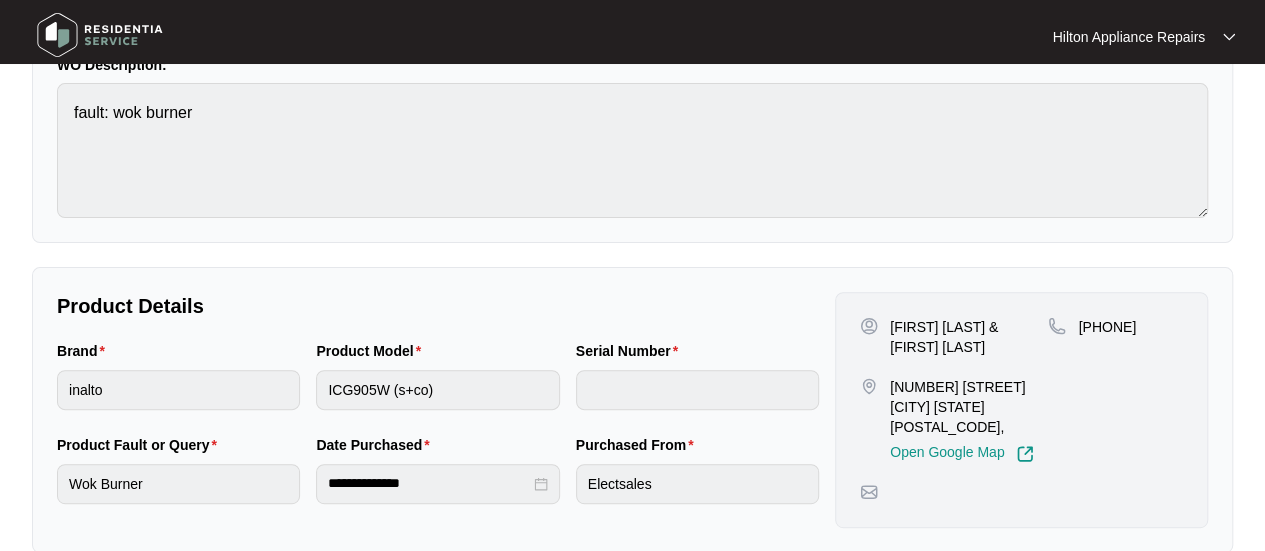 scroll, scrollTop: 200, scrollLeft: 0, axis: vertical 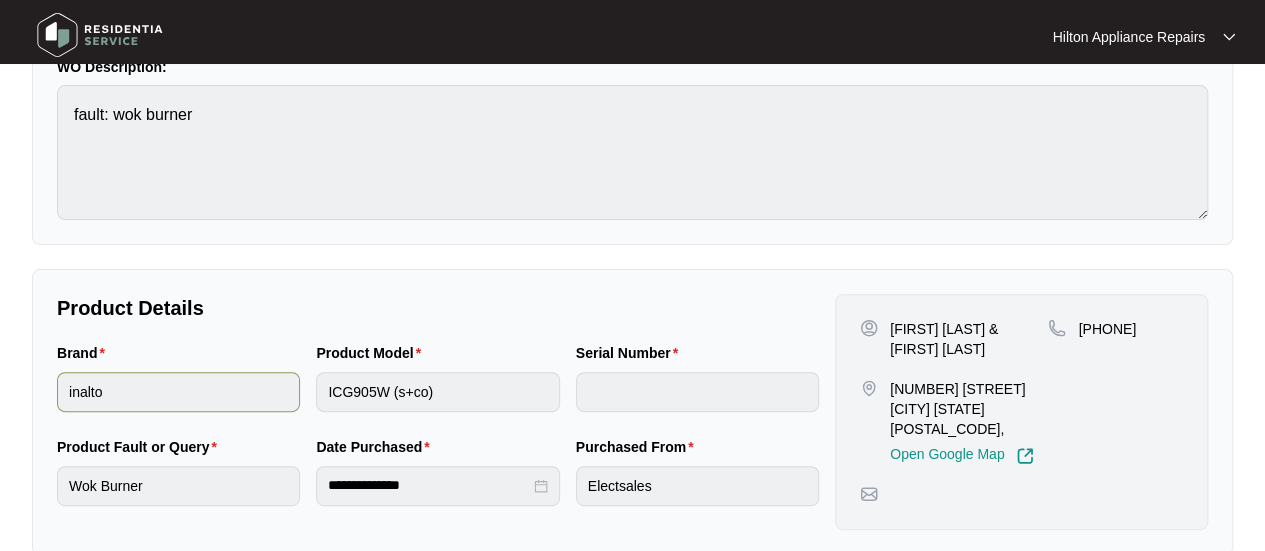 click on "Brand inalto Product Model ICG905W (s+co) Serial Number" at bounding box center (438, 389) 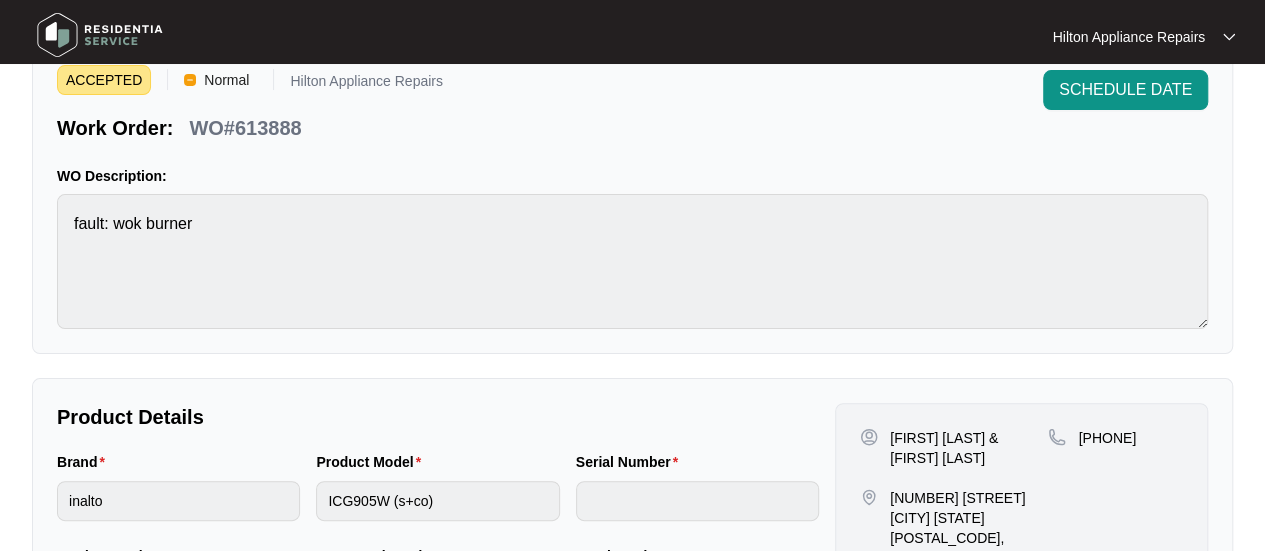 scroll, scrollTop: 0, scrollLeft: 0, axis: both 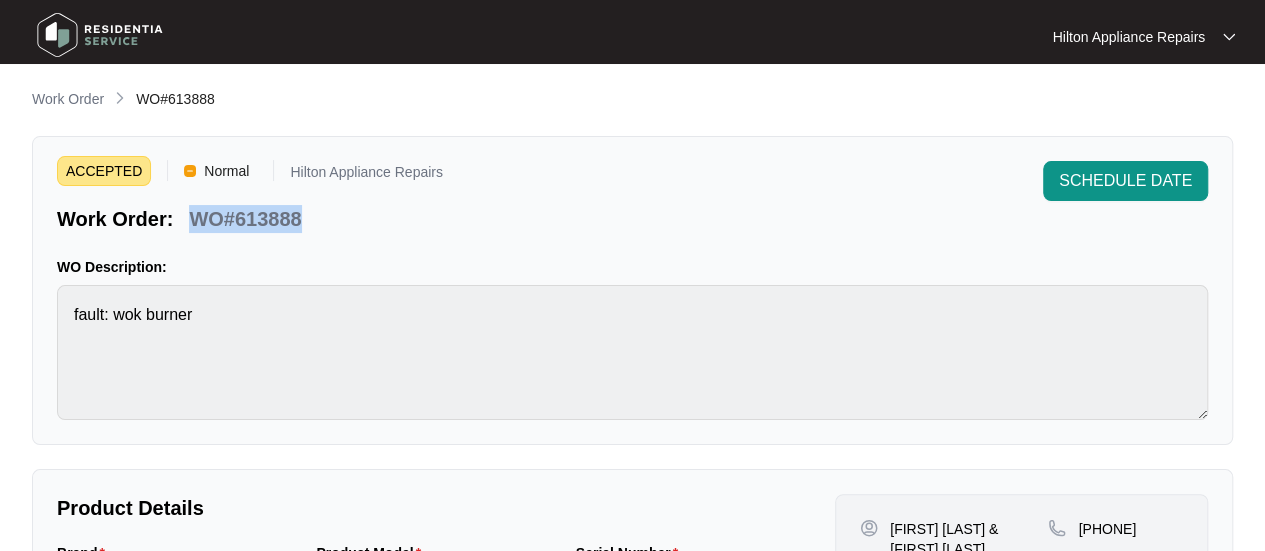 drag, startPoint x: 298, startPoint y: 218, endPoint x: 191, endPoint y: 216, distance: 107.01869 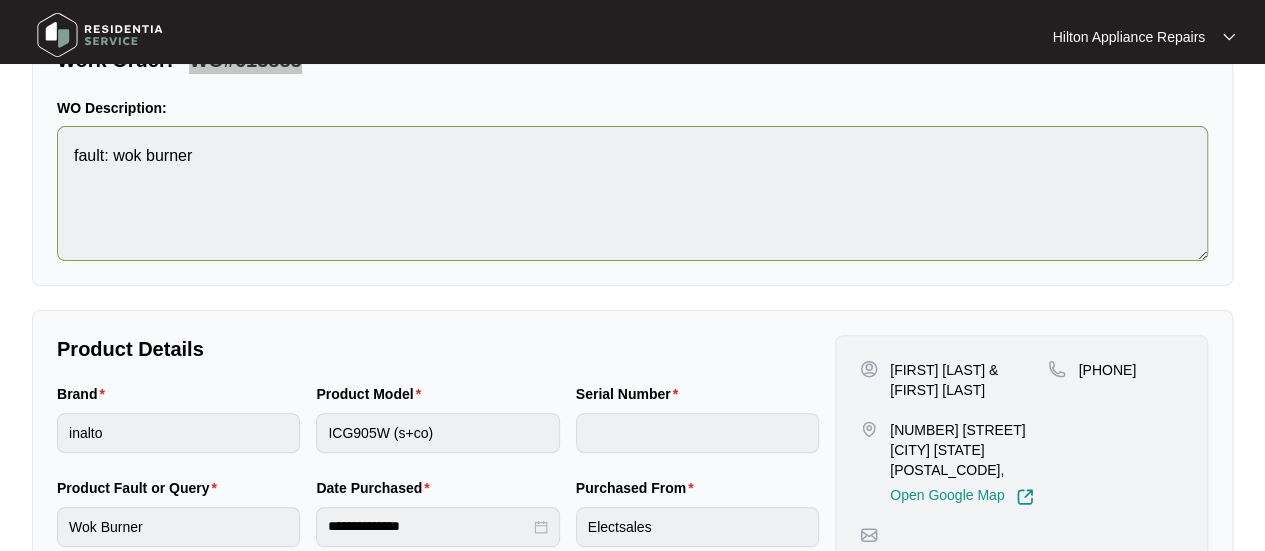 scroll, scrollTop: 300, scrollLeft: 0, axis: vertical 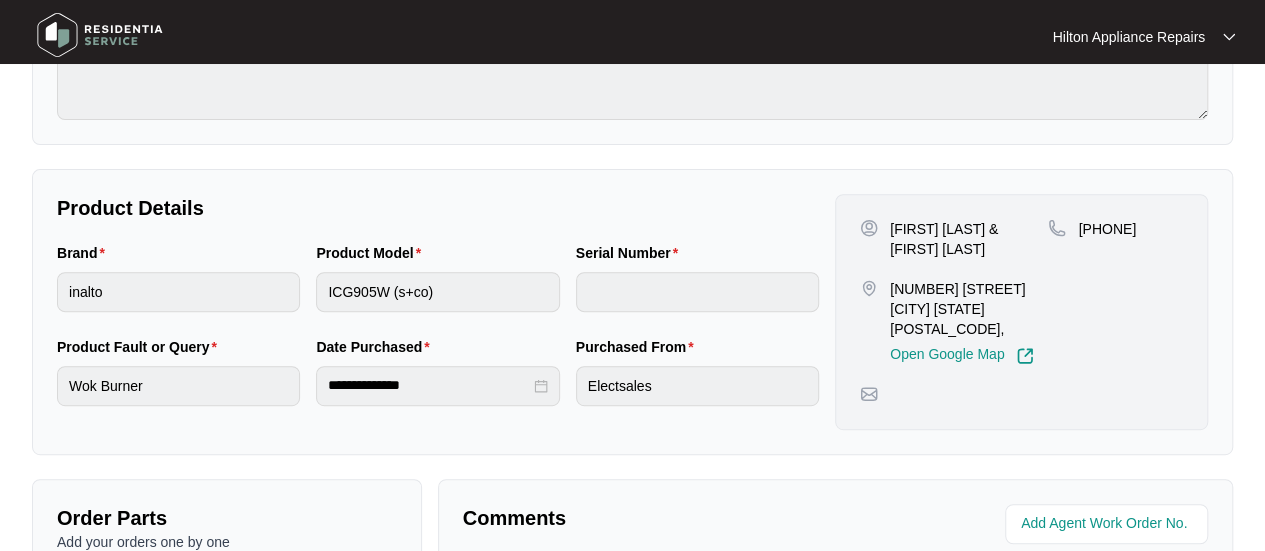 drag, startPoint x: 966, startPoint y: 255, endPoint x: 886, endPoint y: 233, distance: 82.96987 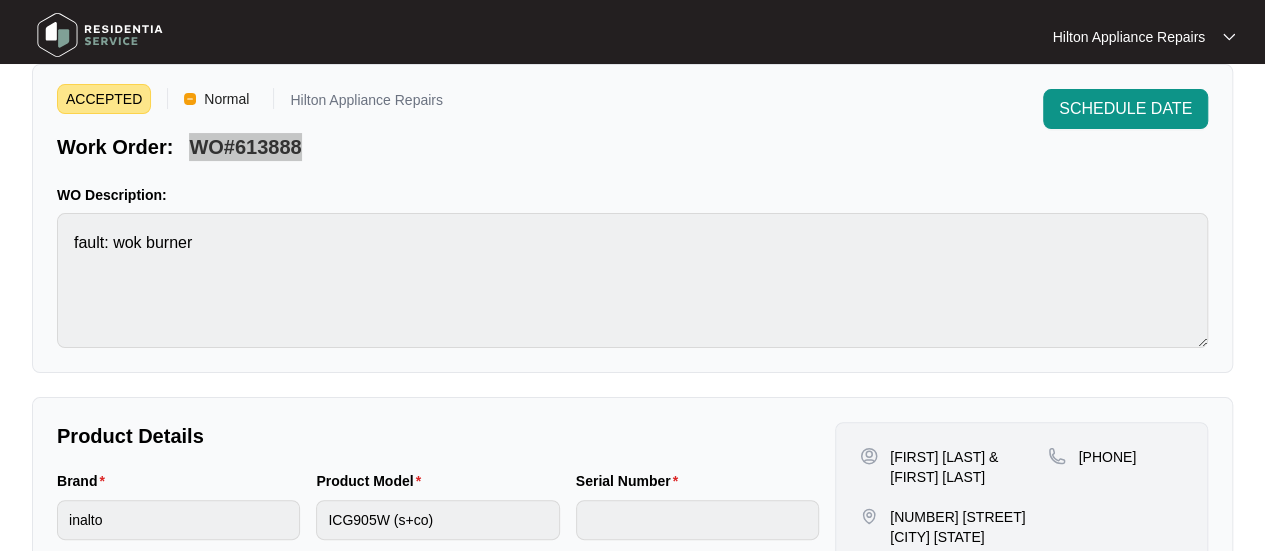 scroll, scrollTop: 0, scrollLeft: 0, axis: both 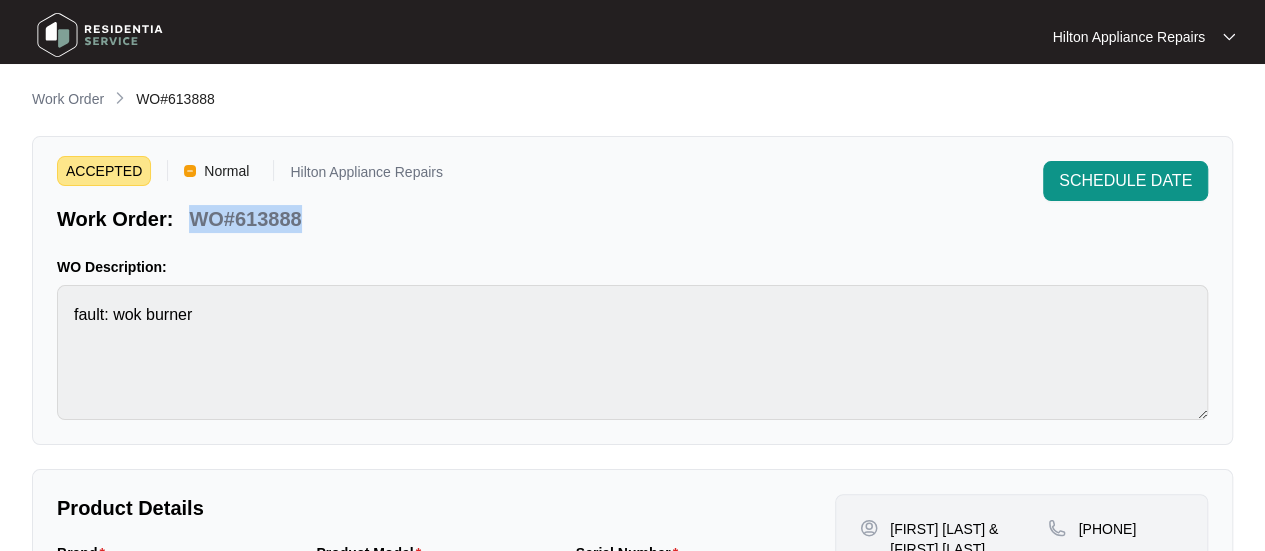 drag, startPoint x: 308, startPoint y: 215, endPoint x: 180, endPoint y: 220, distance: 128.09763 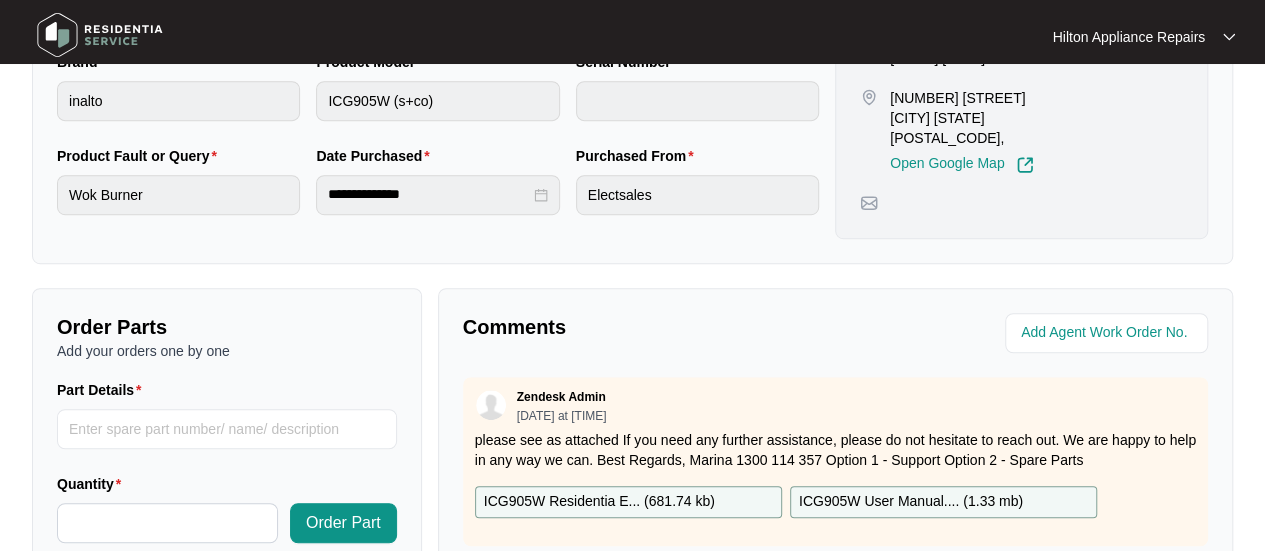scroll, scrollTop: 600, scrollLeft: 0, axis: vertical 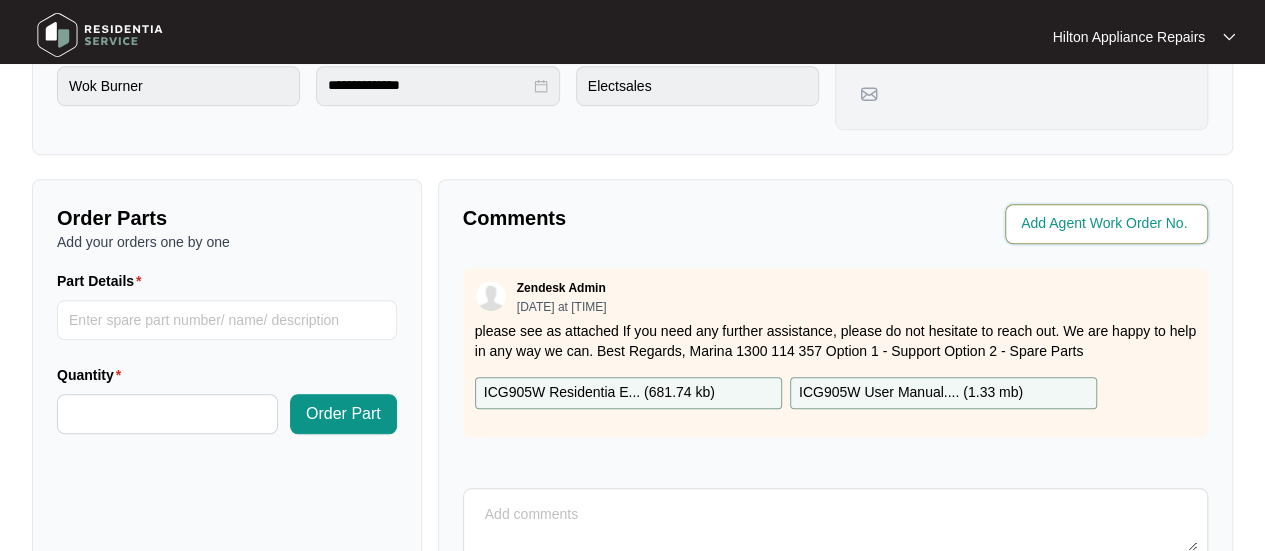 click at bounding box center [1108, 224] 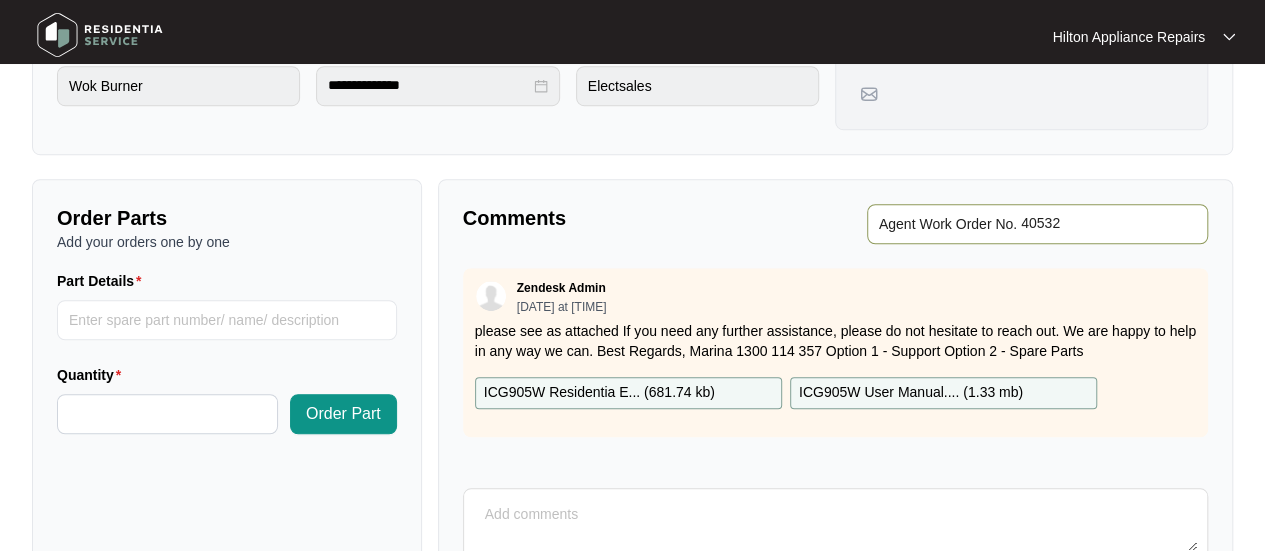 type on "40532" 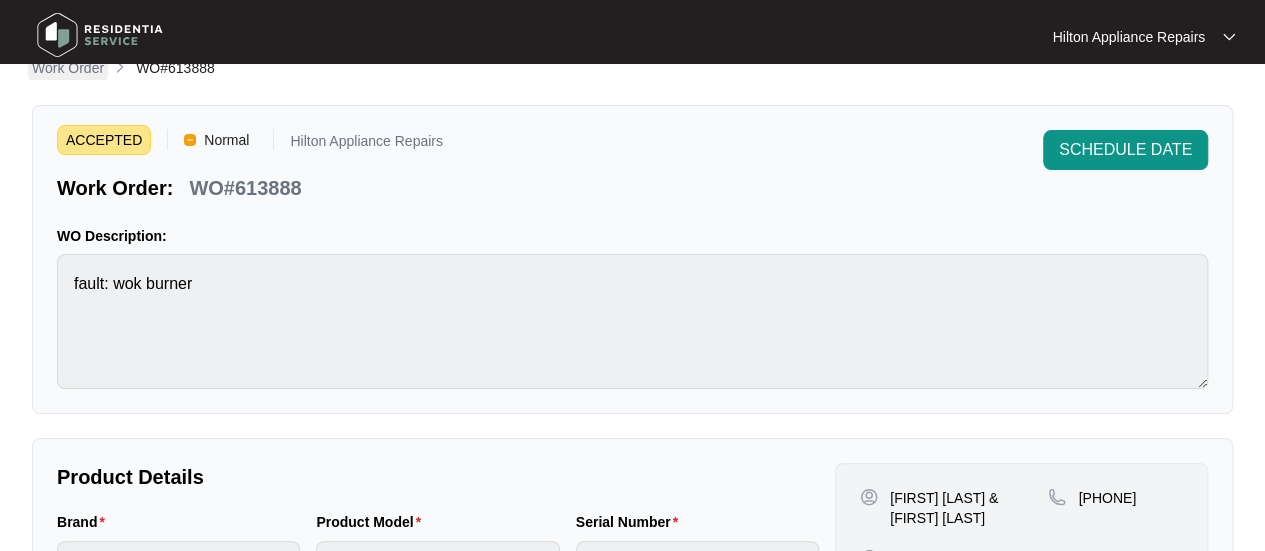 scroll, scrollTop: 0, scrollLeft: 0, axis: both 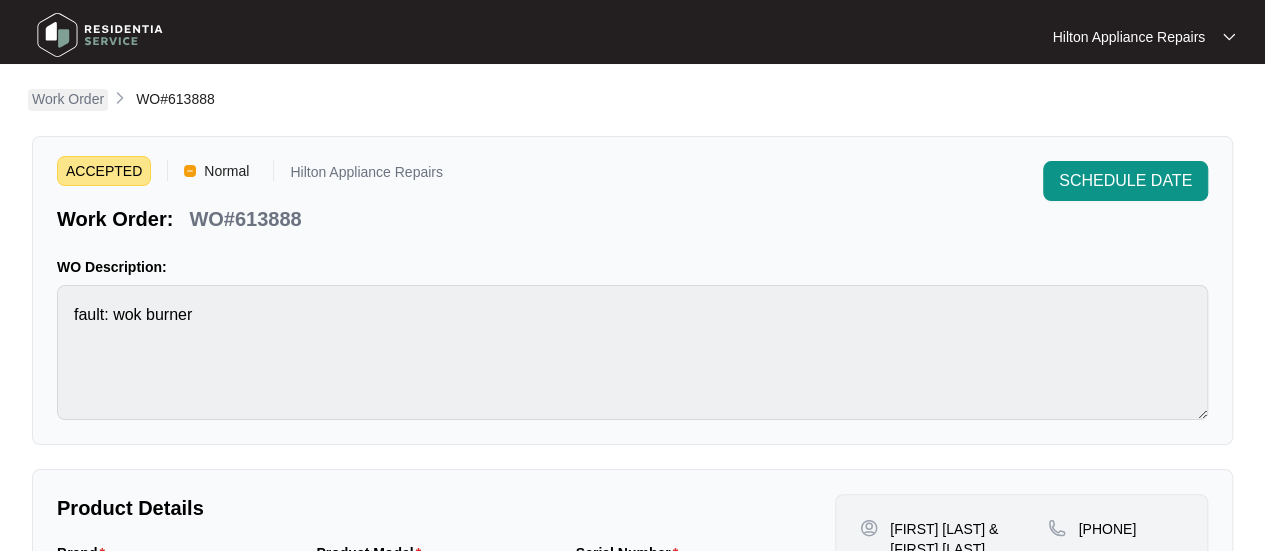 click on "Work Order" at bounding box center [68, 99] 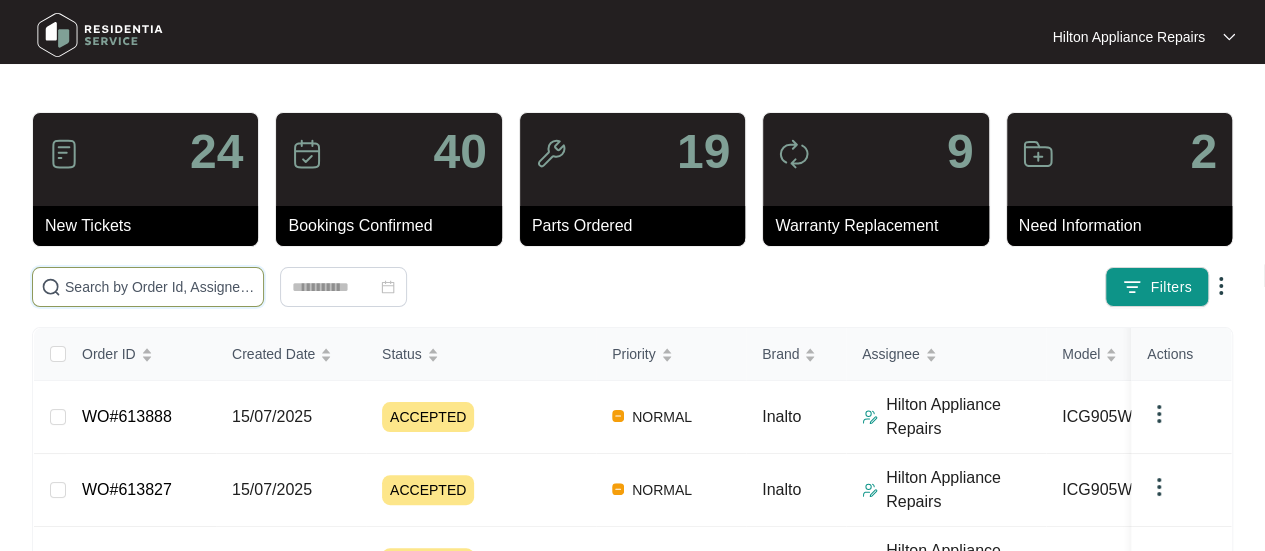 click at bounding box center [160, 287] 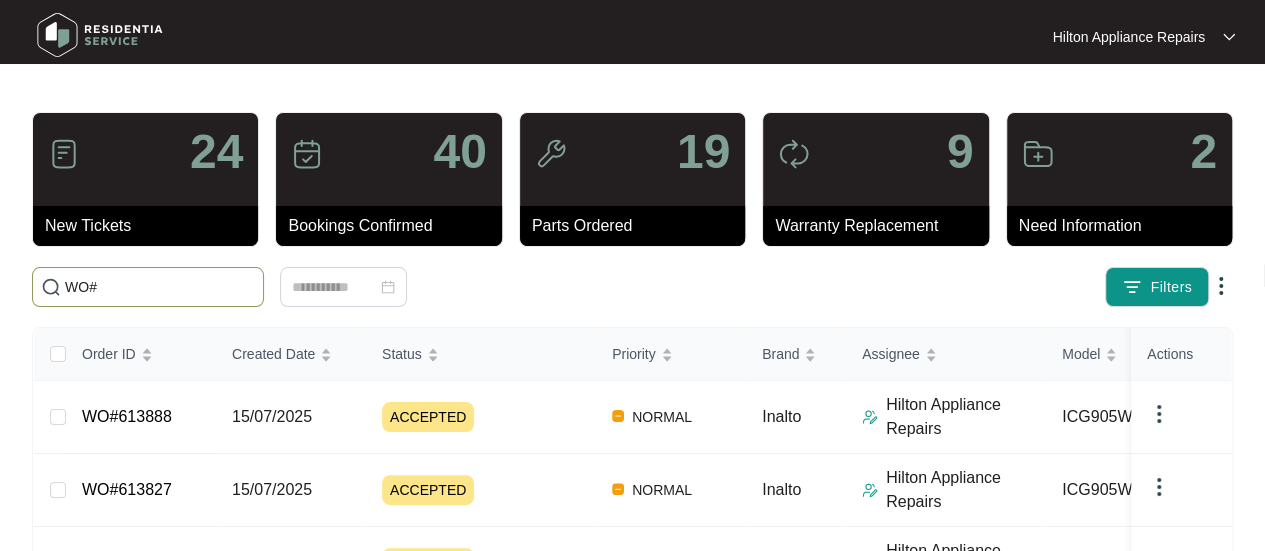 paste on "611988" 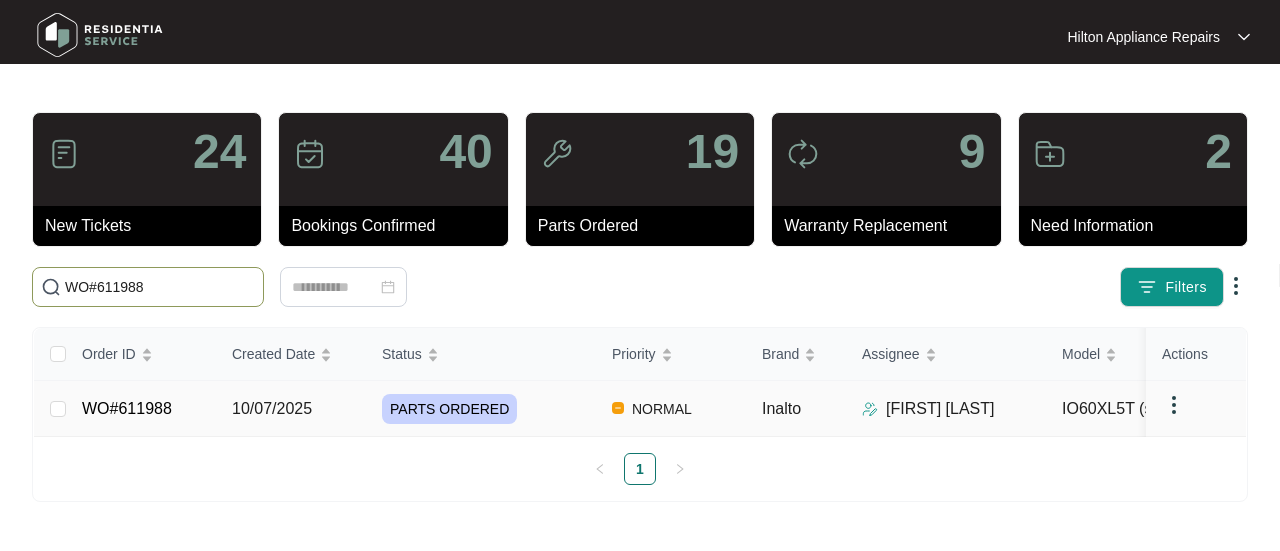 type on "WO#611988" 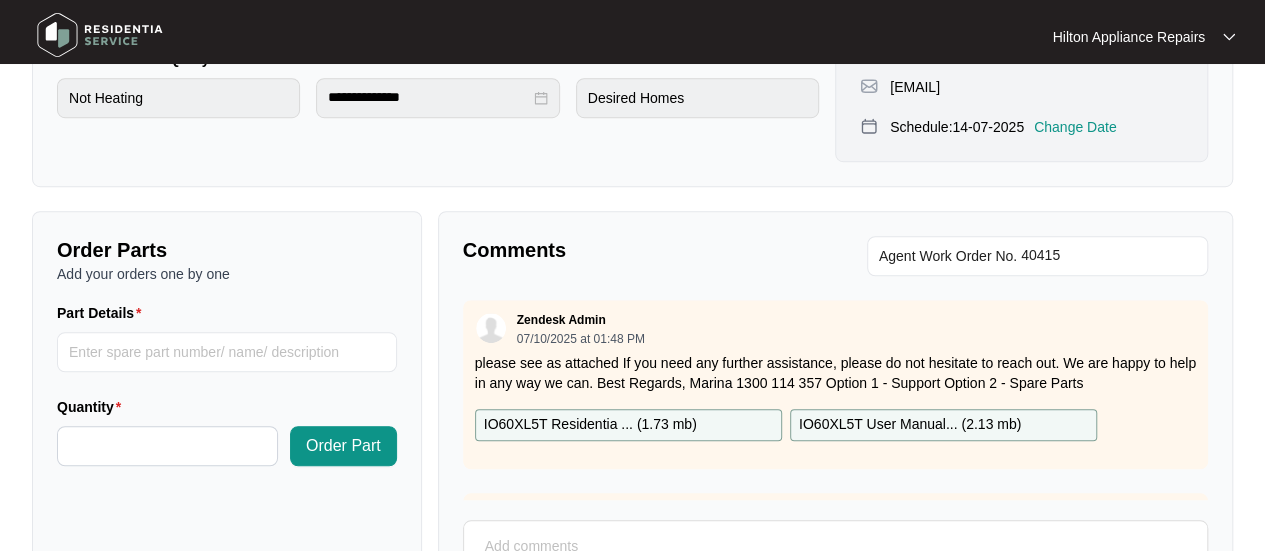 scroll, scrollTop: 700, scrollLeft: 0, axis: vertical 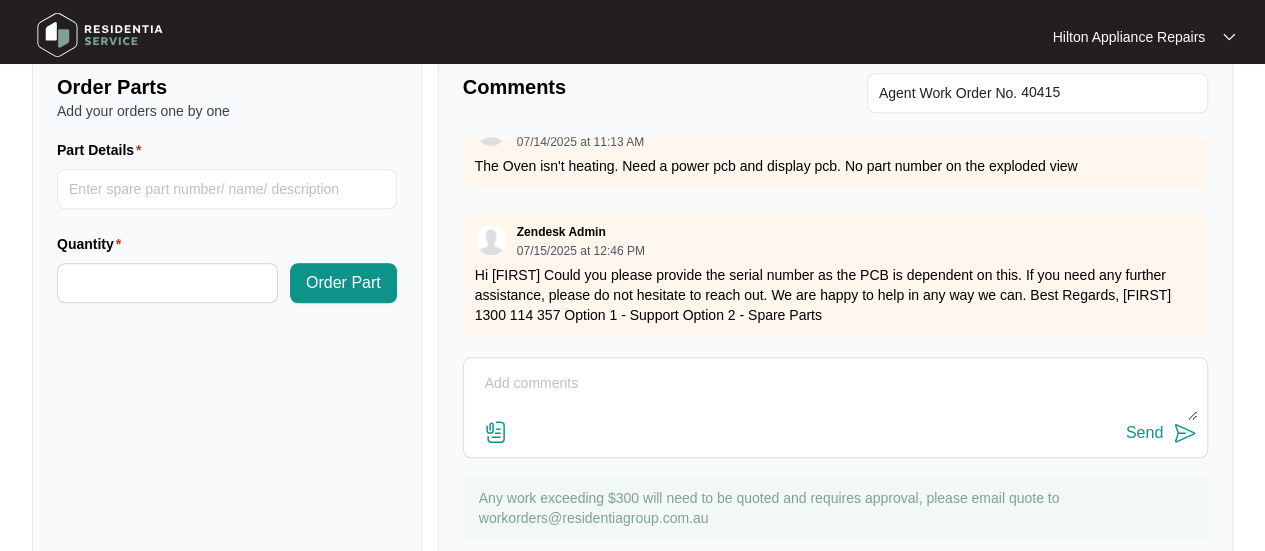 click at bounding box center (835, 394) 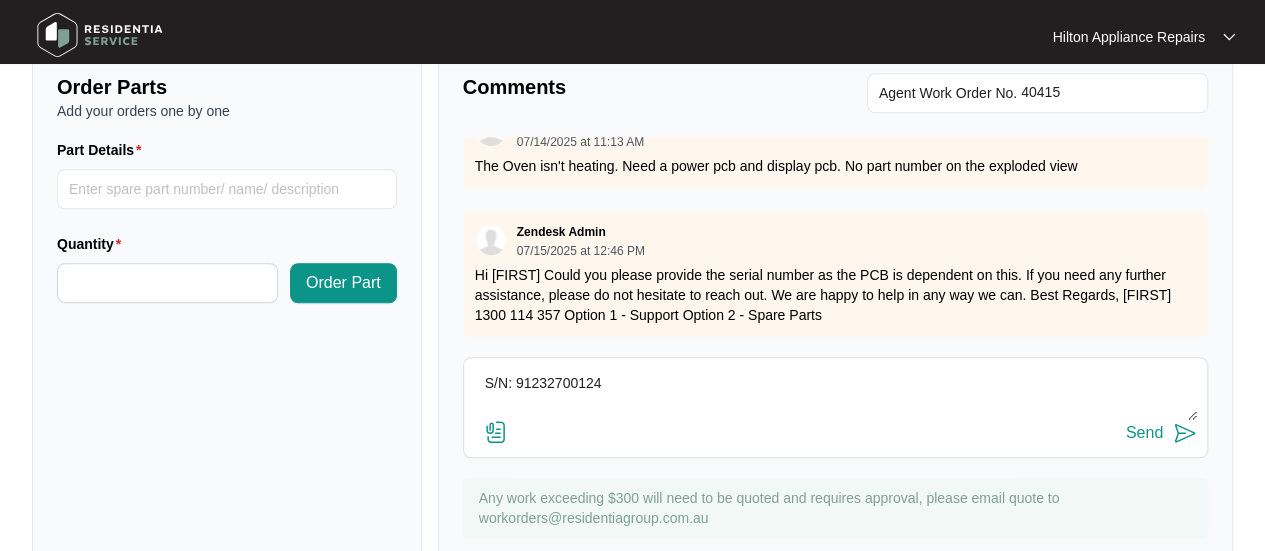 type on "S/N: 91232700124" 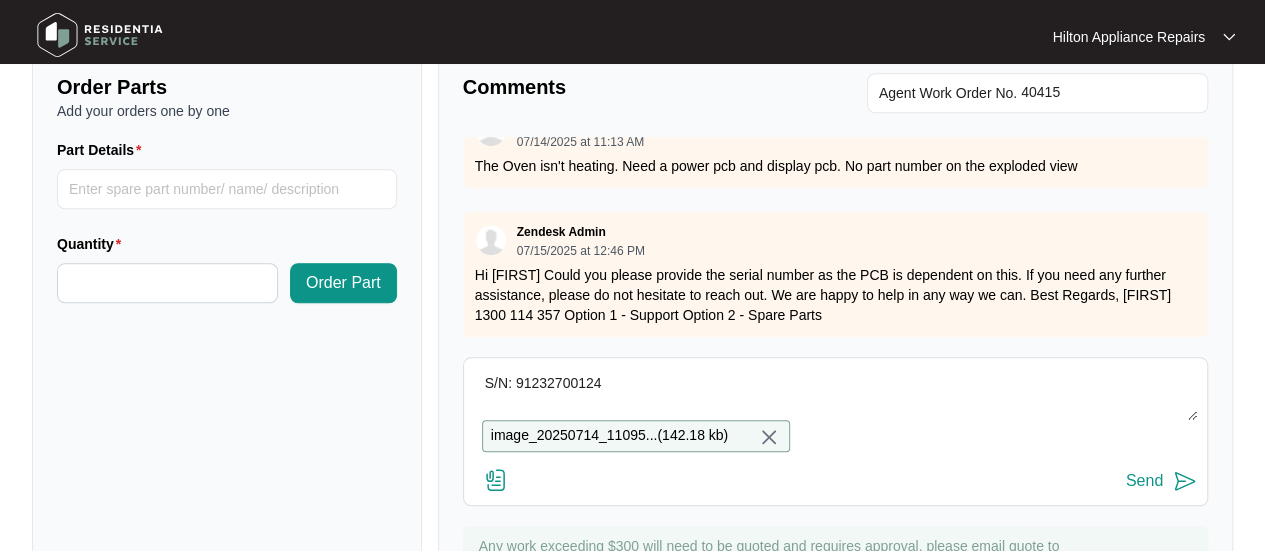 click on "Send" at bounding box center [1144, 481] 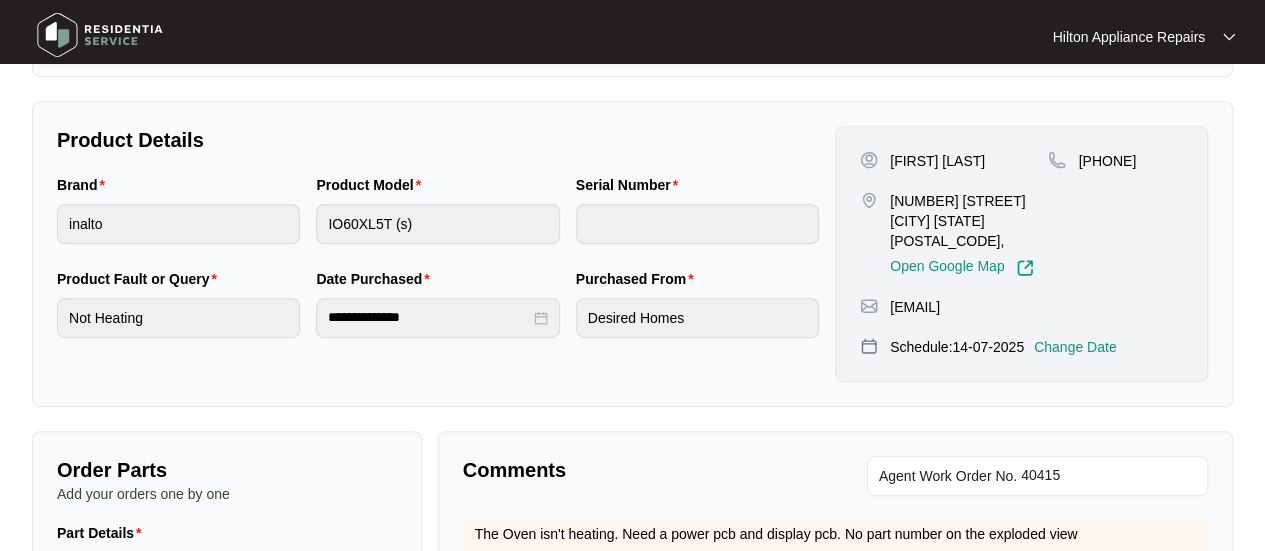 scroll, scrollTop: 500, scrollLeft: 0, axis: vertical 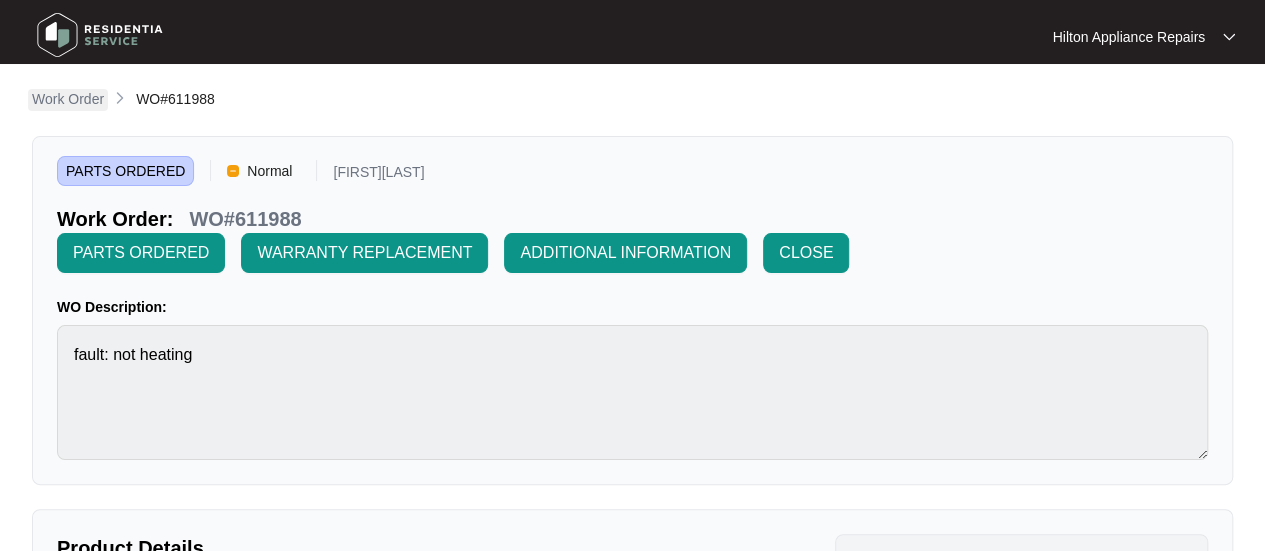 click on "Work Order" at bounding box center [68, 99] 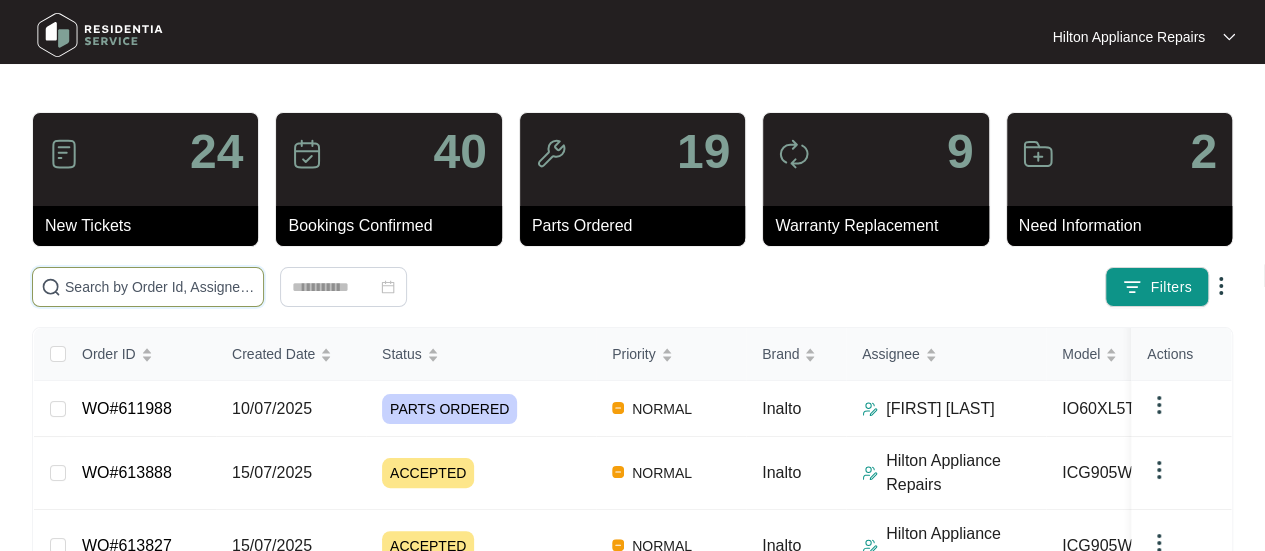 click at bounding box center [160, 287] 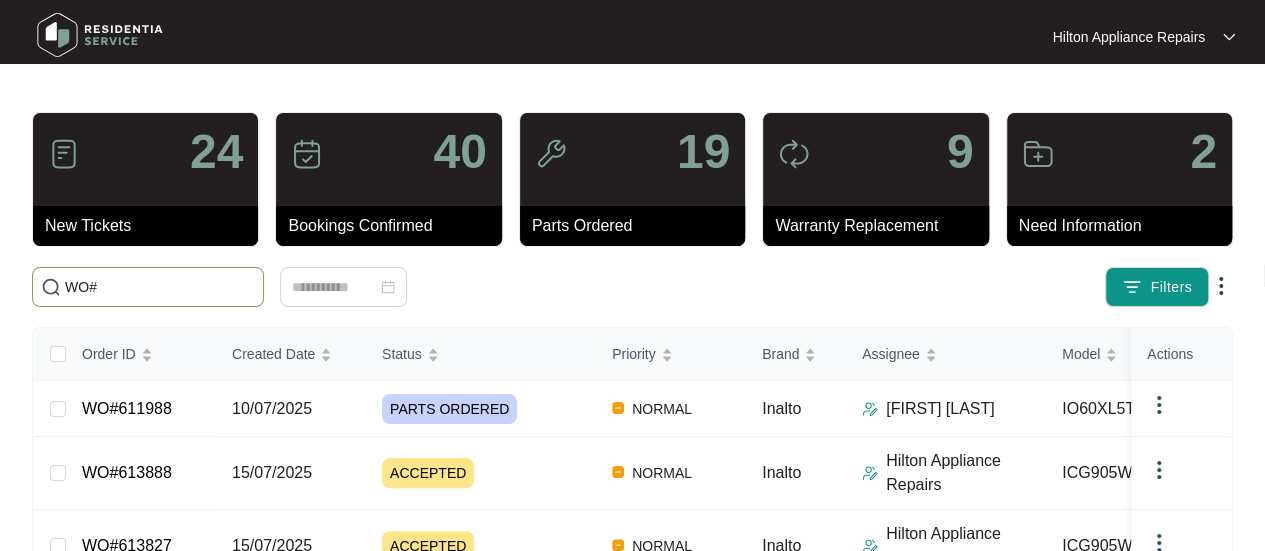 paste on "613946" 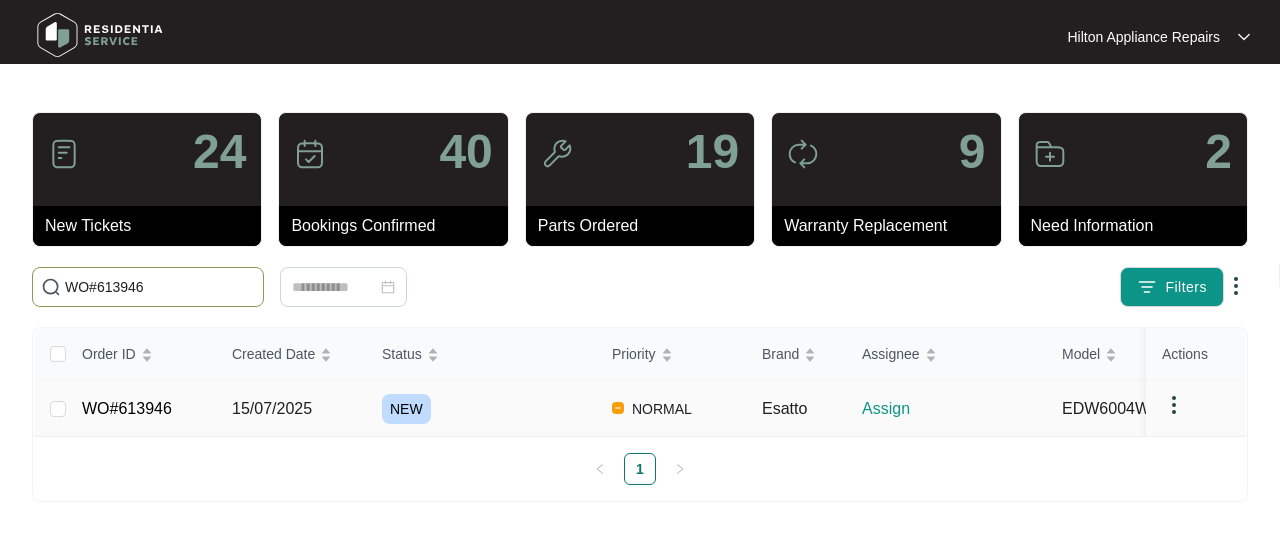 type on "WO#613946" 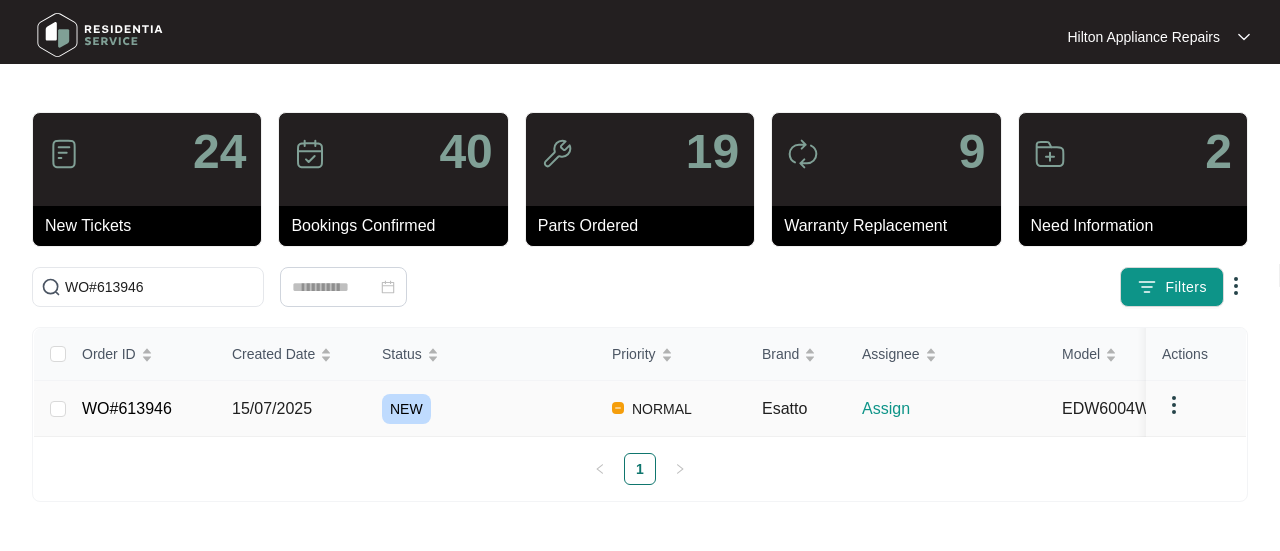 click on "15/07/2025" at bounding box center (272, 408) 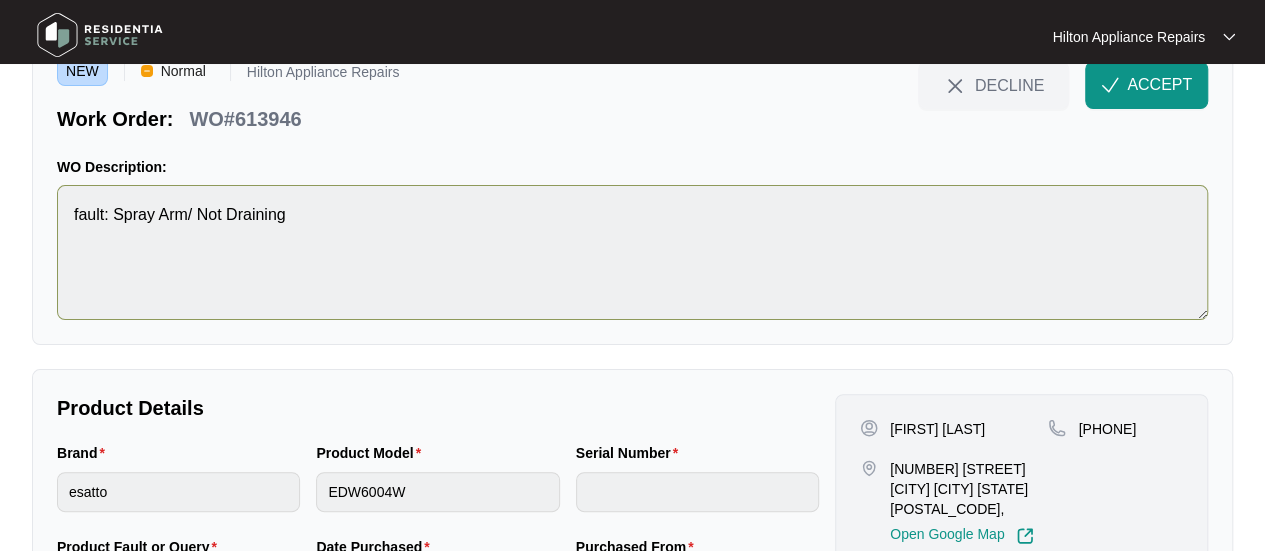 scroll, scrollTop: 233, scrollLeft: 0, axis: vertical 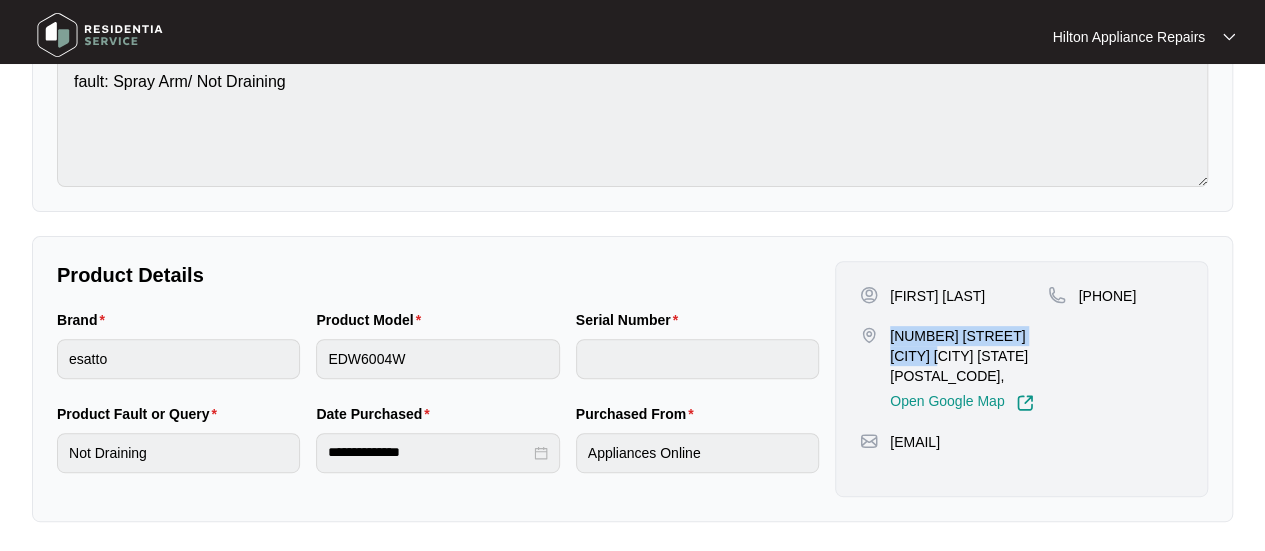 drag, startPoint x: 940, startPoint y: 354, endPoint x: 892, endPoint y: 335, distance: 51.62364 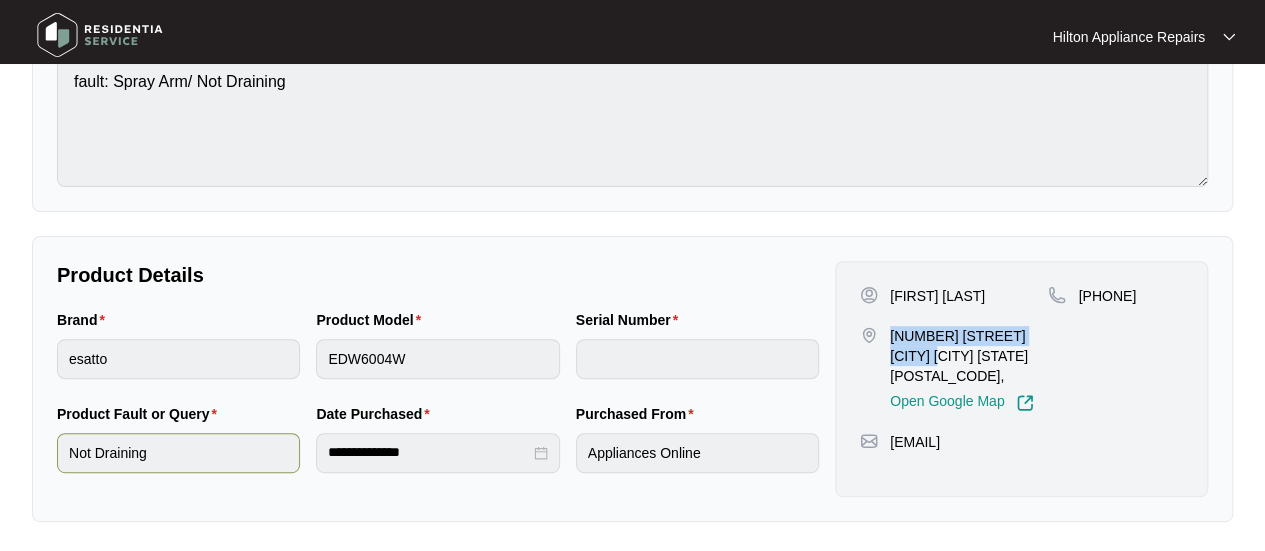 copy on "15 Headsail Brace Alkimos" 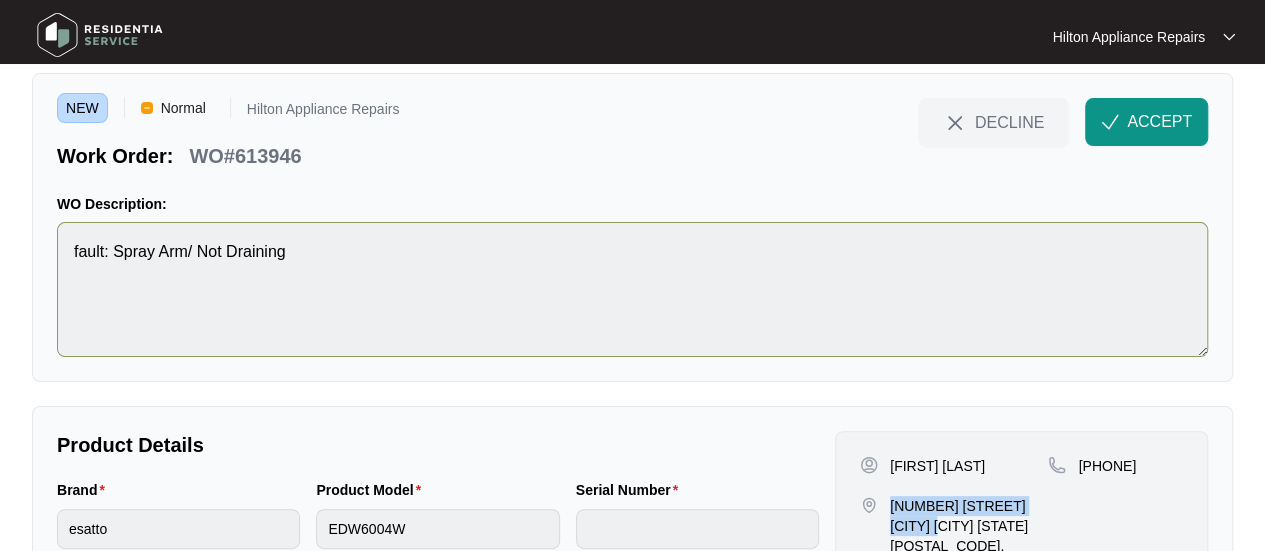 scroll, scrollTop: 0, scrollLeft: 0, axis: both 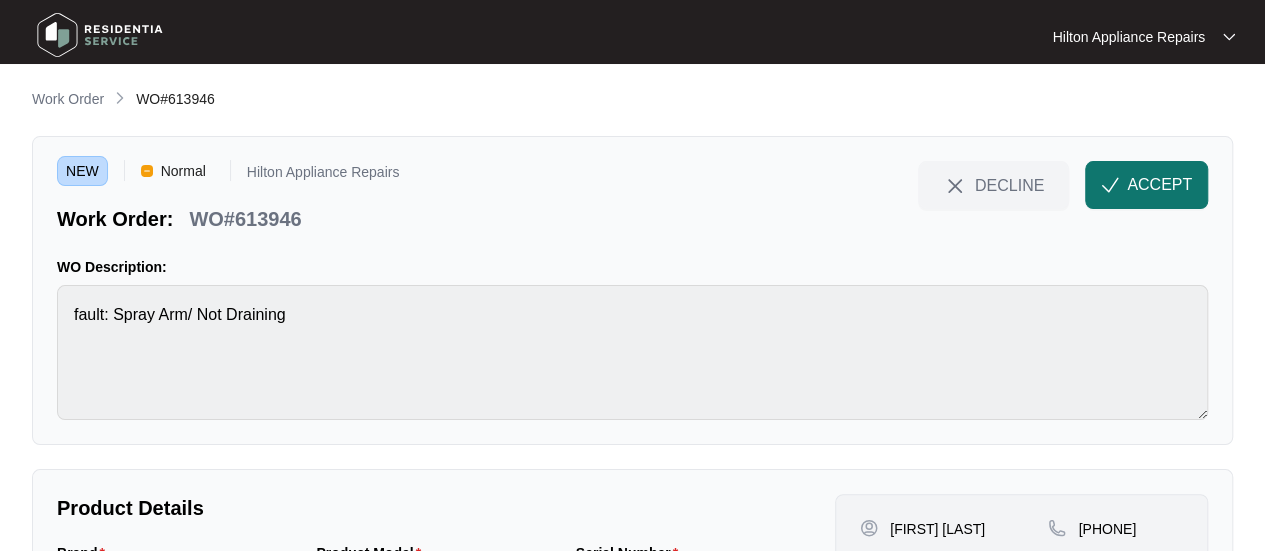 click on "ACCEPT" at bounding box center (1146, 185) 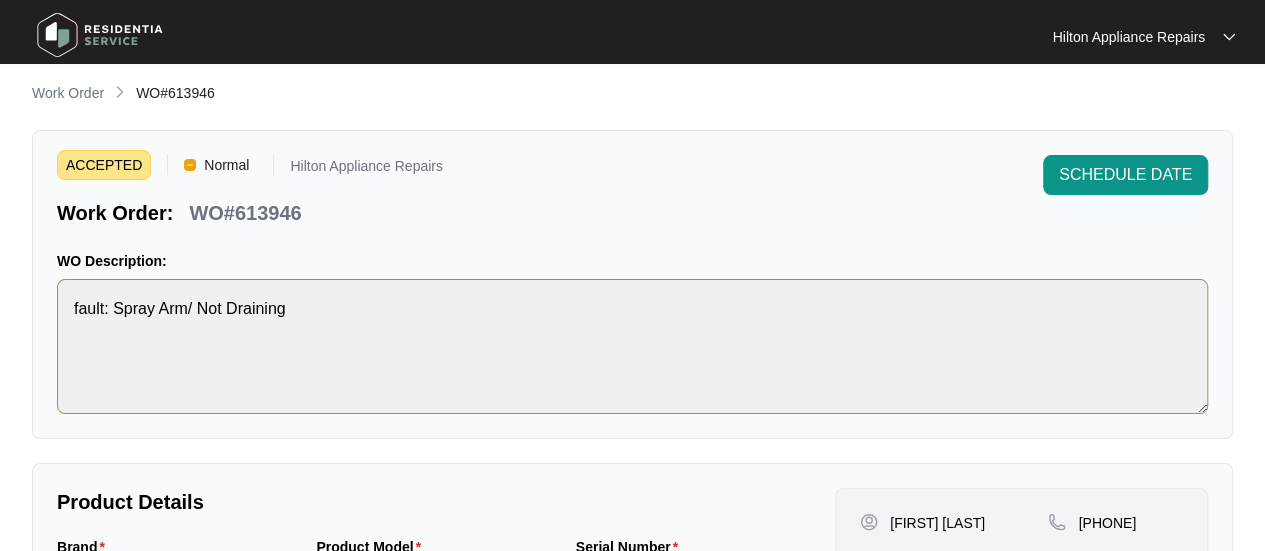 scroll, scrollTop: 300, scrollLeft: 0, axis: vertical 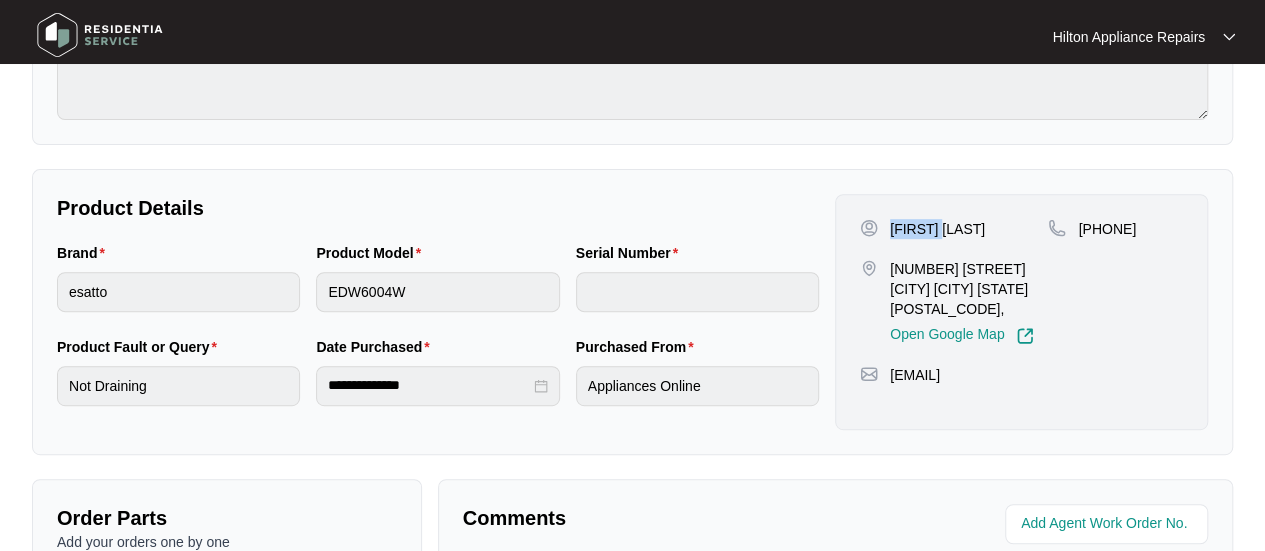 drag, startPoint x: 937, startPoint y: 228, endPoint x: 892, endPoint y: 225, distance: 45.099888 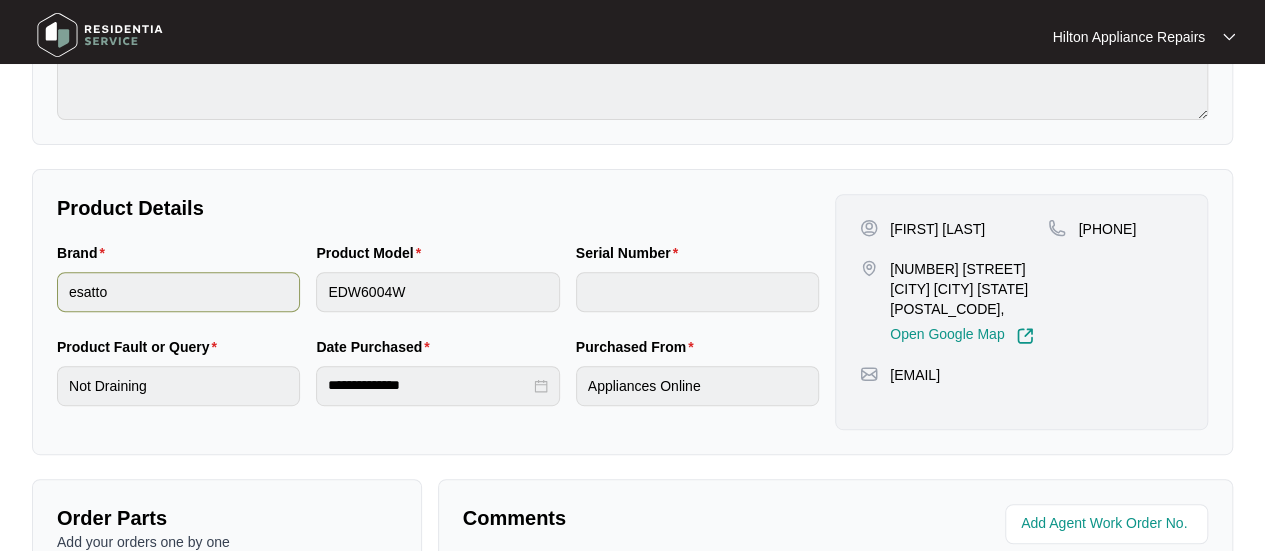 click on "Brand esatto Product Model EDW6004W Serial Number" at bounding box center (438, 289) 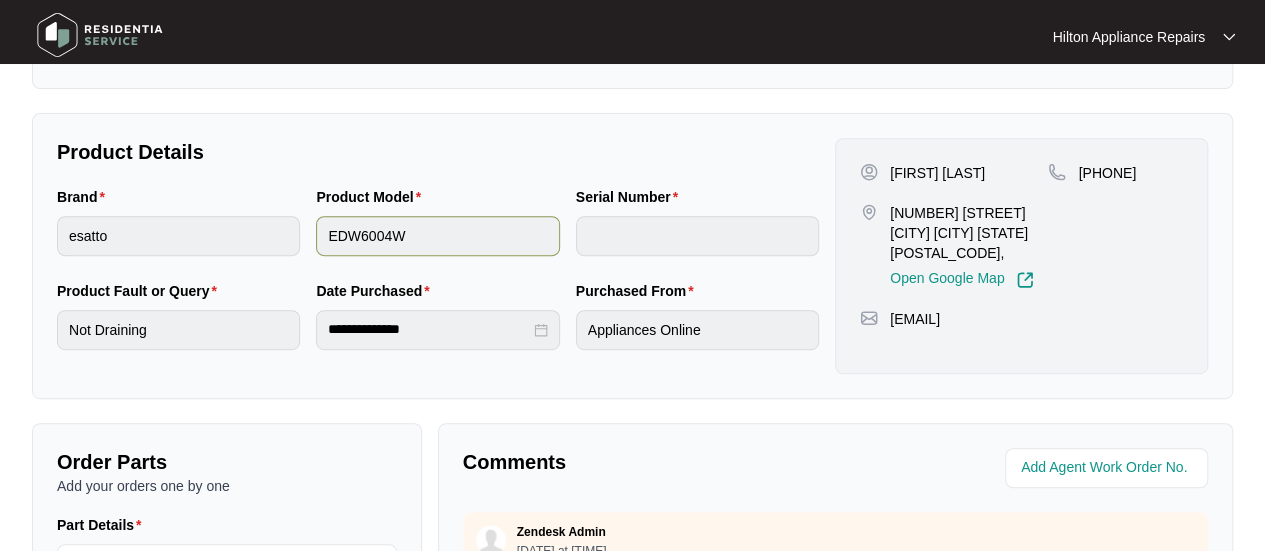 scroll, scrollTop: 400, scrollLeft: 0, axis: vertical 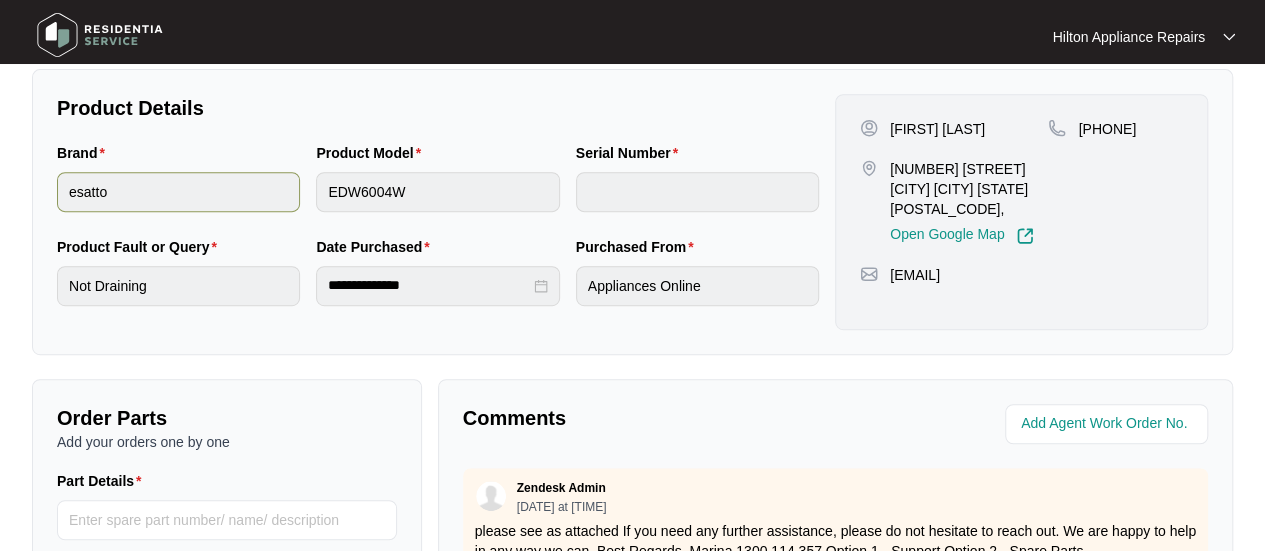 click on "Brand esatto Product Model EDW6004W Serial Number" at bounding box center [438, 189] 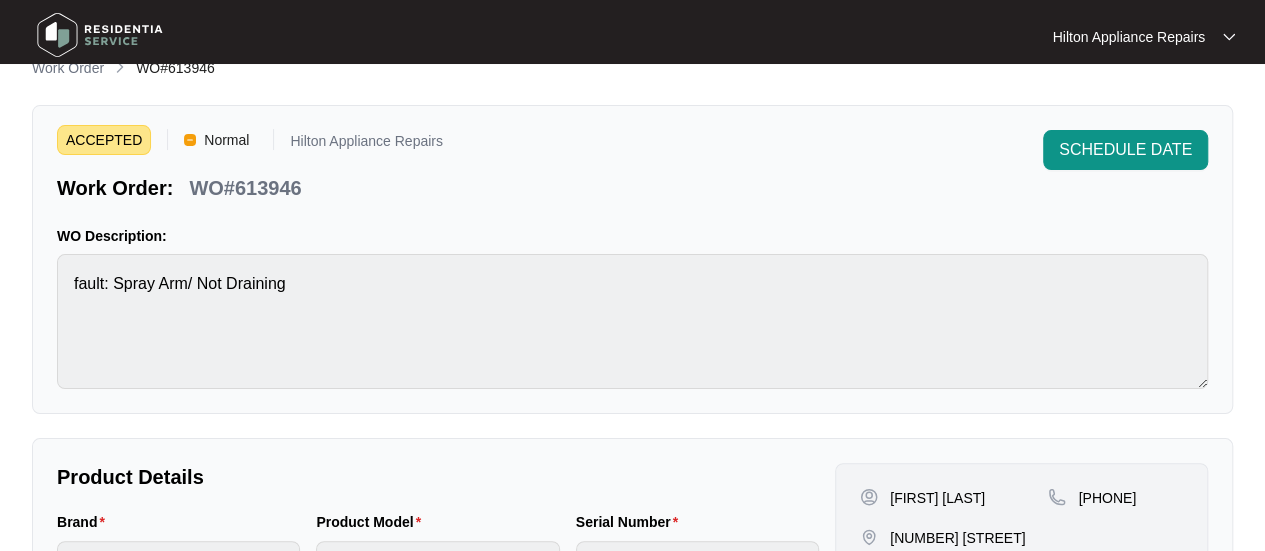 scroll, scrollTop: 0, scrollLeft: 0, axis: both 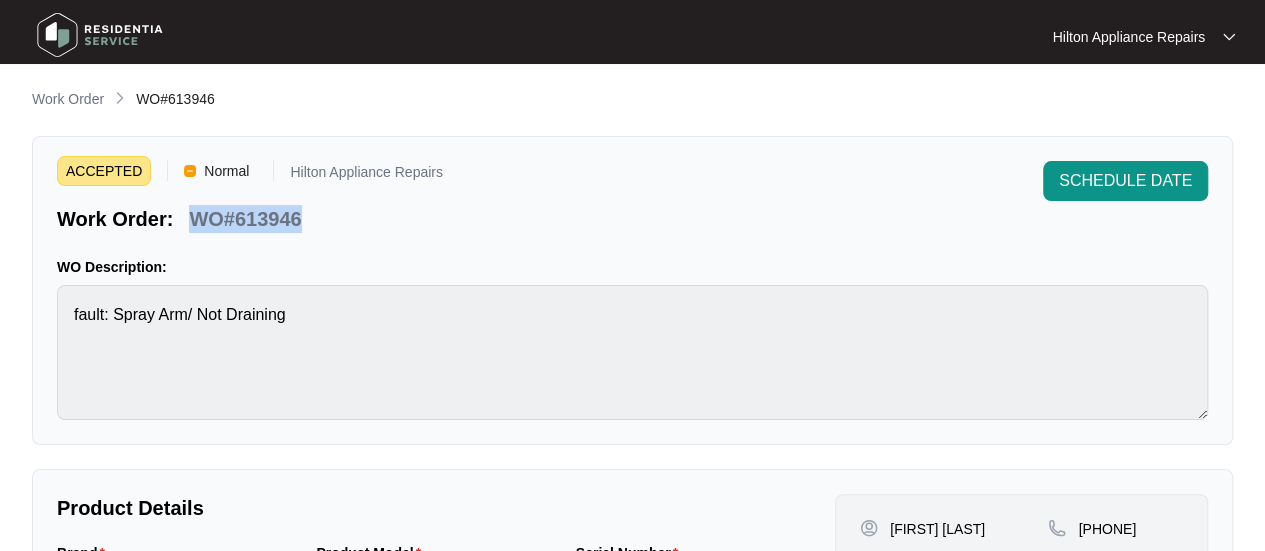 drag, startPoint x: 307, startPoint y: 216, endPoint x: 192, endPoint y: 203, distance: 115.73245 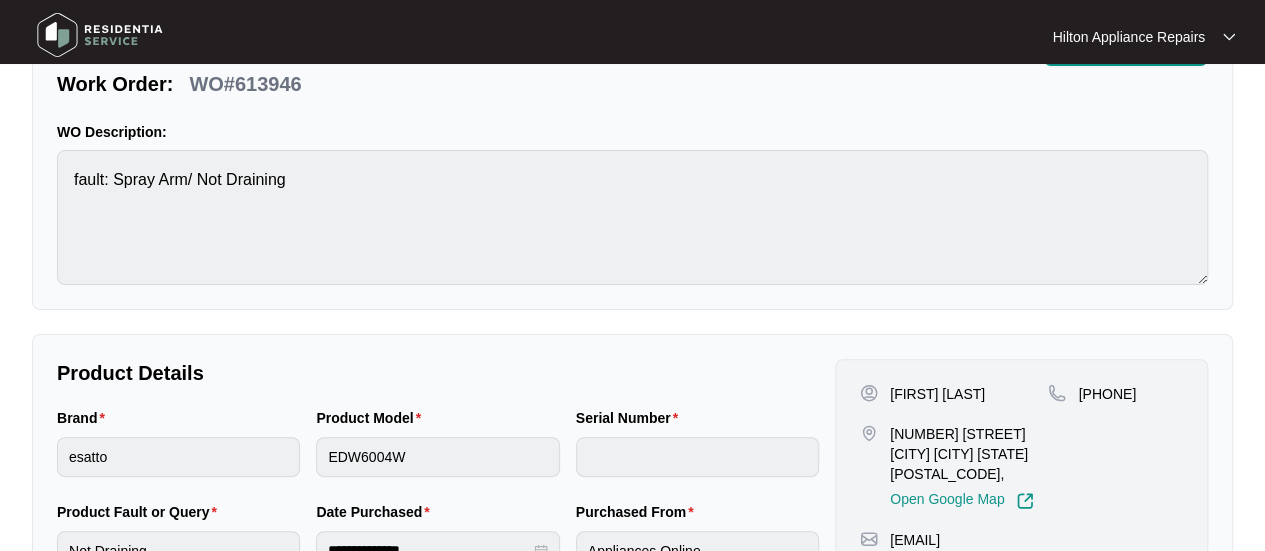 scroll, scrollTop: 200, scrollLeft: 0, axis: vertical 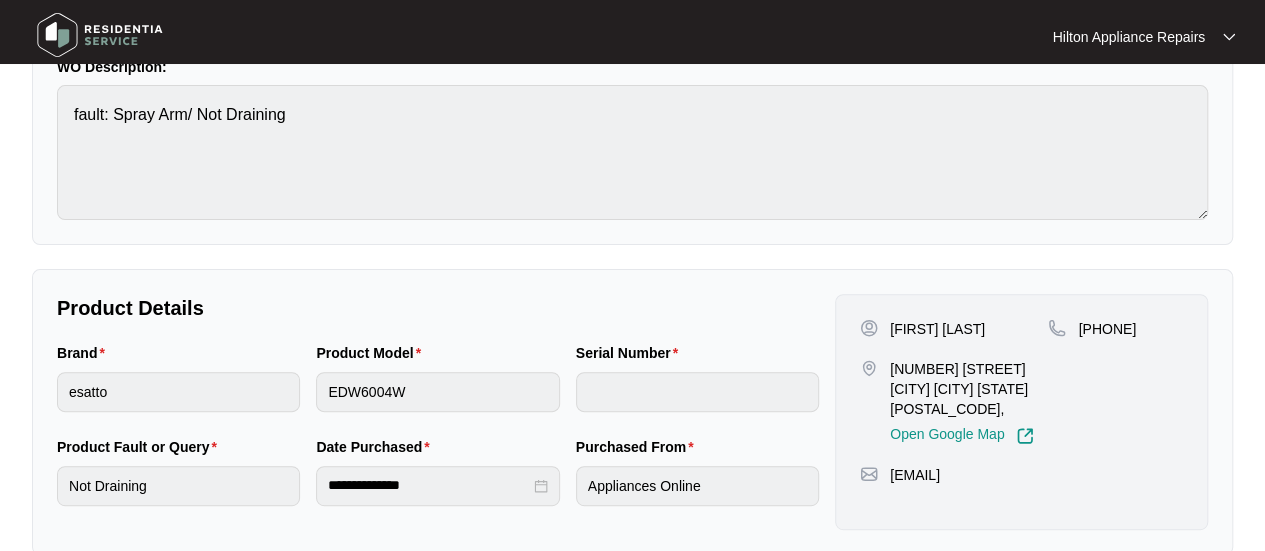 drag, startPoint x: 996, startPoint y: 333, endPoint x: 945, endPoint y: 320, distance: 52.63079 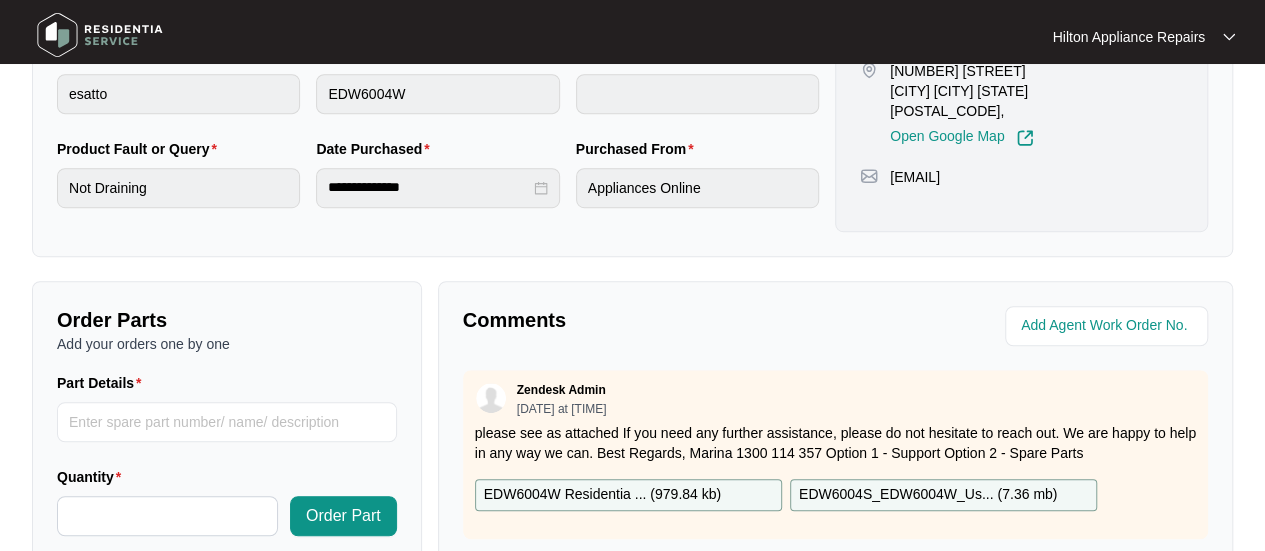 scroll, scrollTop: 700, scrollLeft: 0, axis: vertical 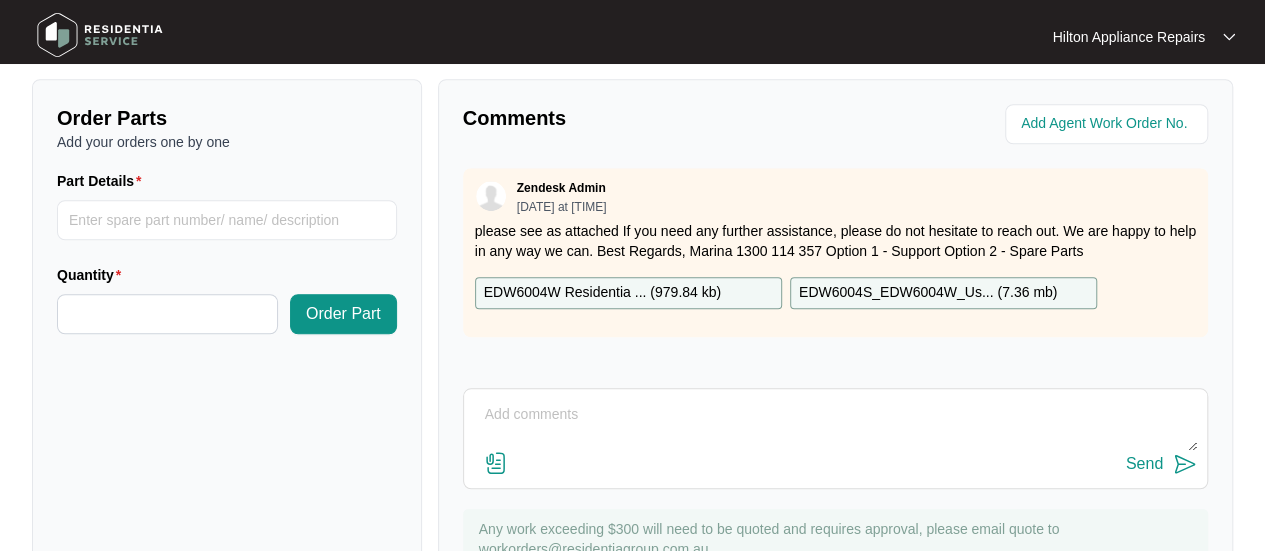 click at bounding box center (835, 425) 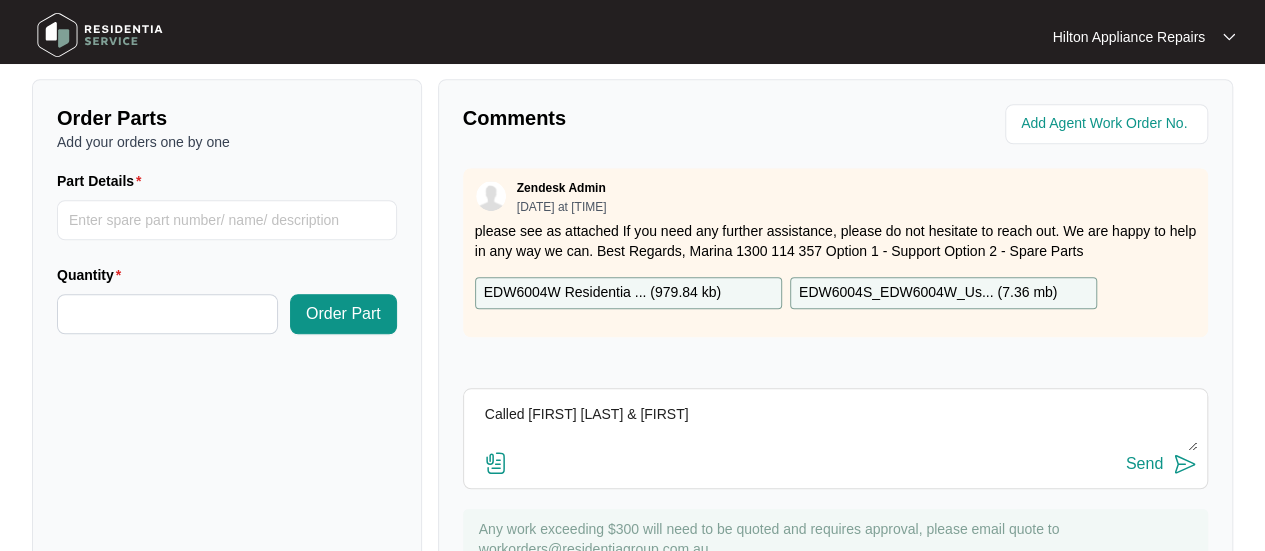 type on "Called Lorraine LMTC & Texted" 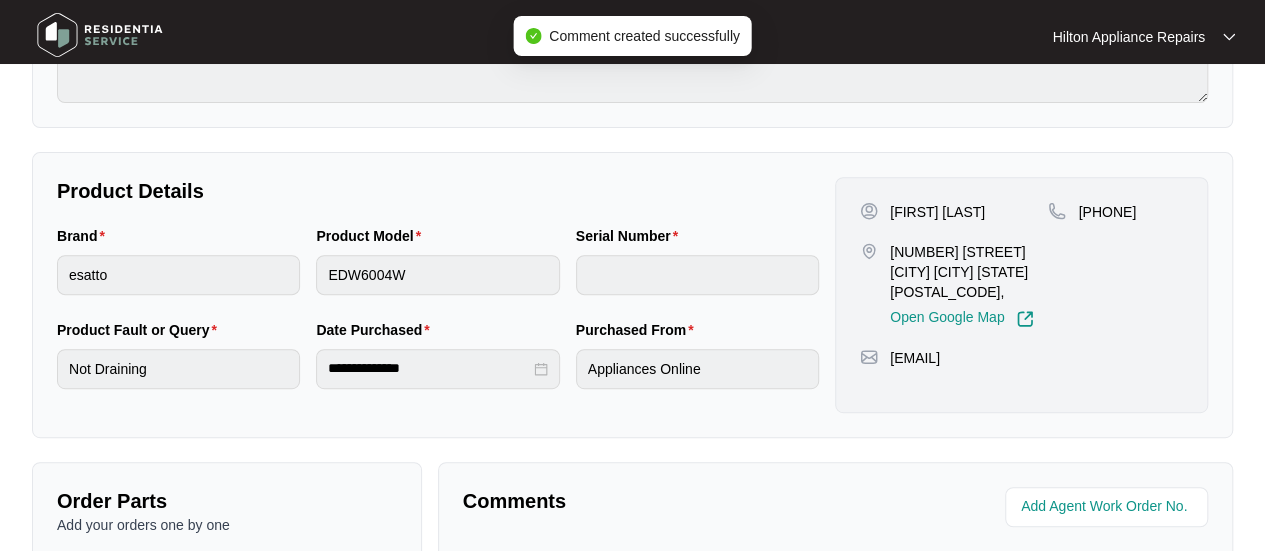 scroll, scrollTop: 500, scrollLeft: 0, axis: vertical 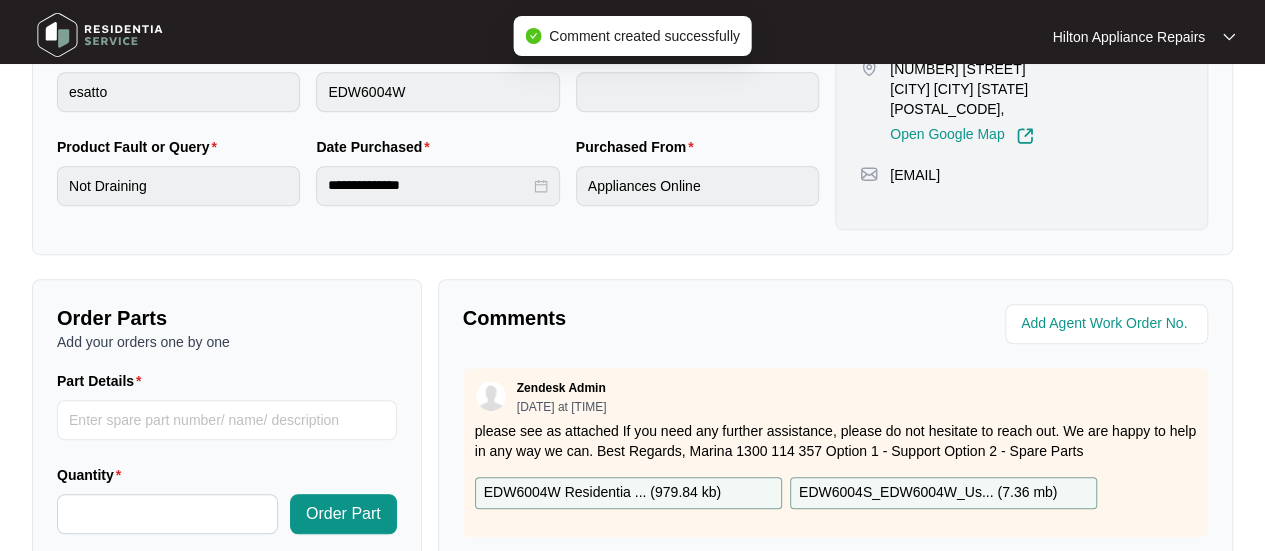 click at bounding box center [1025, 324] 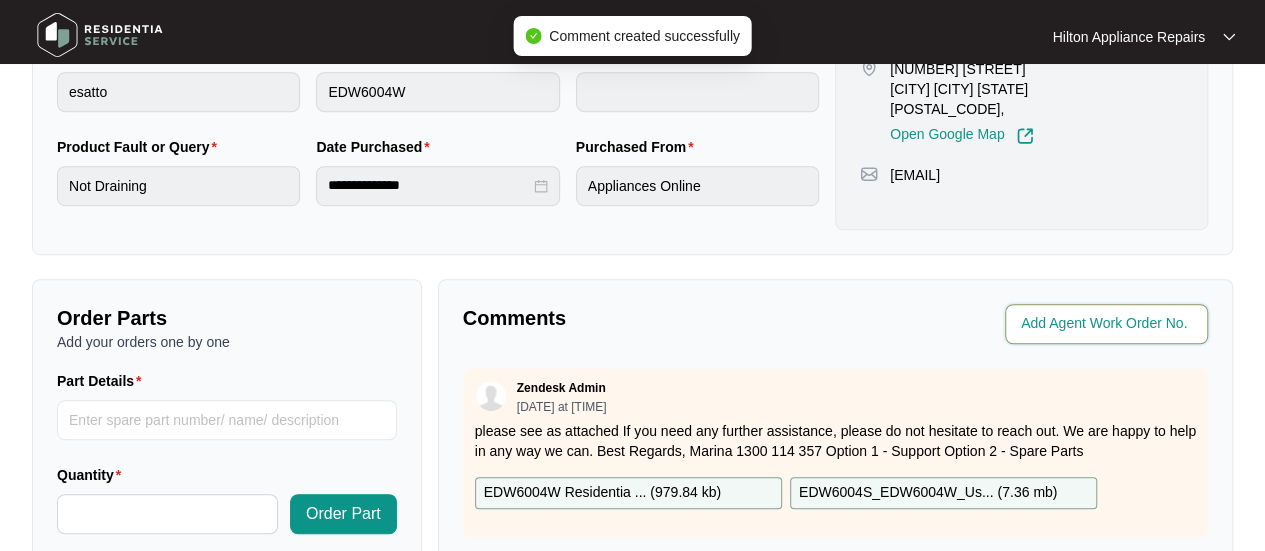 click at bounding box center [1108, 324] 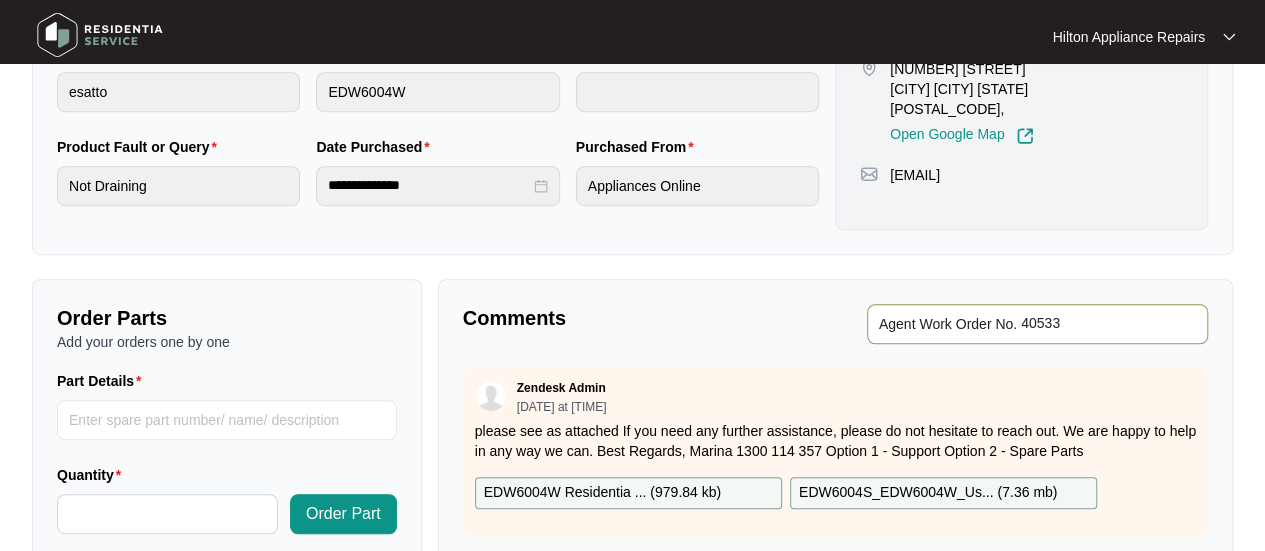 type on "40533" 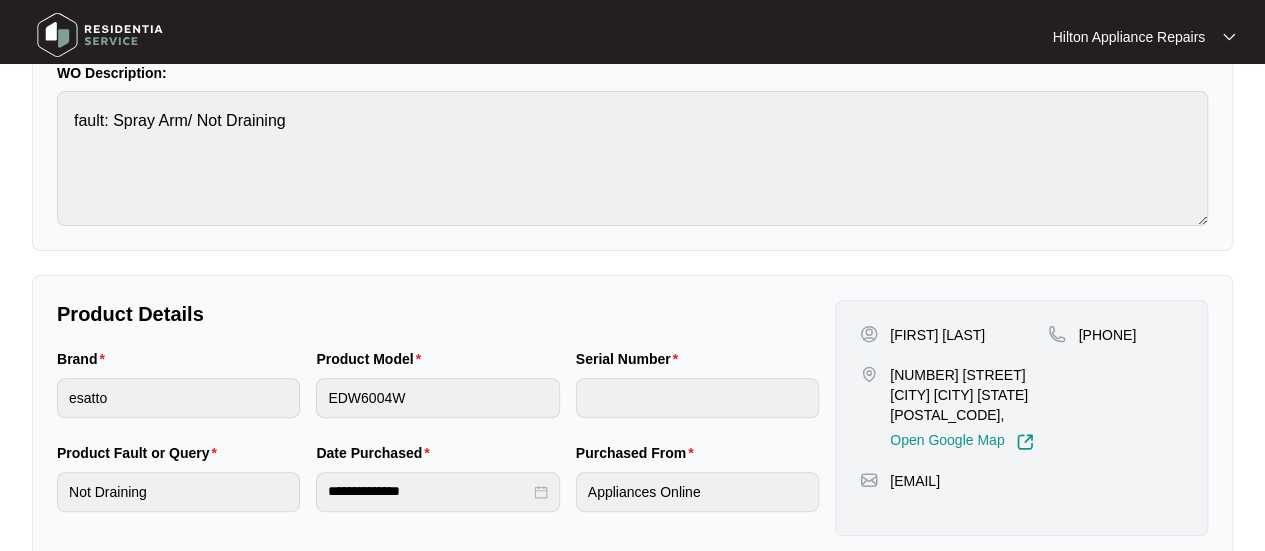 scroll, scrollTop: 0, scrollLeft: 0, axis: both 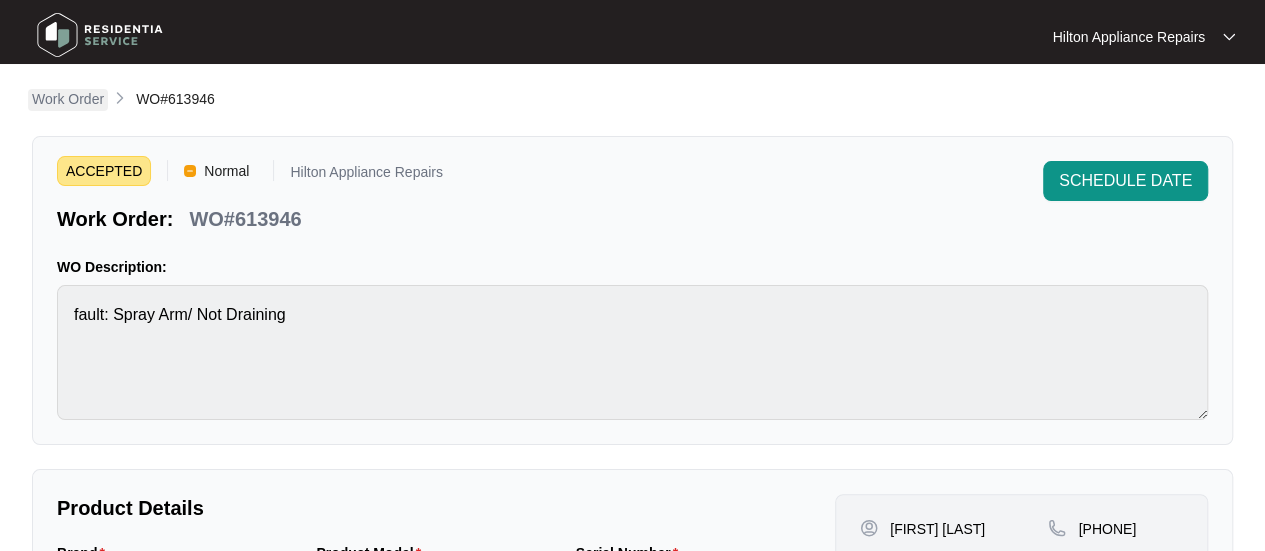 click on "Work Order" at bounding box center [68, 99] 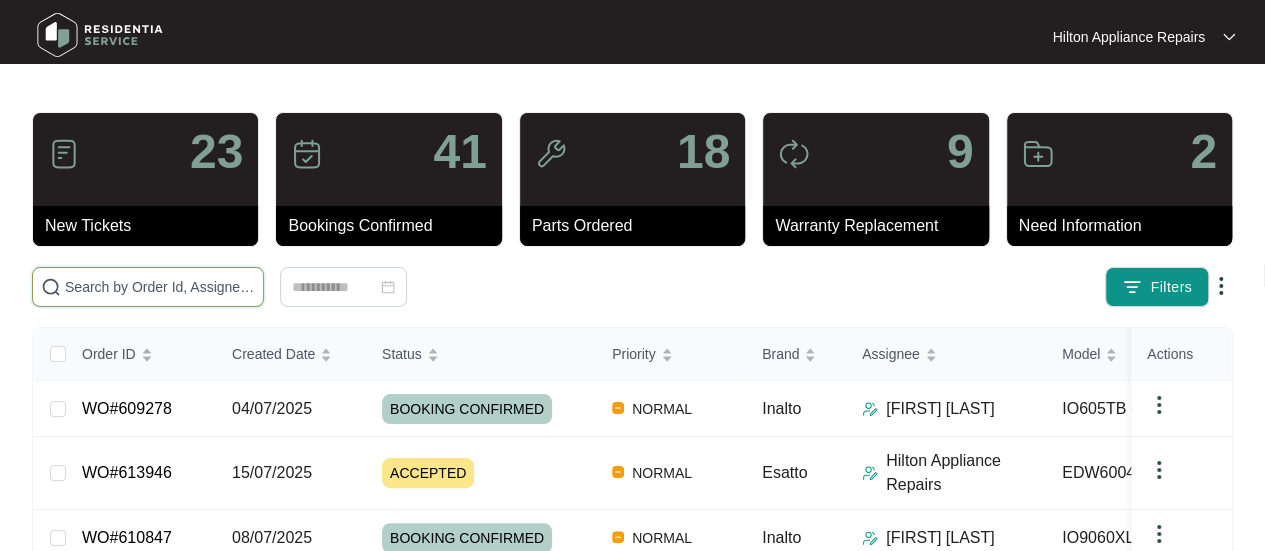 click at bounding box center [160, 287] 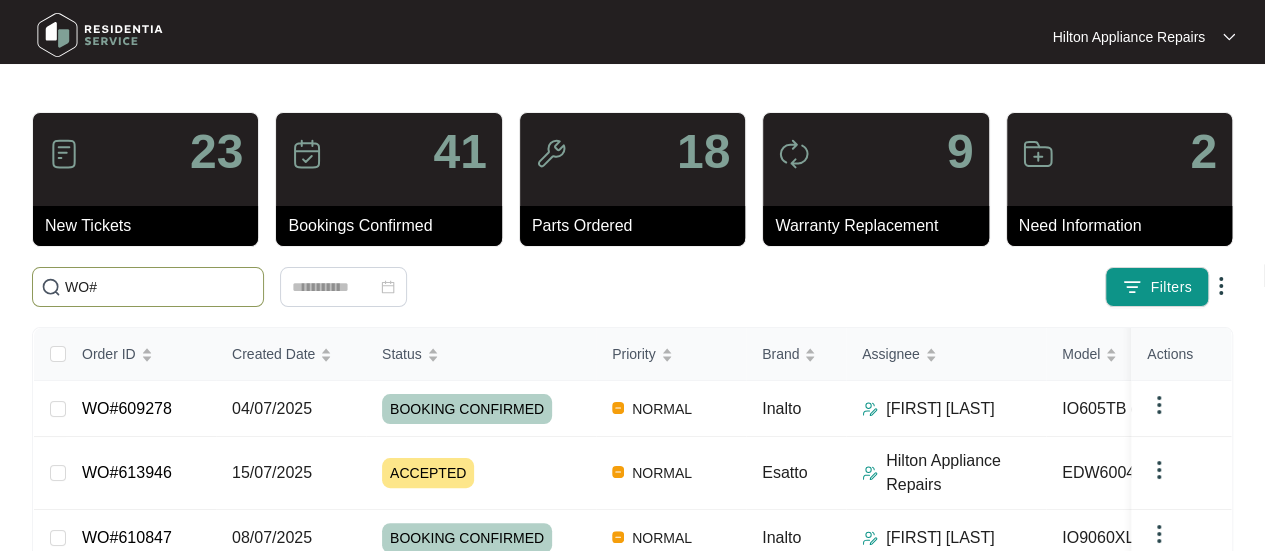 paste on "613950" 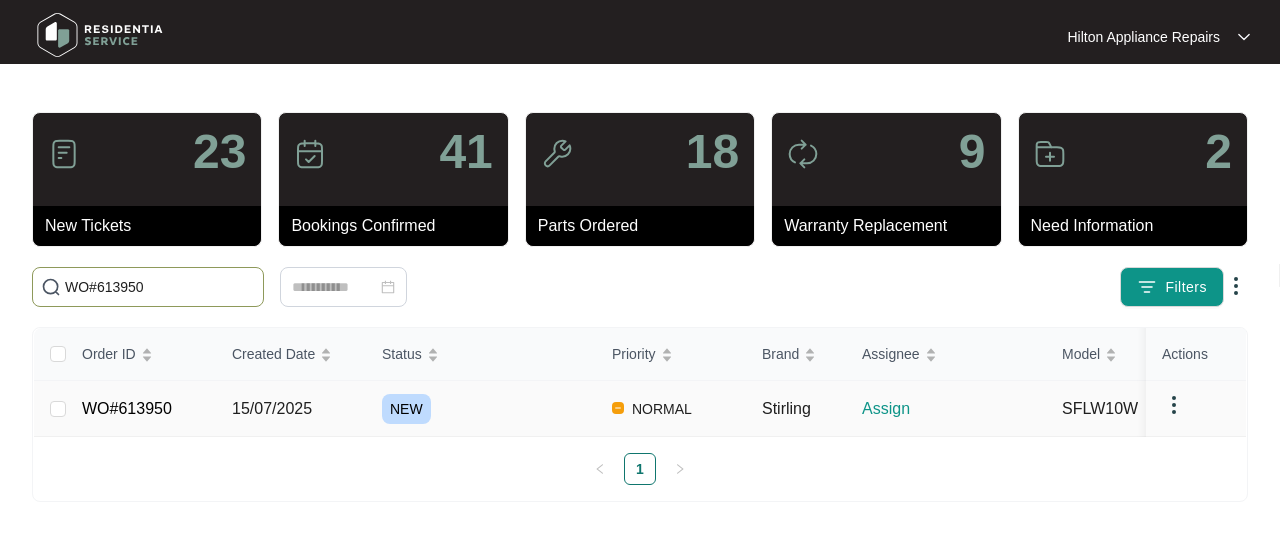 type on "WO#613950" 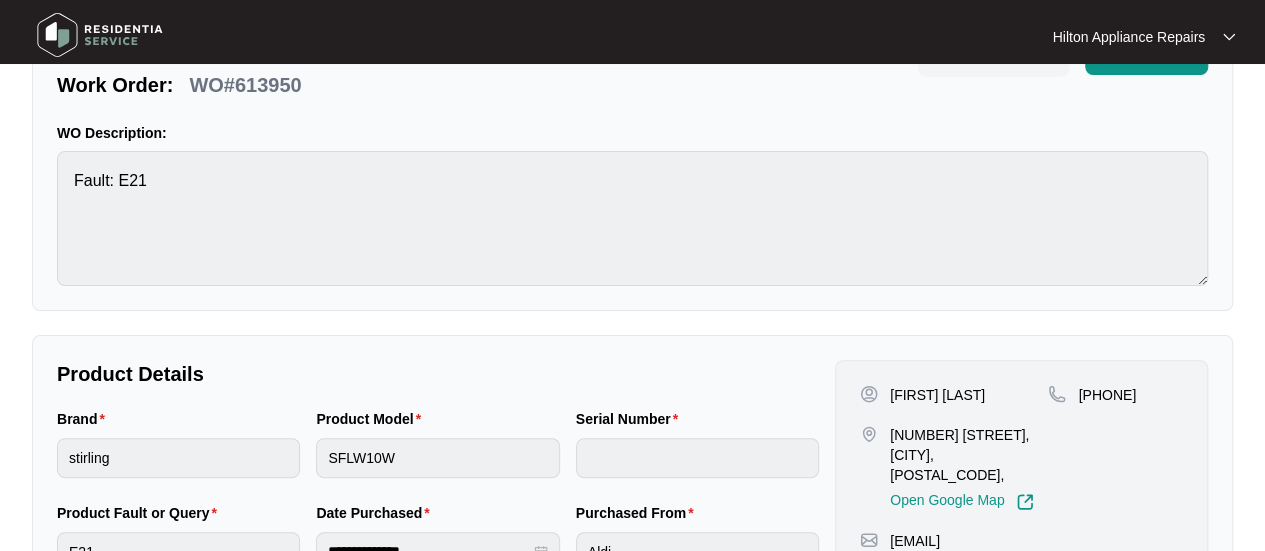 scroll, scrollTop: 233, scrollLeft: 0, axis: vertical 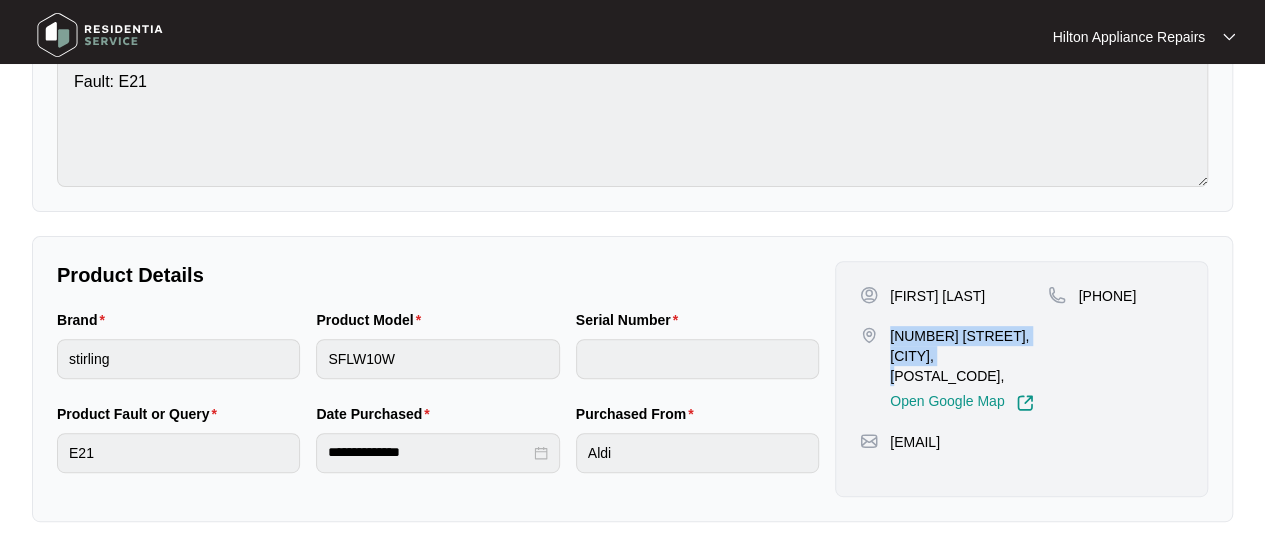 drag, startPoint x: 949, startPoint y: 355, endPoint x: 883, endPoint y: 333, distance: 69.57011 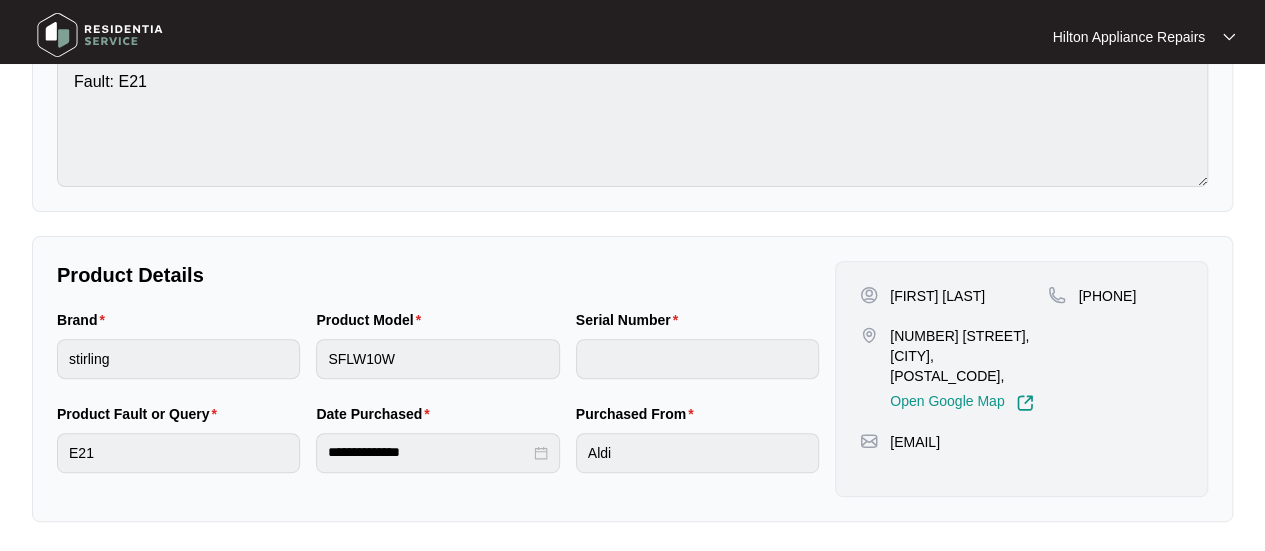 click on "NEW Normal Hilton Appliance Repairs Work Order: WO#613950 DECLINE ACCEPT WO Description: Fault: E21" at bounding box center (632, 57) 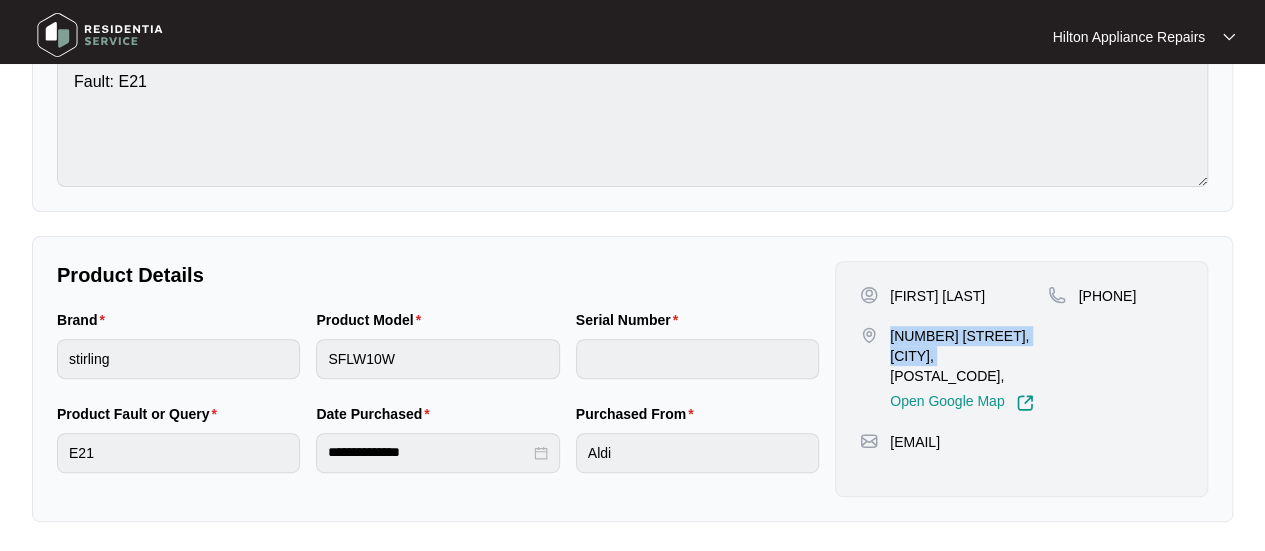 drag, startPoint x: 942, startPoint y: 354, endPoint x: 921, endPoint y: 333, distance: 29.698484 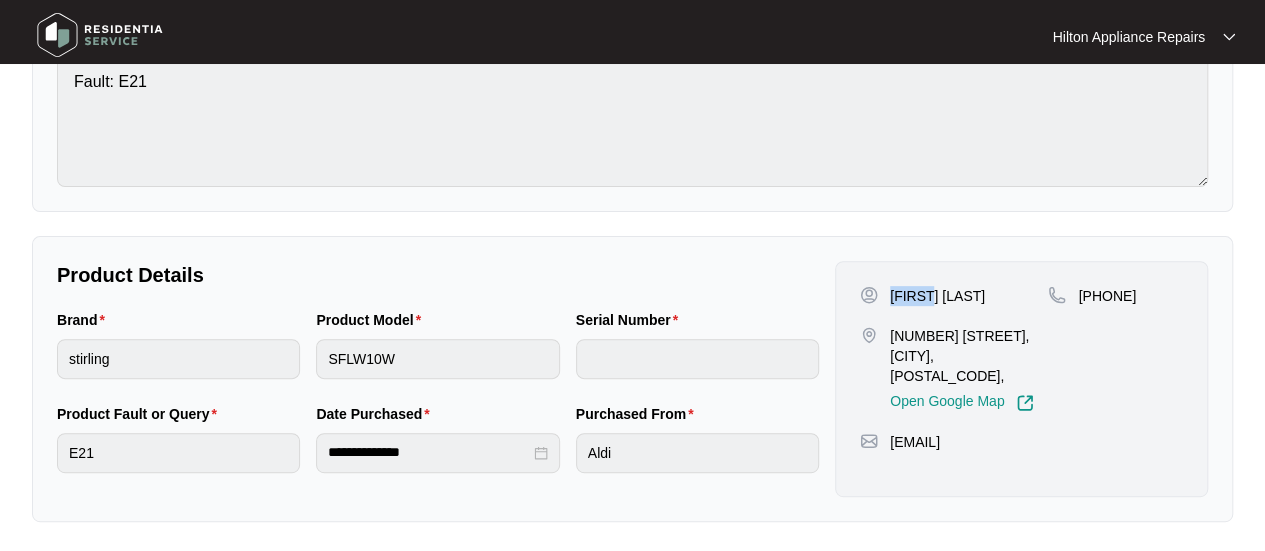 drag, startPoint x: 928, startPoint y: 299, endPoint x: 888, endPoint y: 300, distance: 40.012497 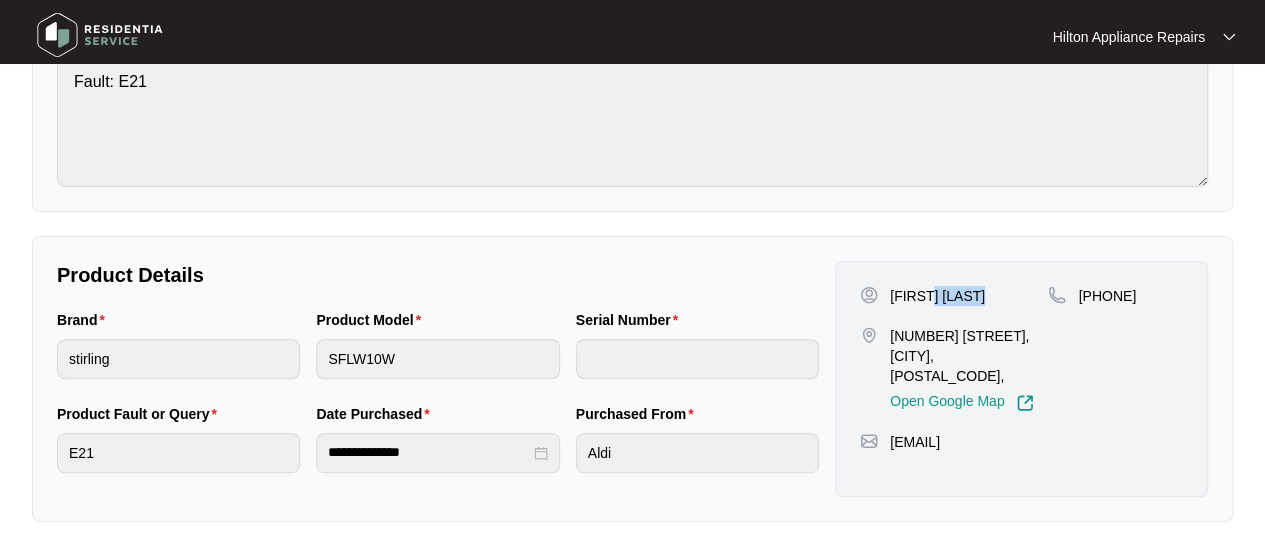 click on "Eraldo Augusto" at bounding box center (954, 296) 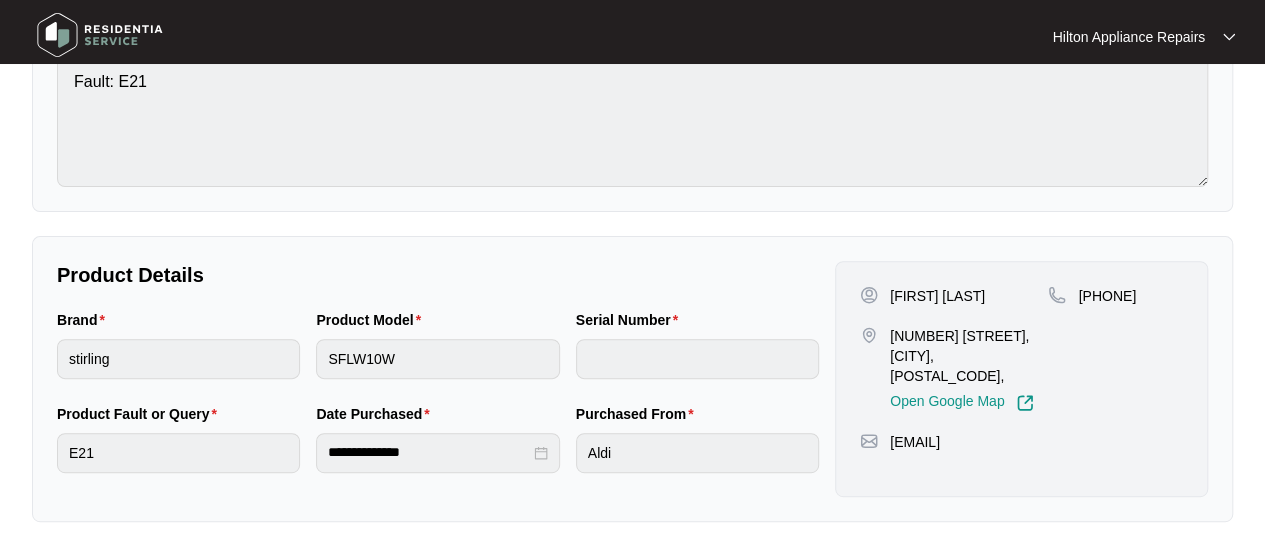 click on "Brand stirling Product Model SFLW10W Serial Number" at bounding box center [438, 356] 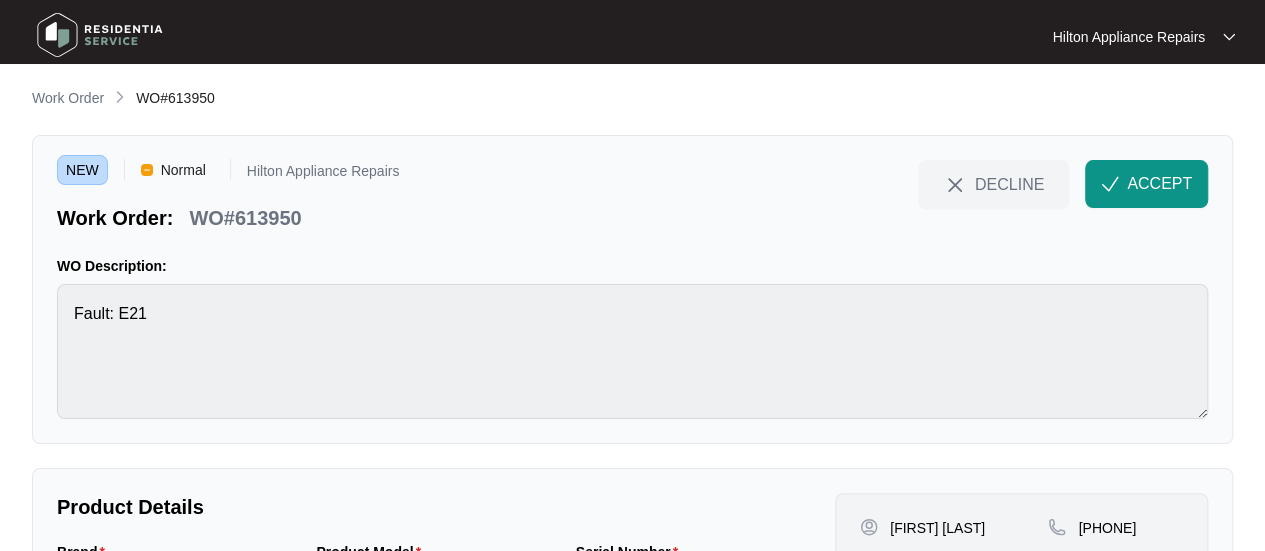 scroll, scrollTop: 0, scrollLeft: 0, axis: both 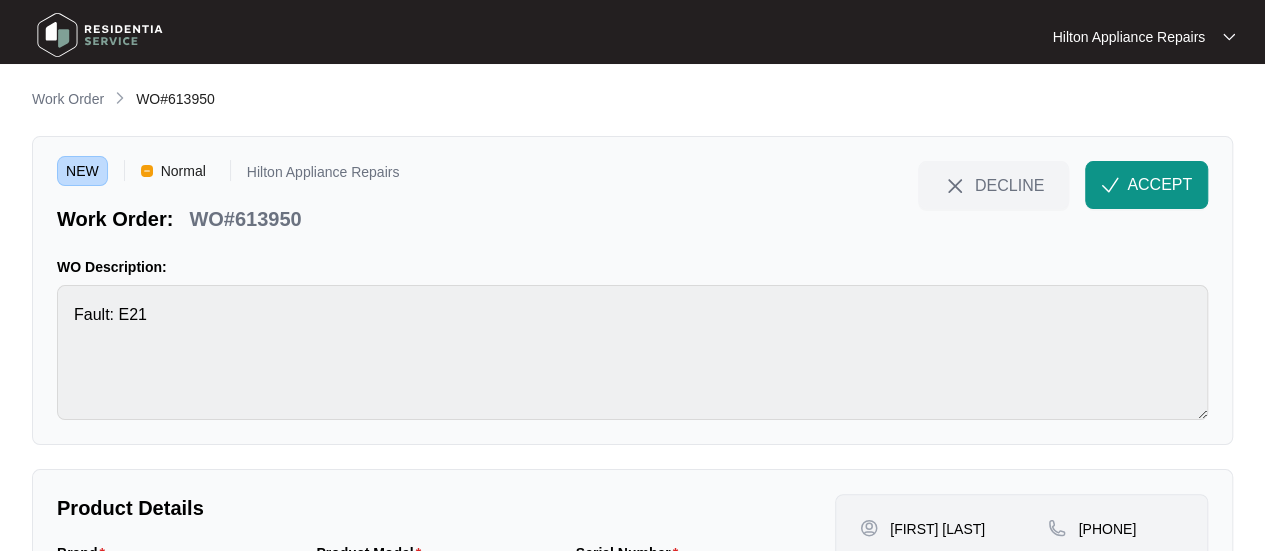 drag, startPoint x: 1136, startPoint y: 176, endPoint x: 1112, endPoint y: 193, distance: 29.410883 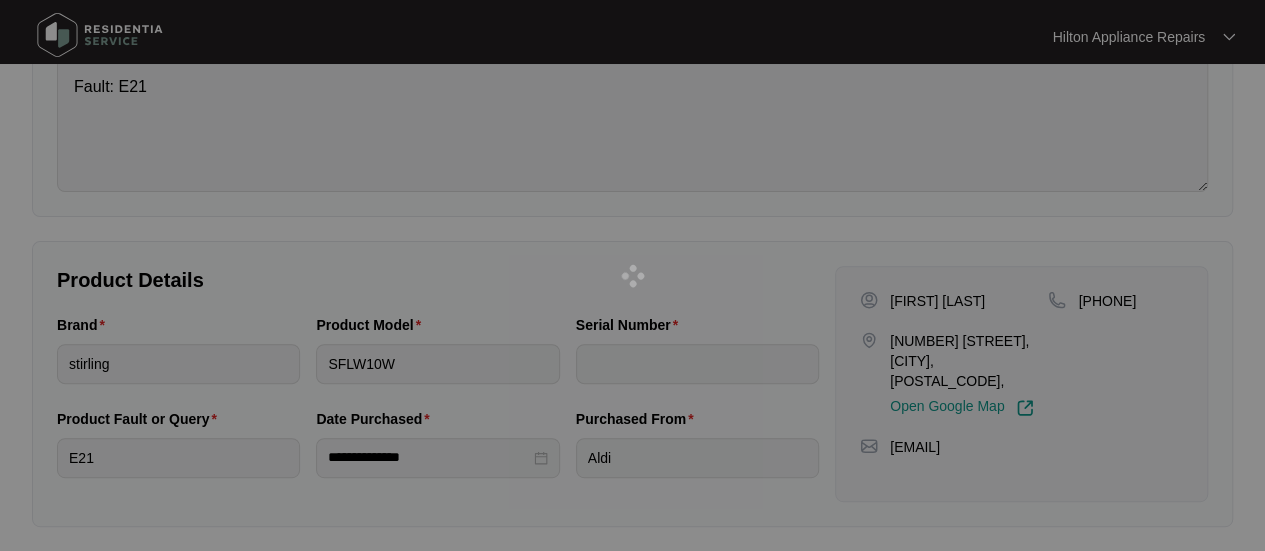 scroll, scrollTop: 233, scrollLeft: 0, axis: vertical 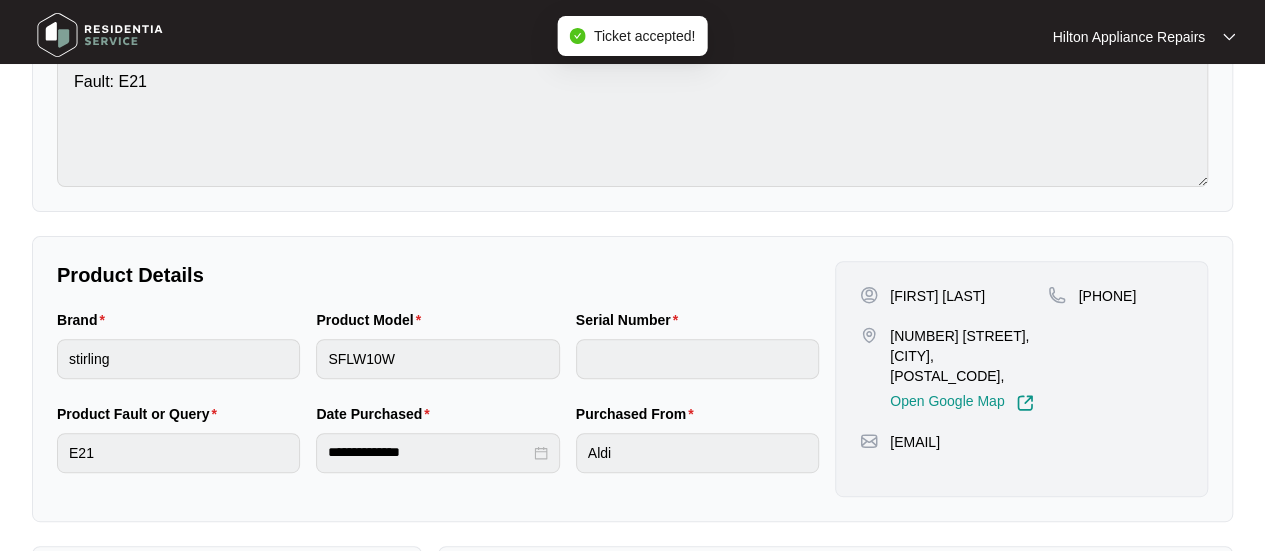 click on "Product Model SFLW10W" at bounding box center [437, 356] 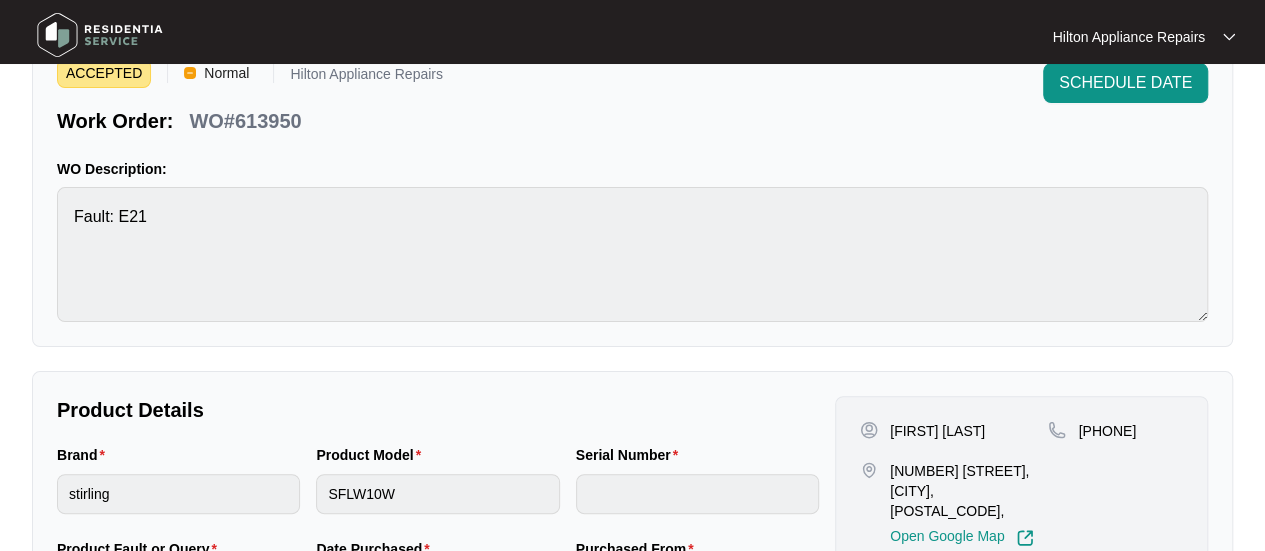 scroll, scrollTop: 0, scrollLeft: 0, axis: both 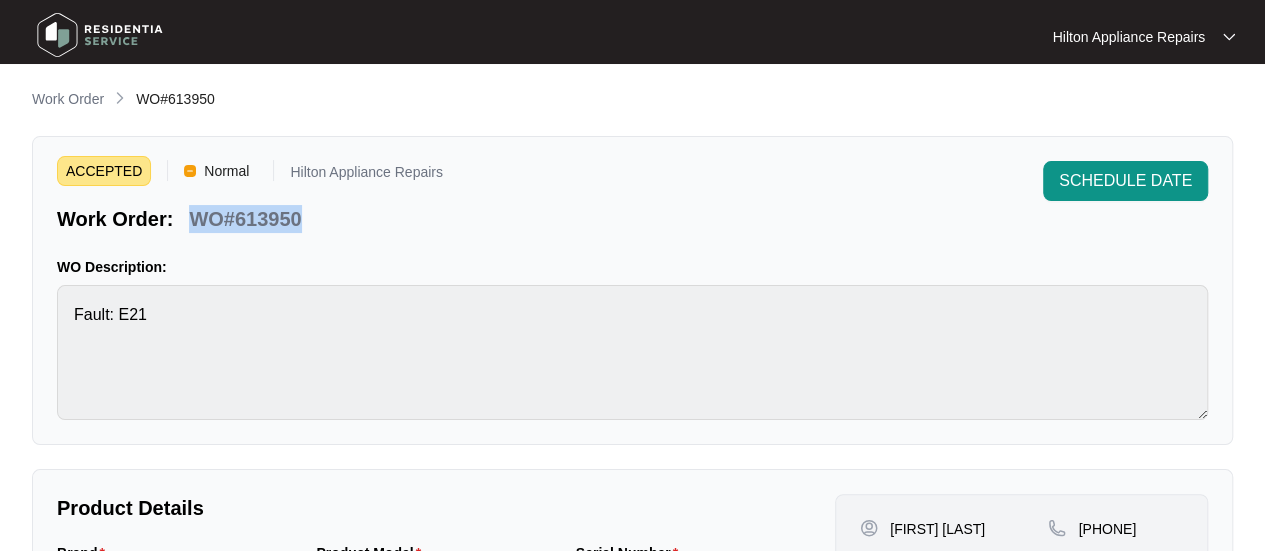 drag, startPoint x: 286, startPoint y: 214, endPoint x: 184, endPoint y: 220, distance: 102.176315 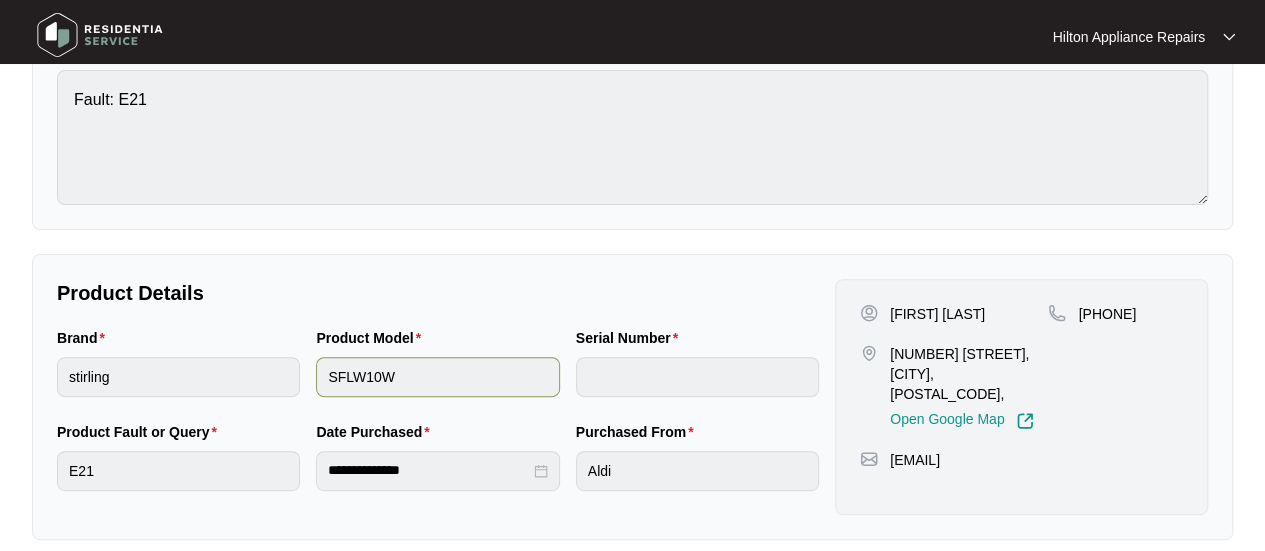 scroll, scrollTop: 300, scrollLeft: 0, axis: vertical 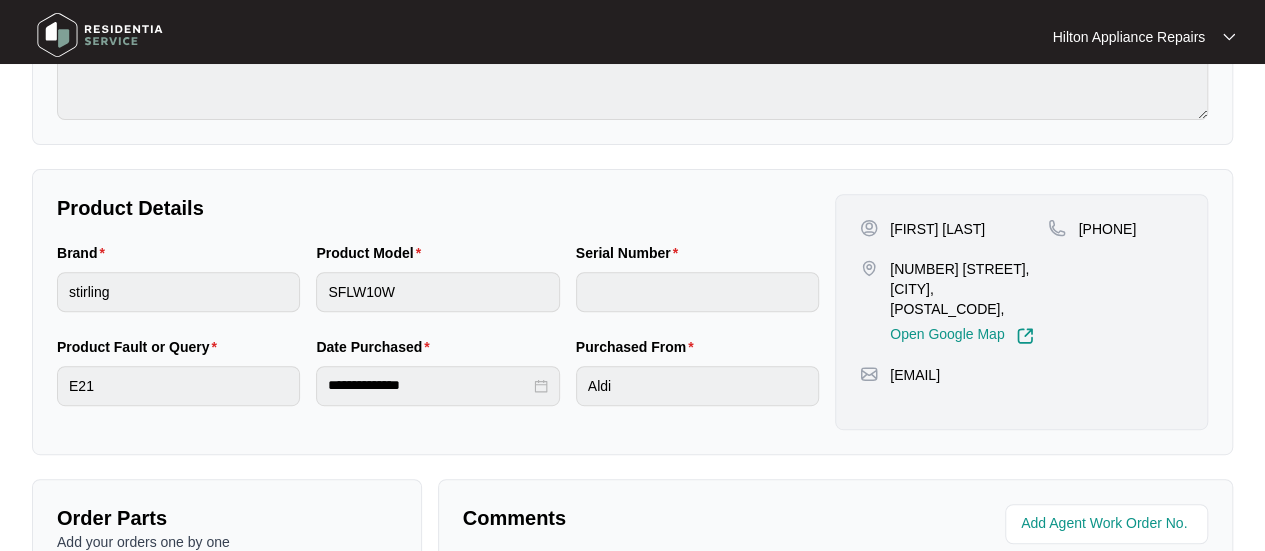 click on "Product Model SFLW10W" at bounding box center (437, 289) 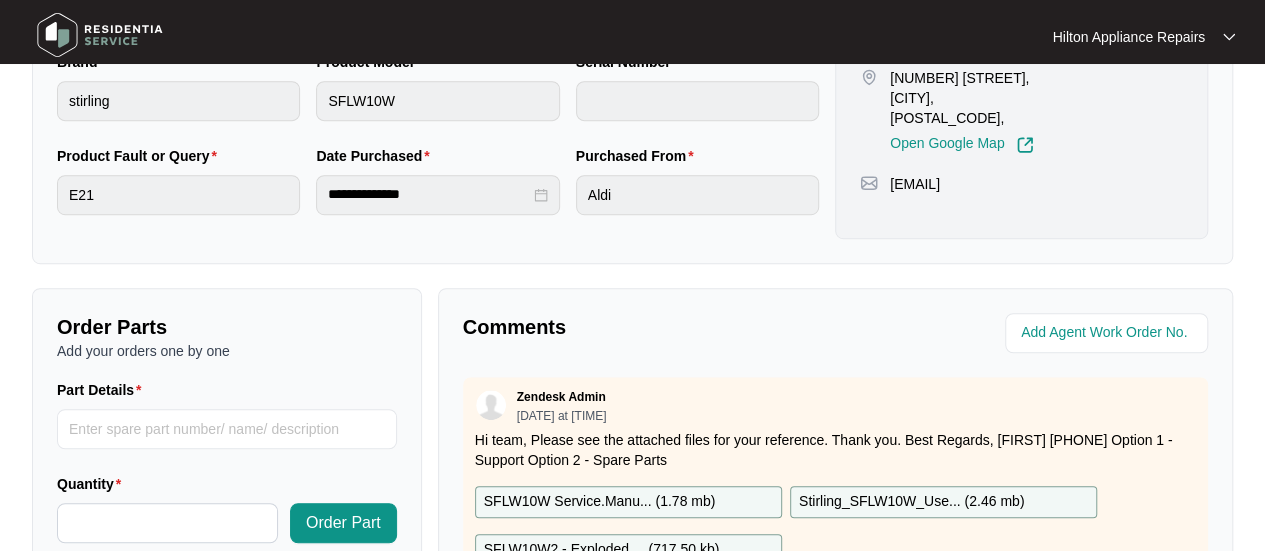 scroll, scrollTop: 600, scrollLeft: 0, axis: vertical 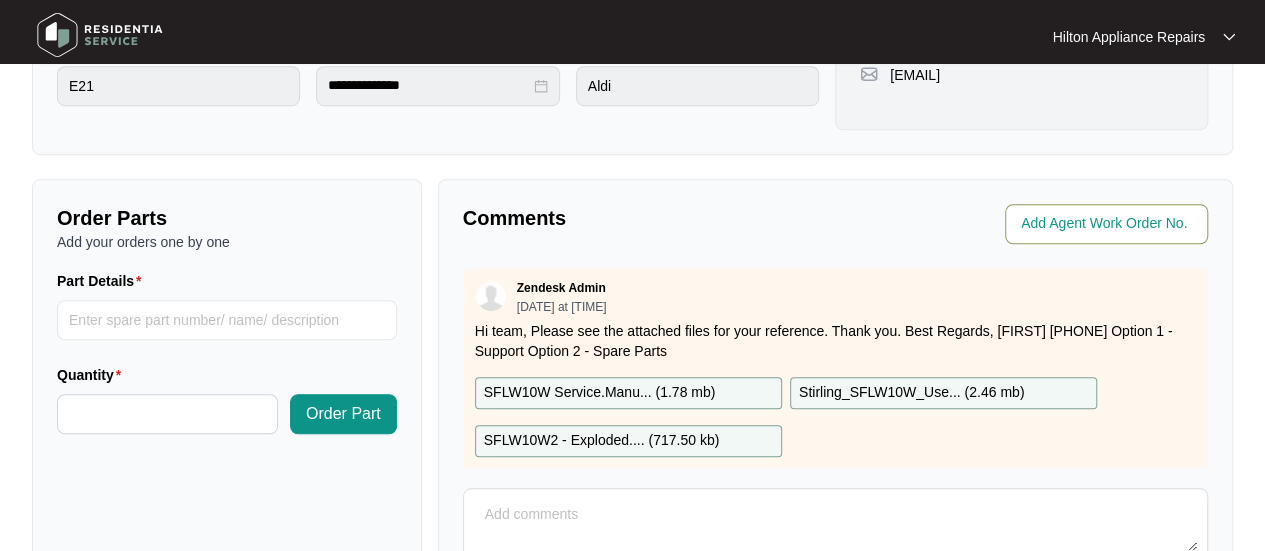 click at bounding box center (1108, 224) 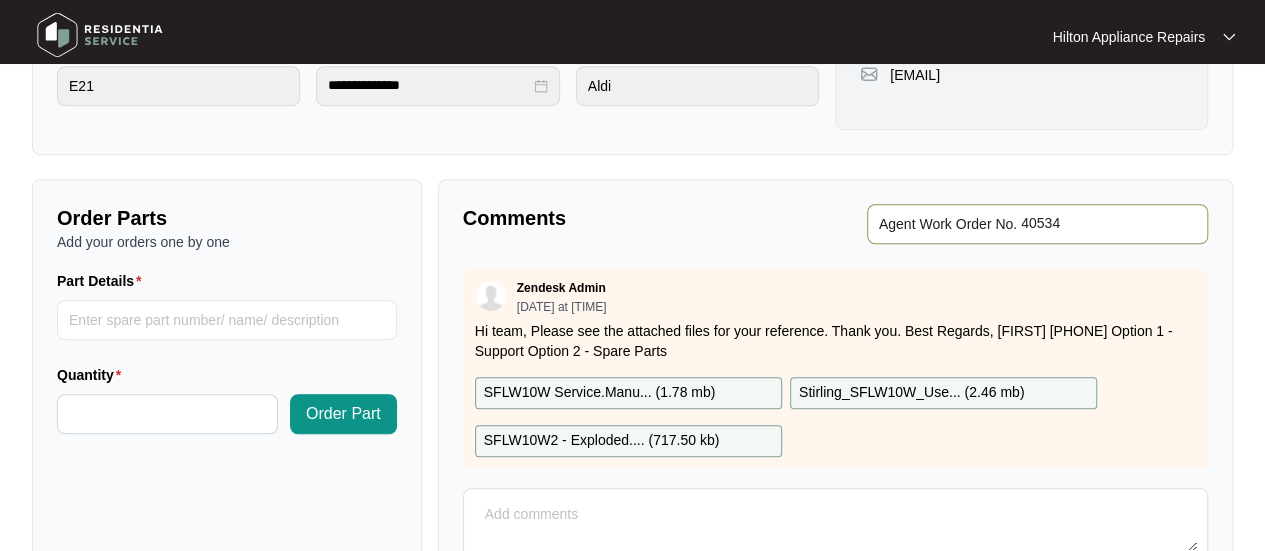 type on "40534" 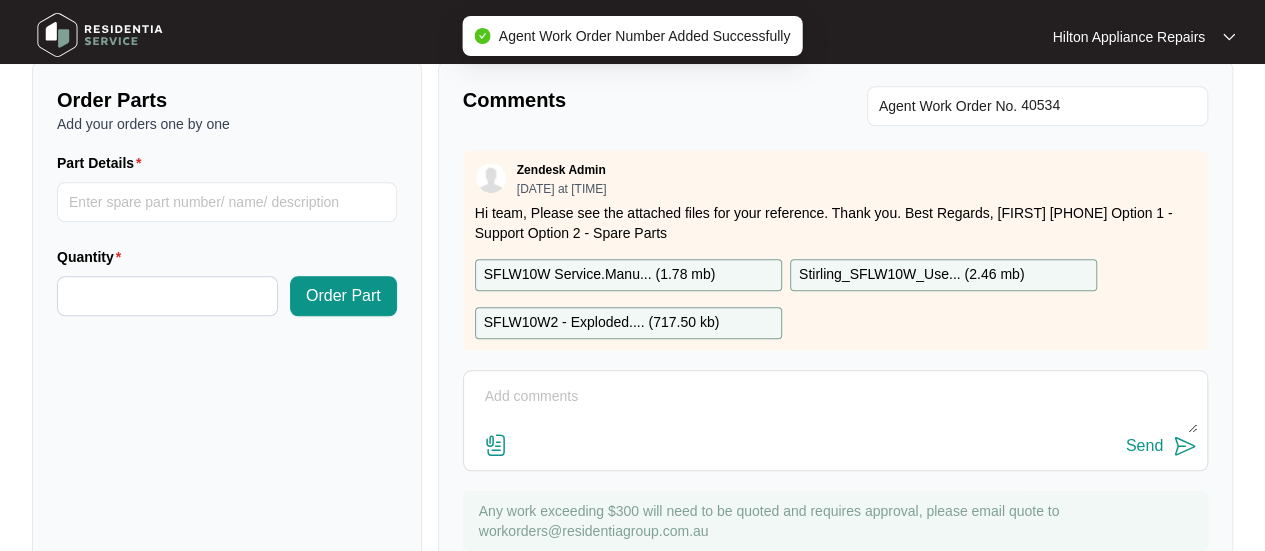 scroll, scrollTop: 791, scrollLeft: 0, axis: vertical 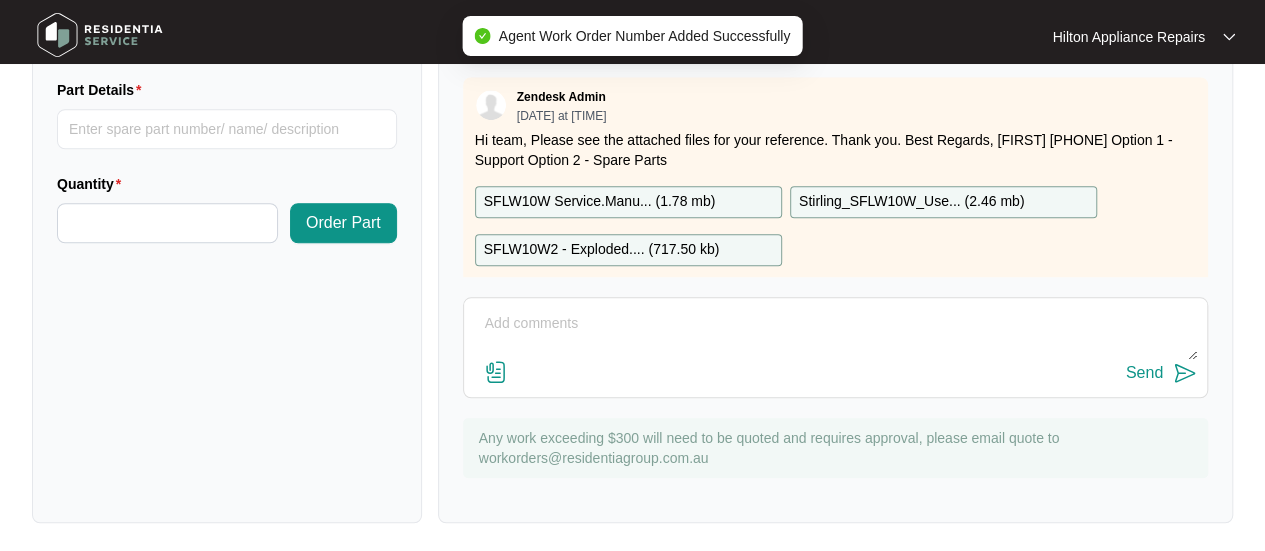 click at bounding box center [835, 334] 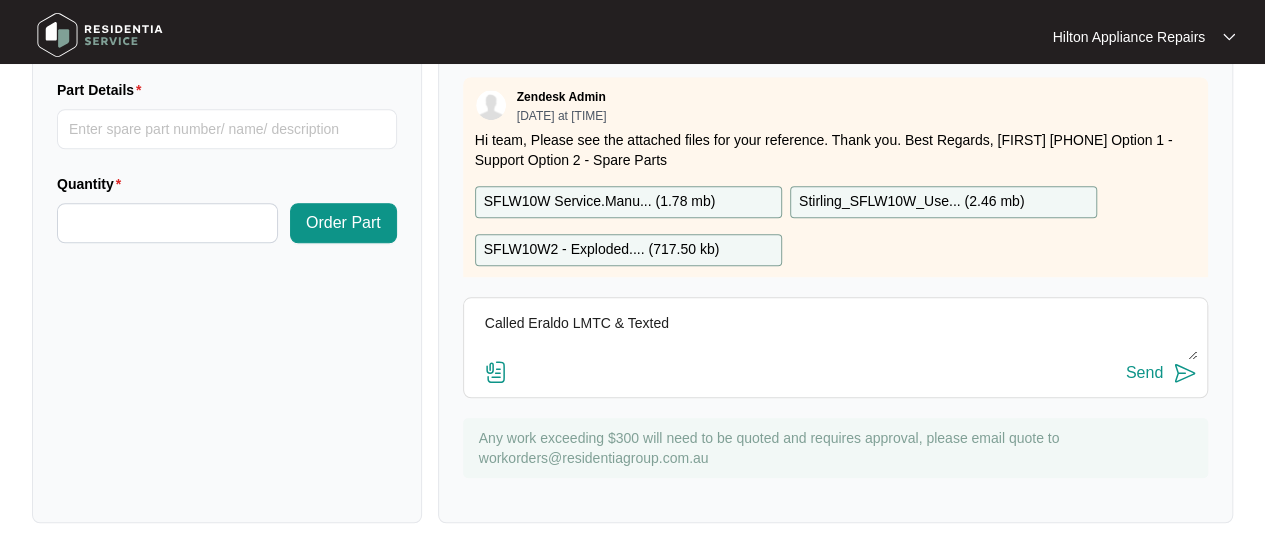 type on "Called Eraldo LMTC & Texted" 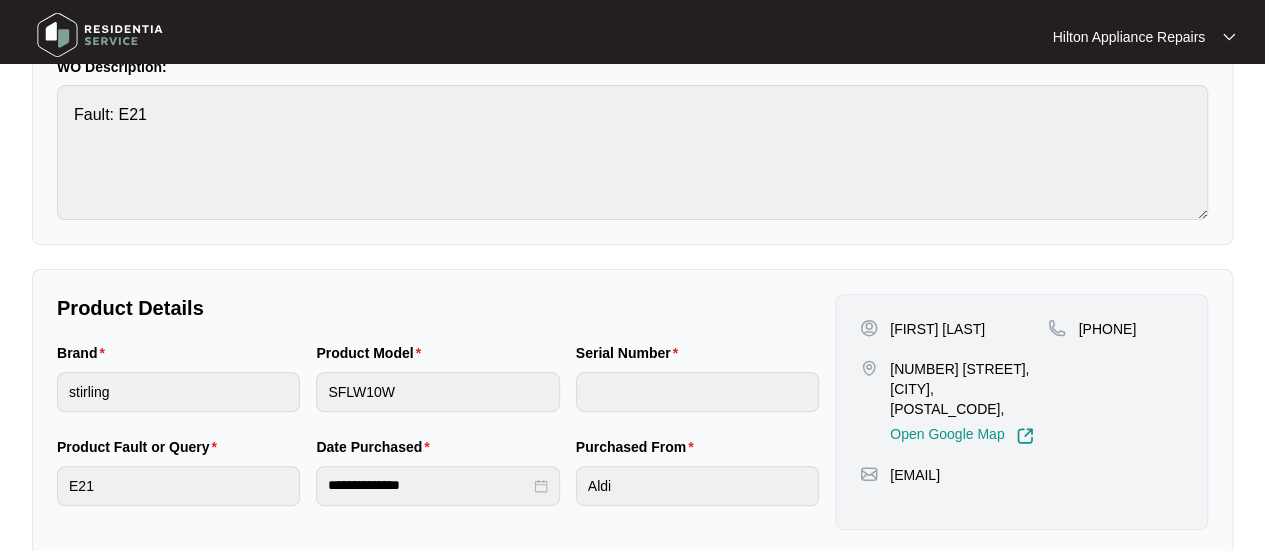 scroll, scrollTop: 0, scrollLeft: 0, axis: both 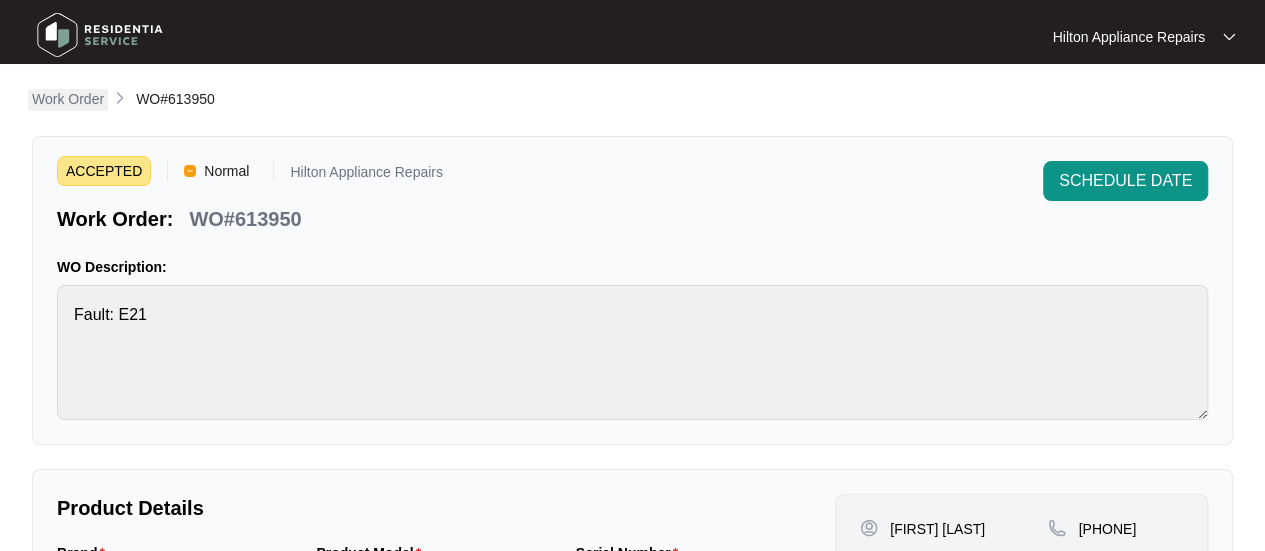click on "Work Order" at bounding box center [68, 99] 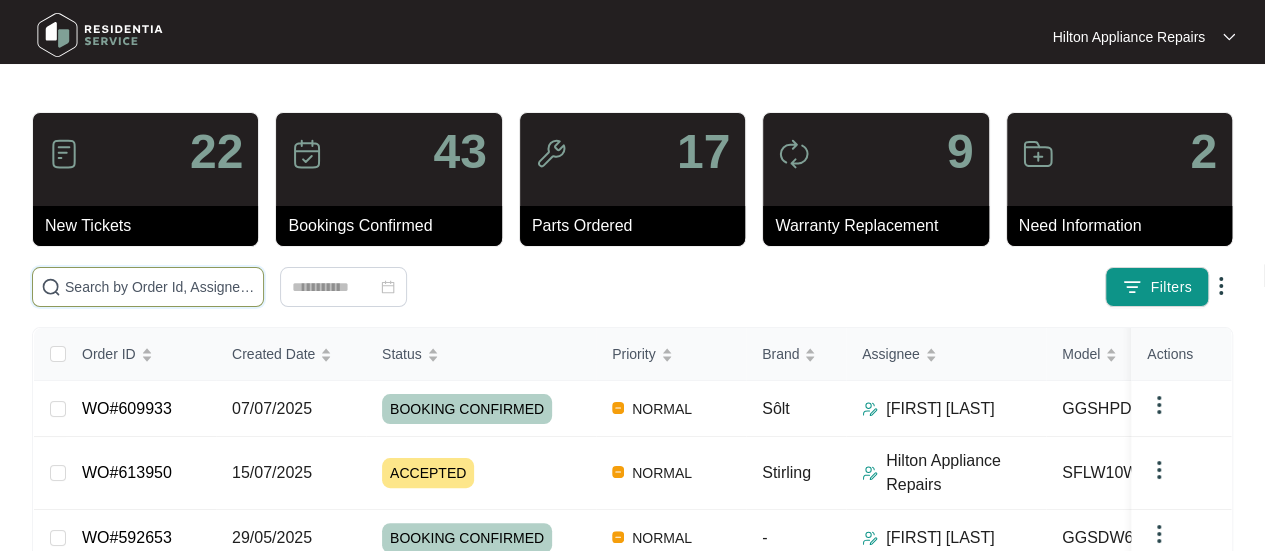 click at bounding box center [160, 287] 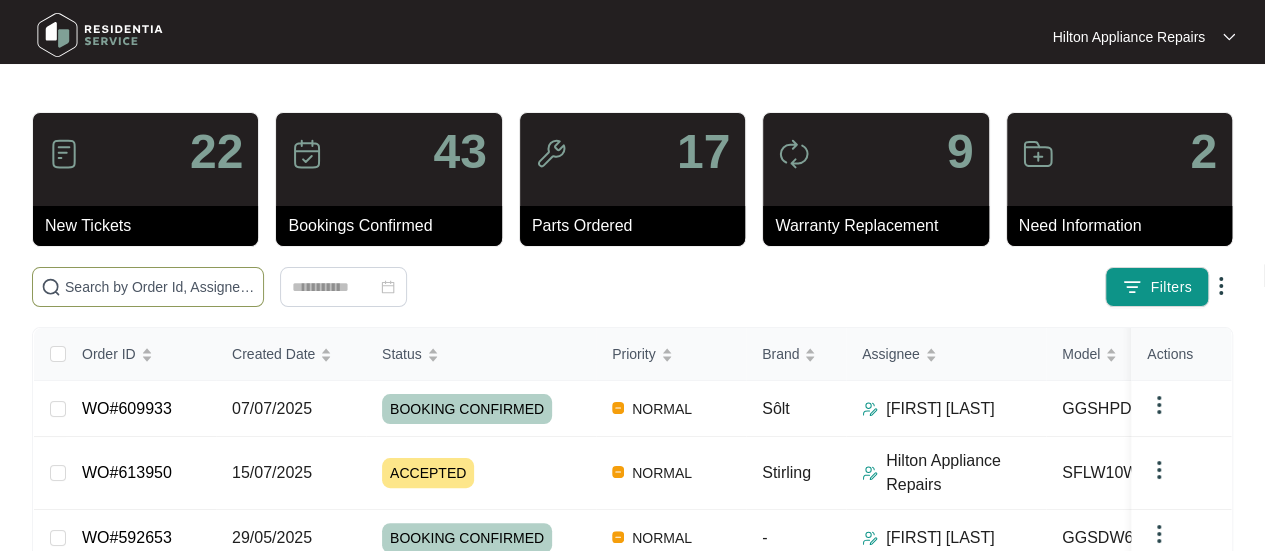 paste on "WO#613888" 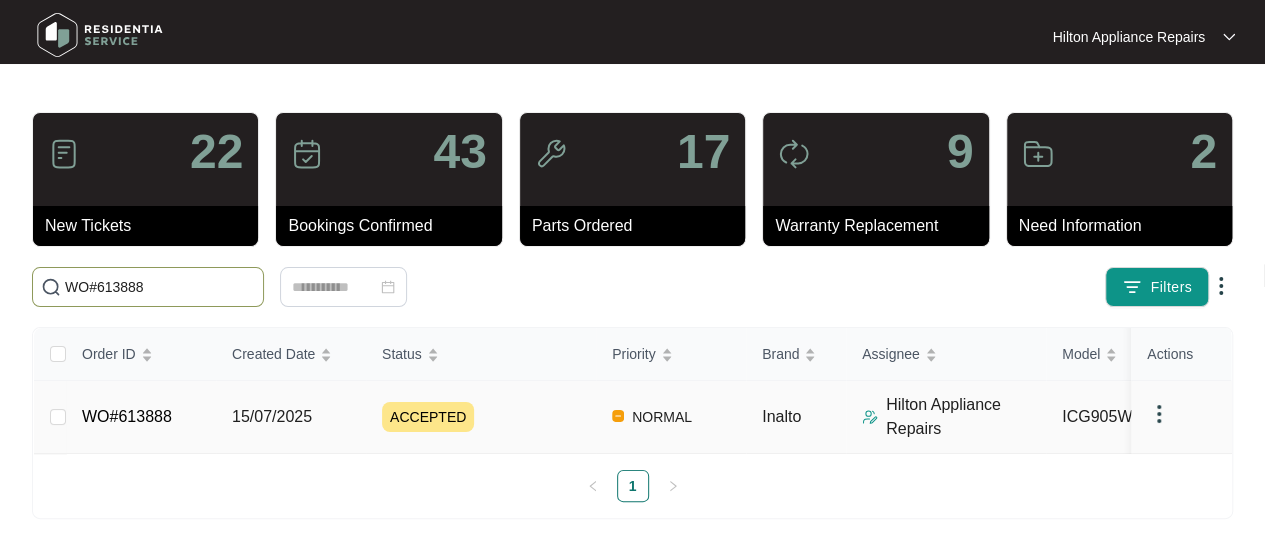 type on "WO#613888" 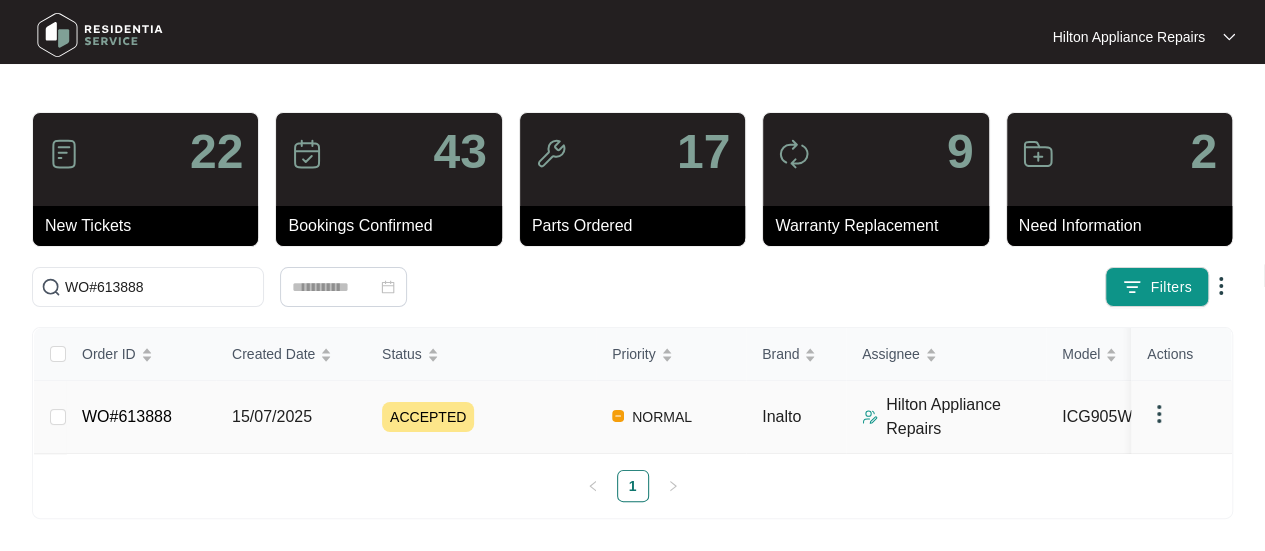 click on "15/07/2025" at bounding box center (272, 416) 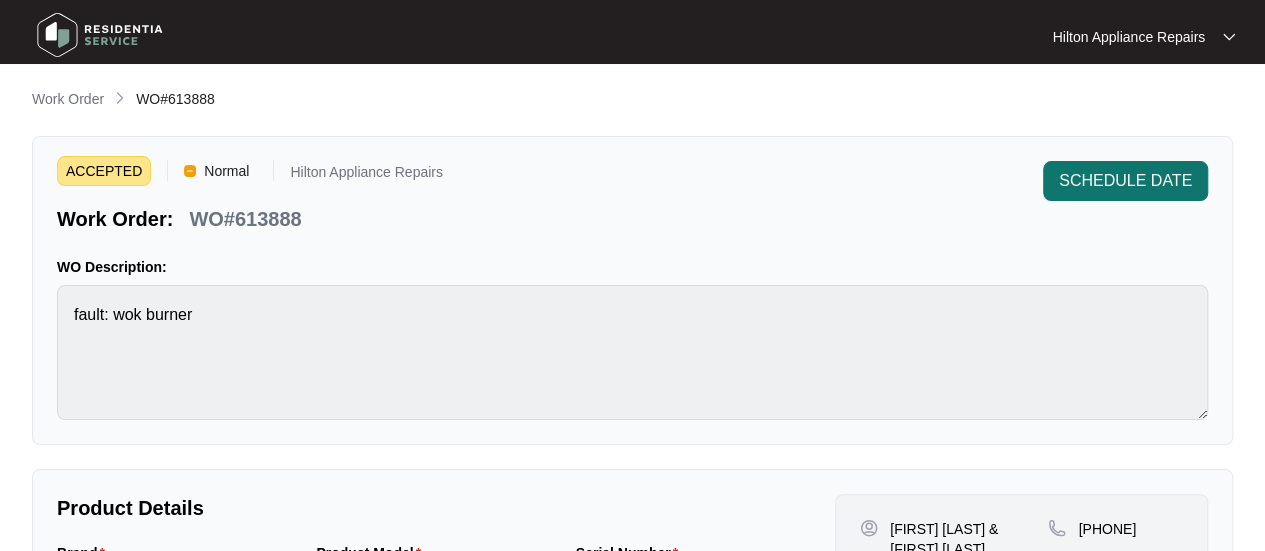 click on "SCHEDULE DATE" at bounding box center [1125, 181] 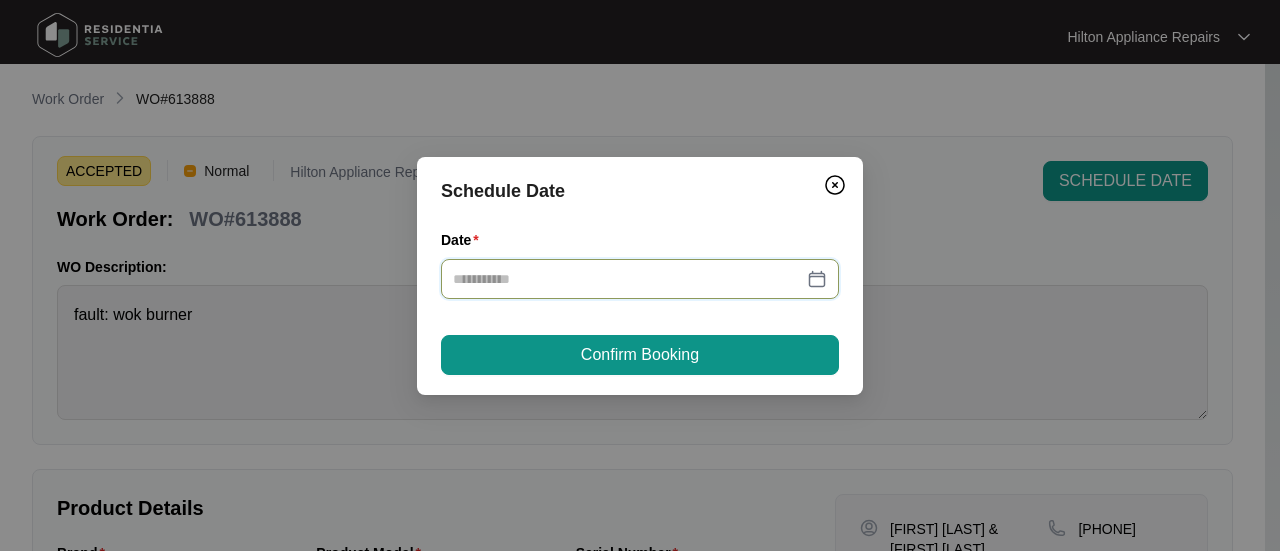 click on "Date" at bounding box center [628, 279] 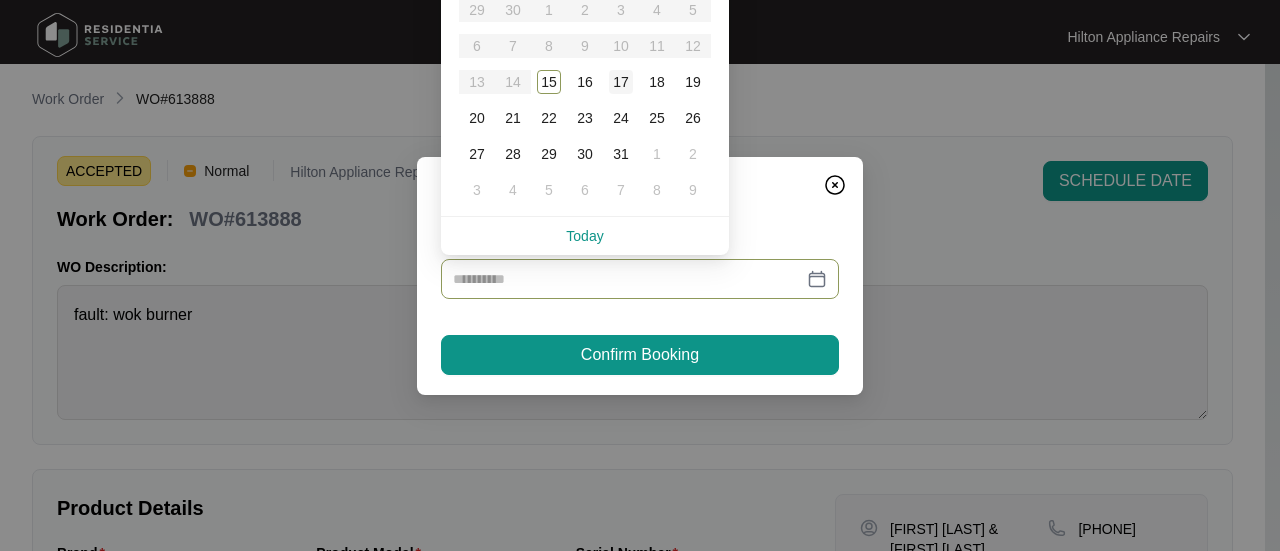 type on "**********" 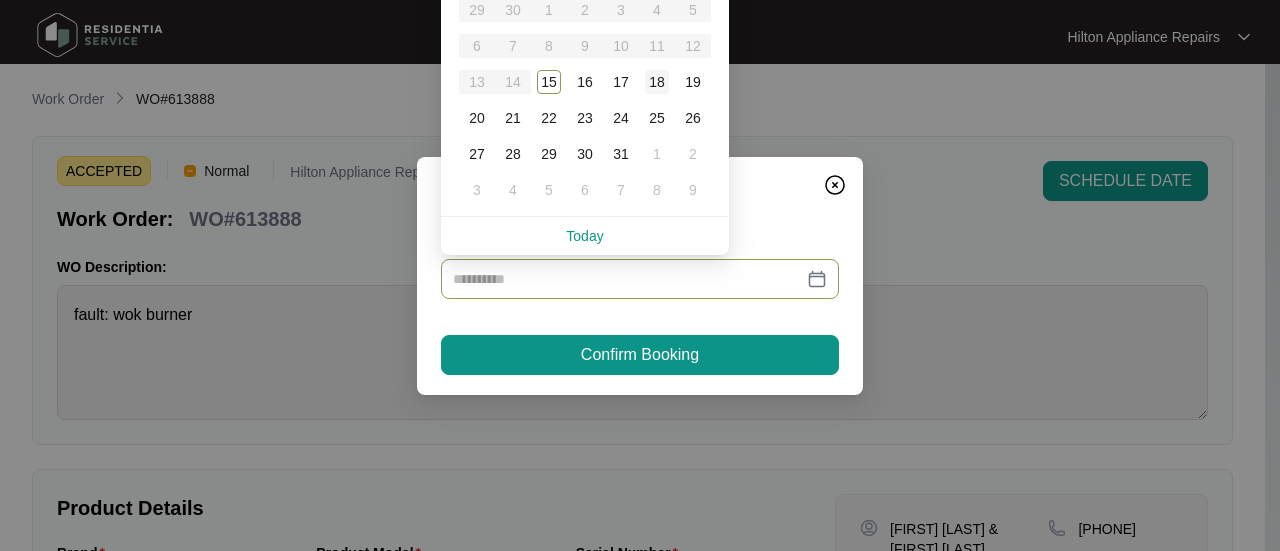 click on "18" at bounding box center (657, 82) 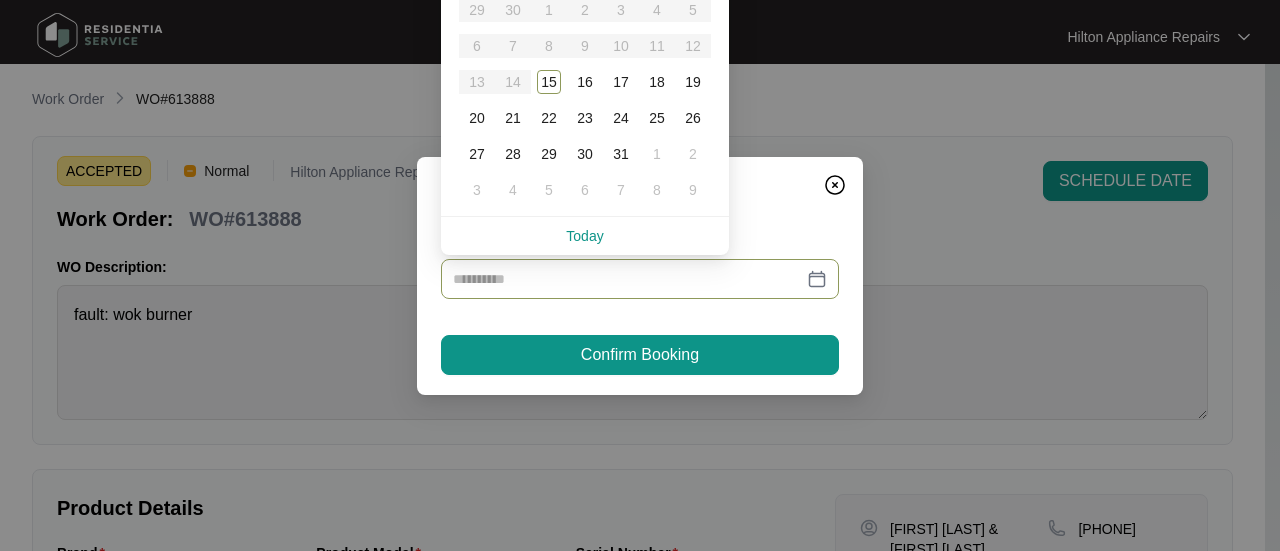 type on "**********" 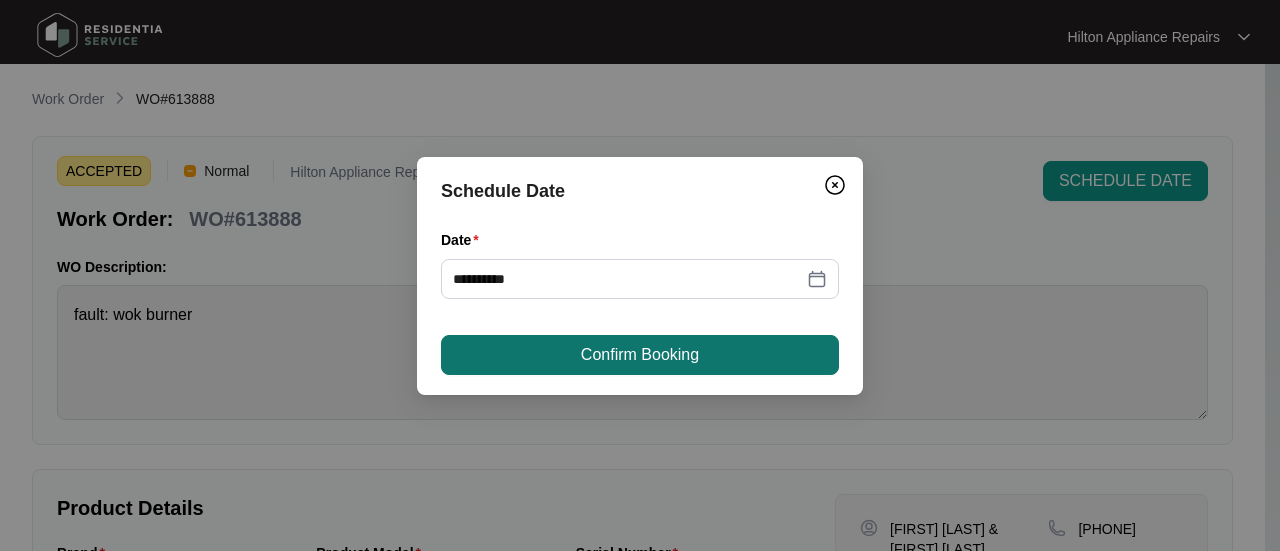 click on "Confirm Booking" at bounding box center [640, 355] 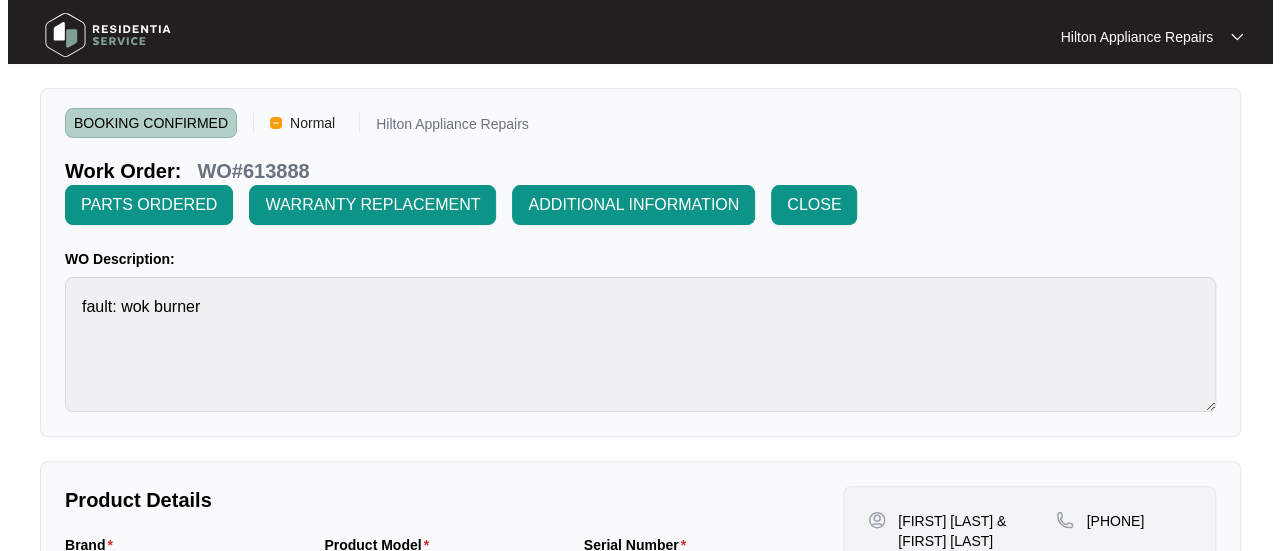 scroll, scrollTop: 0, scrollLeft: 0, axis: both 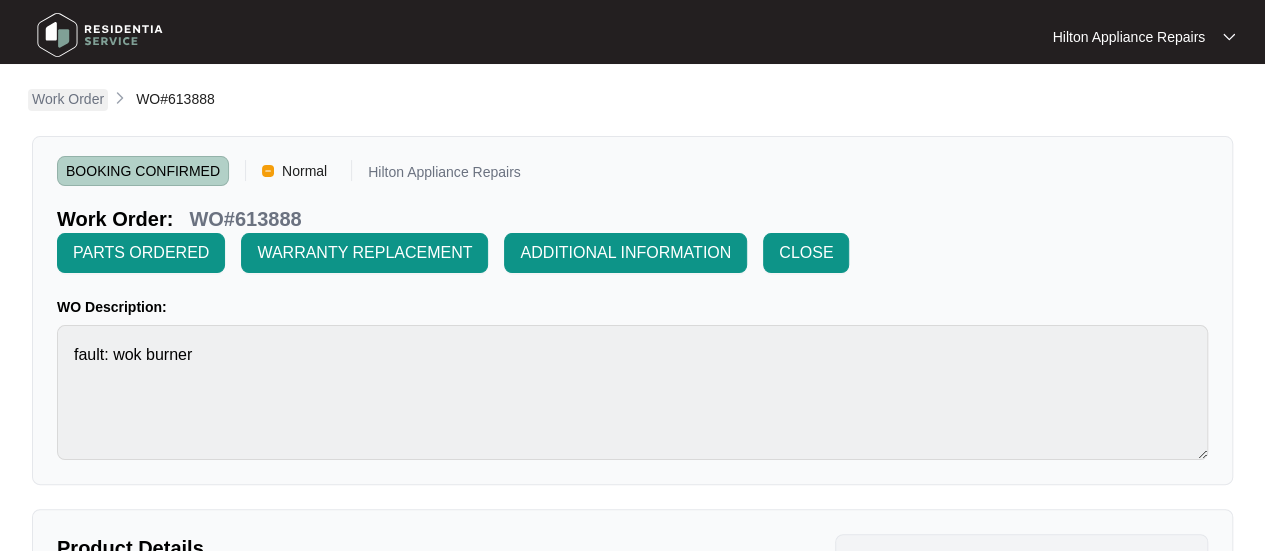 click on "Work Order" at bounding box center (68, 99) 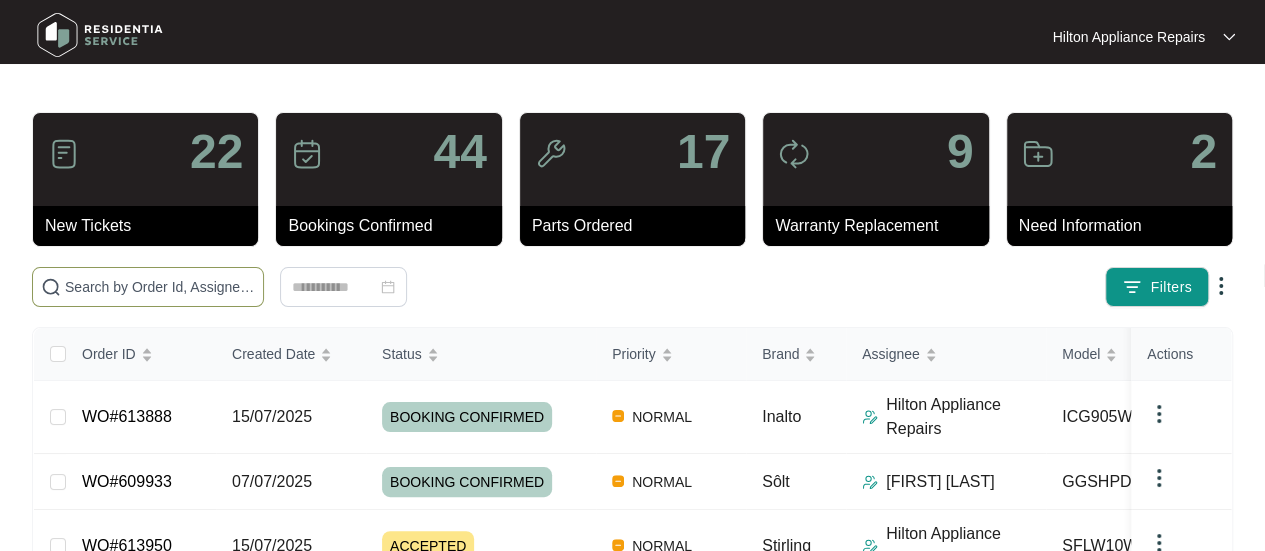 click at bounding box center (160, 287) 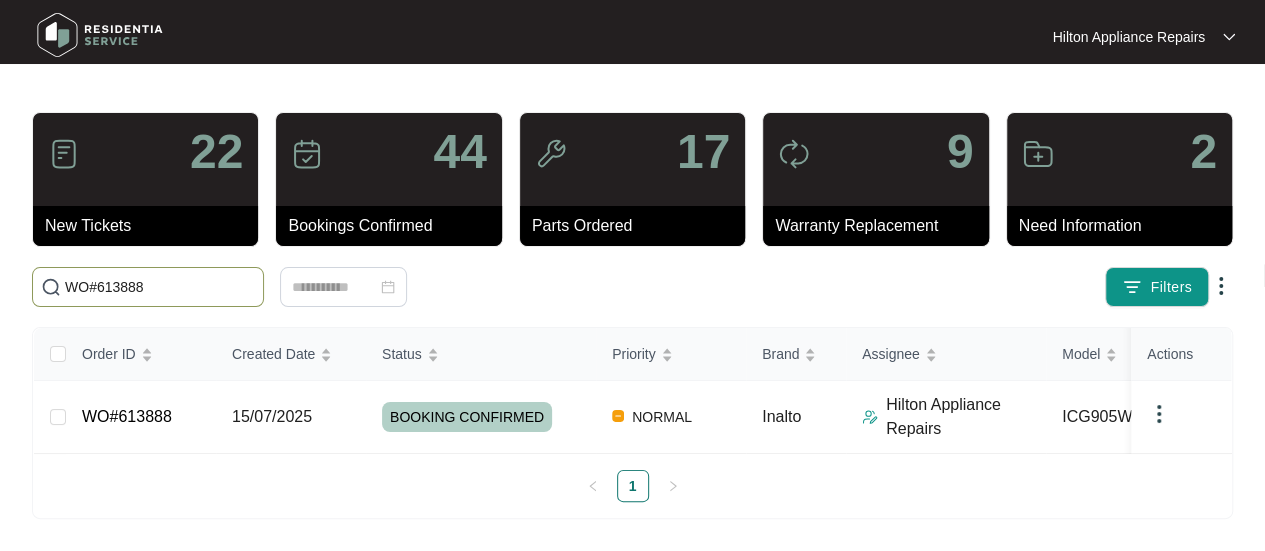 type on "WO#613888" 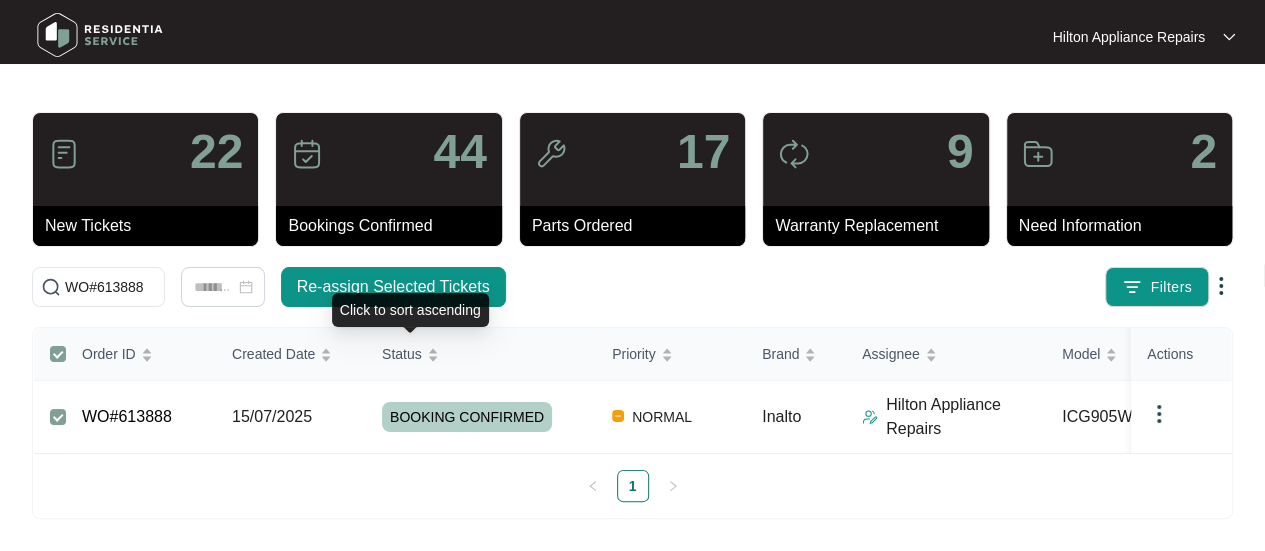click on "Click to sort ascending" at bounding box center [410, 310] 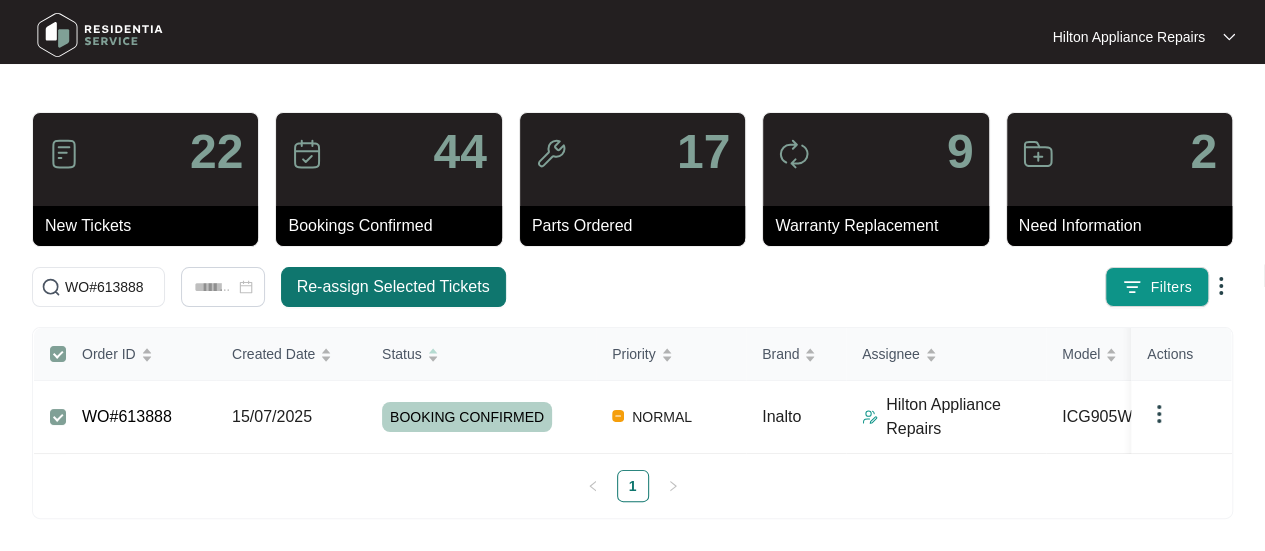 click on "Re-assign Selected Tickets" at bounding box center [393, 287] 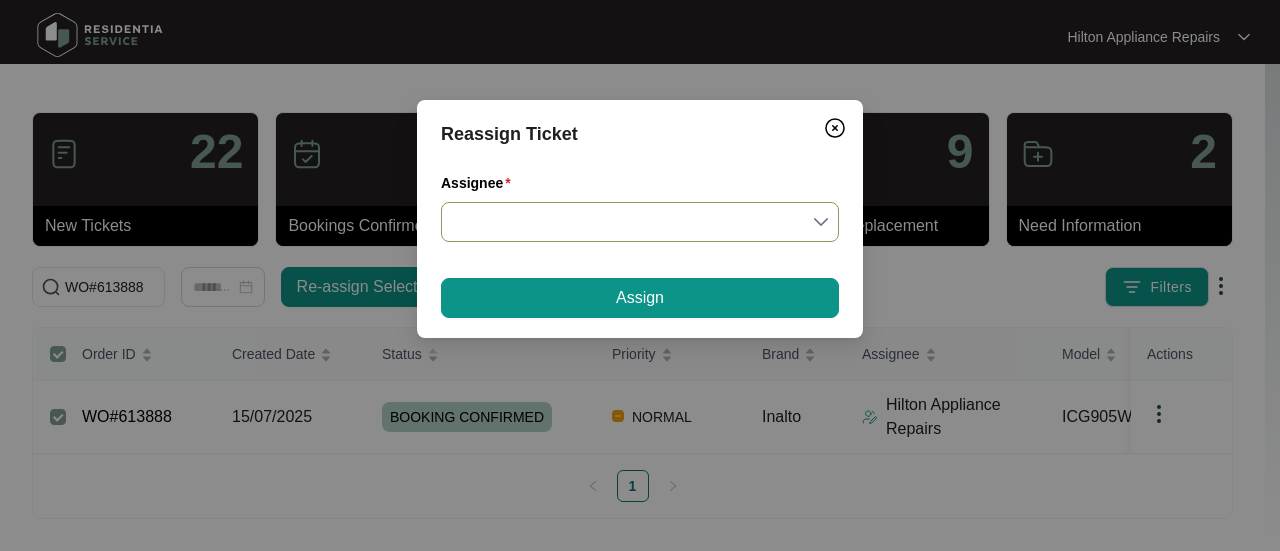 click on "Assignee" at bounding box center [640, 222] 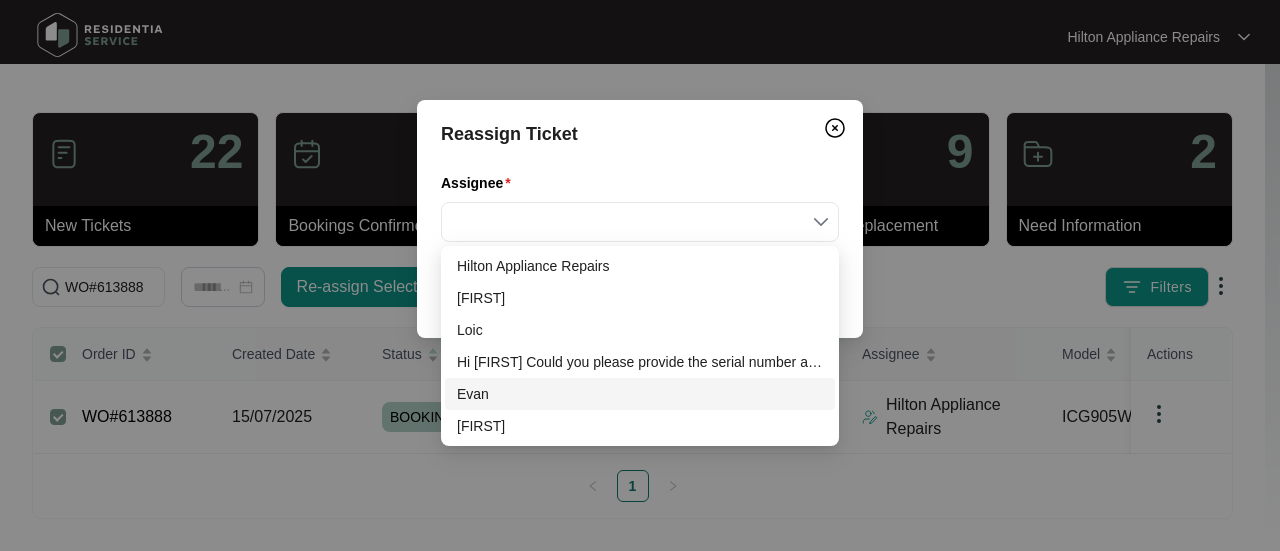 click on "Evan" at bounding box center (640, 394) 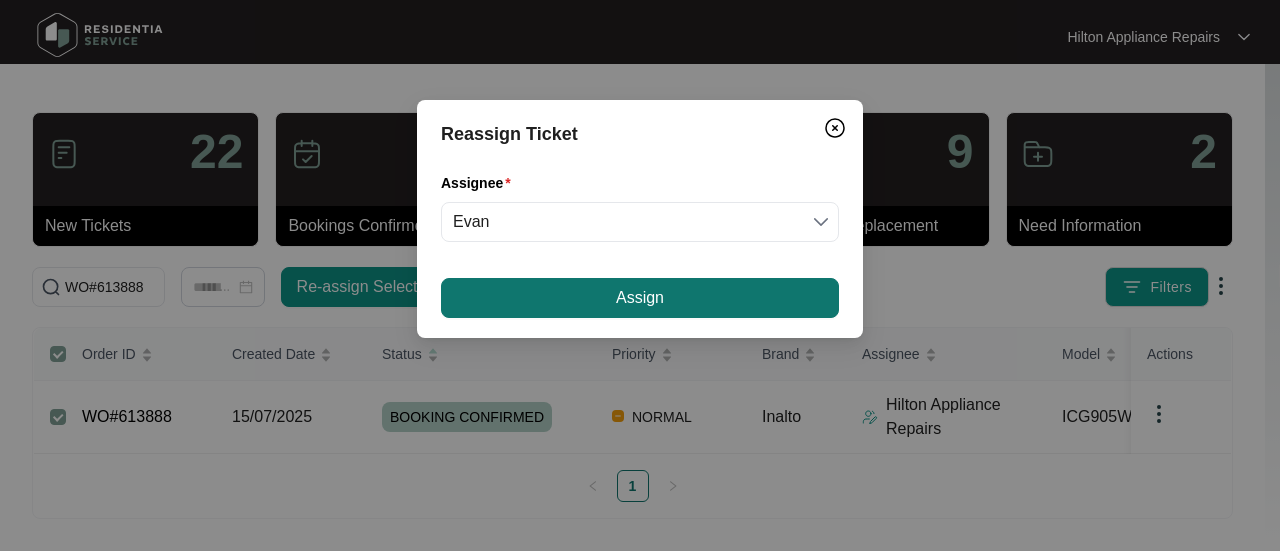 click on "Assign" at bounding box center [640, 298] 